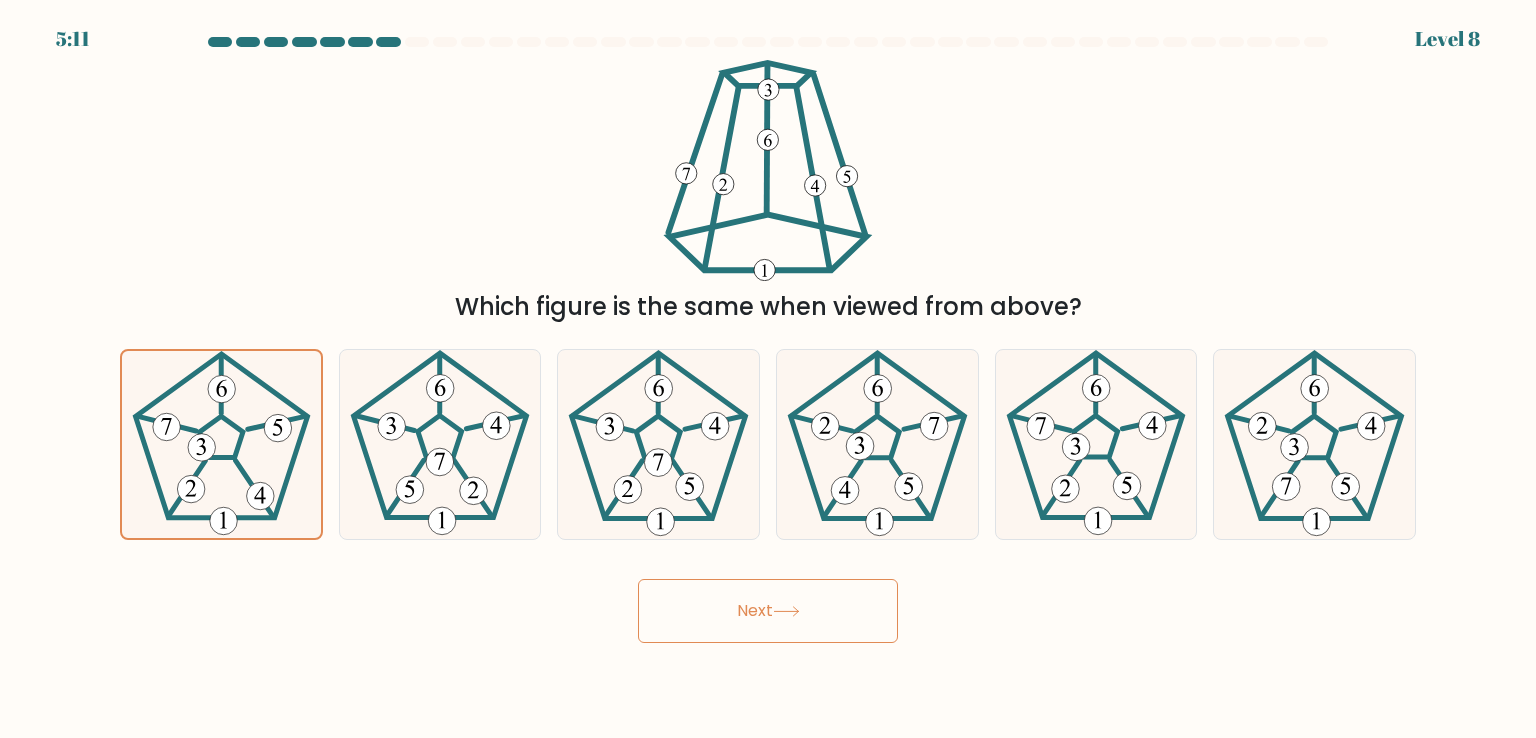 scroll, scrollTop: 0, scrollLeft: 0, axis: both 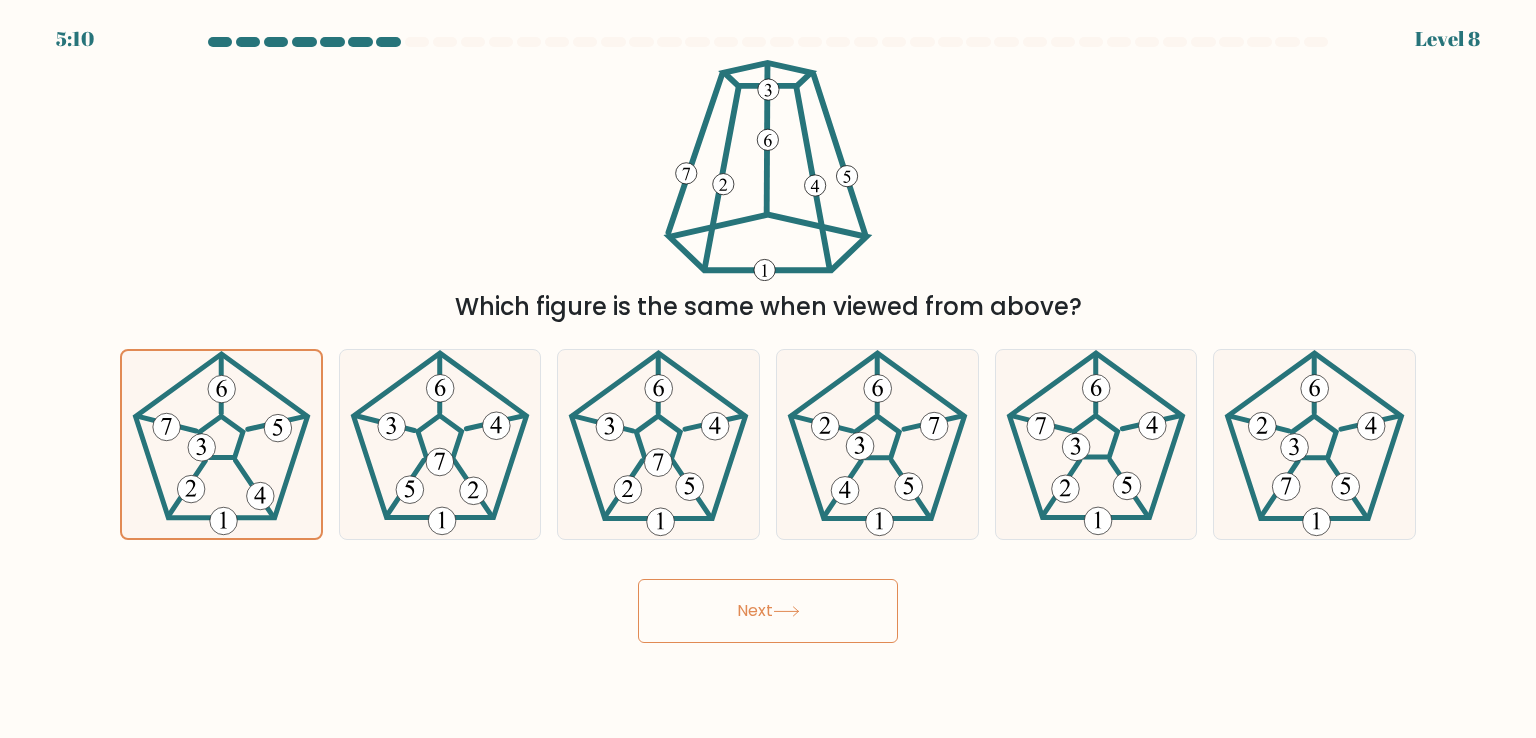 click on "Next" at bounding box center [768, 611] 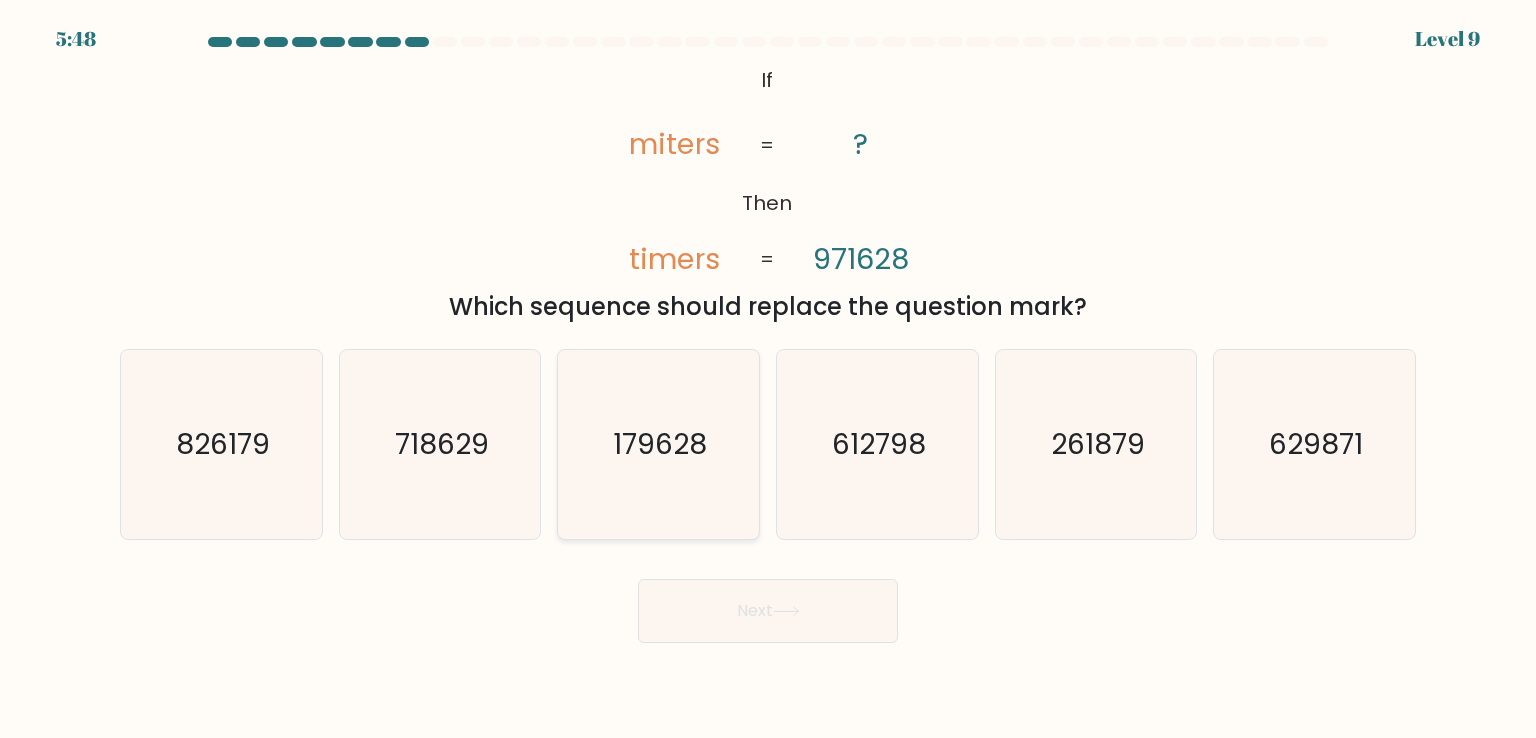 click on "179628" 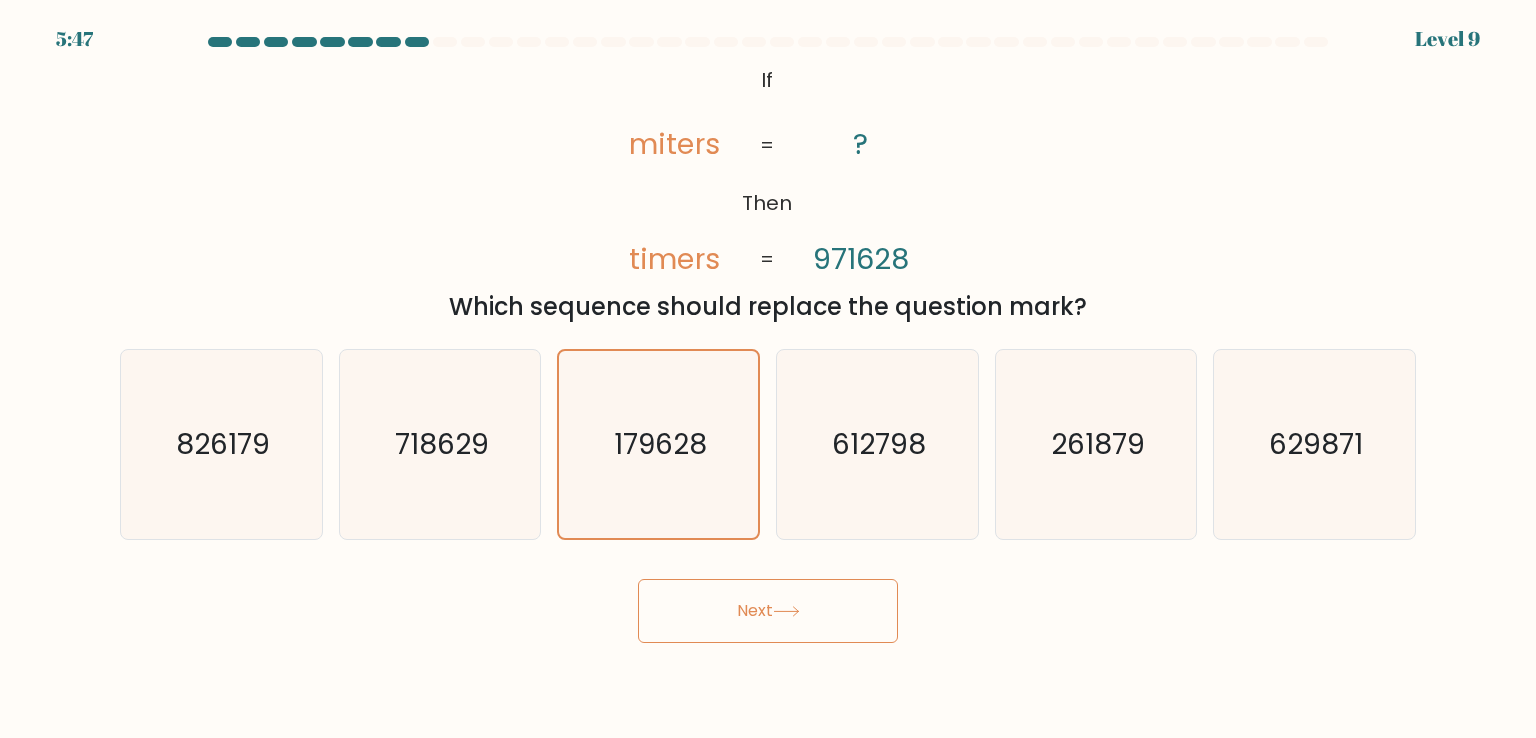 click on "Next" at bounding box center (768, 611) 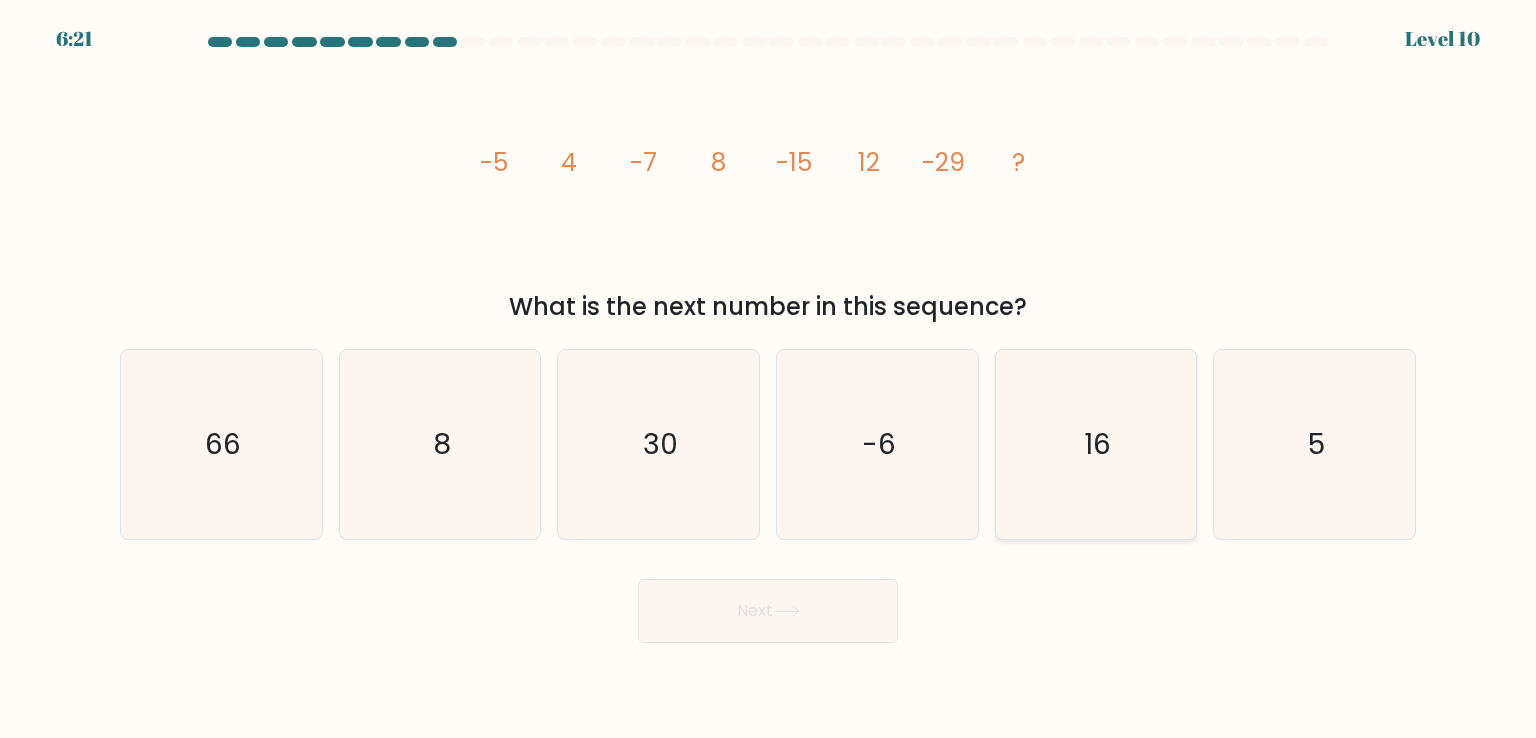click on "16" 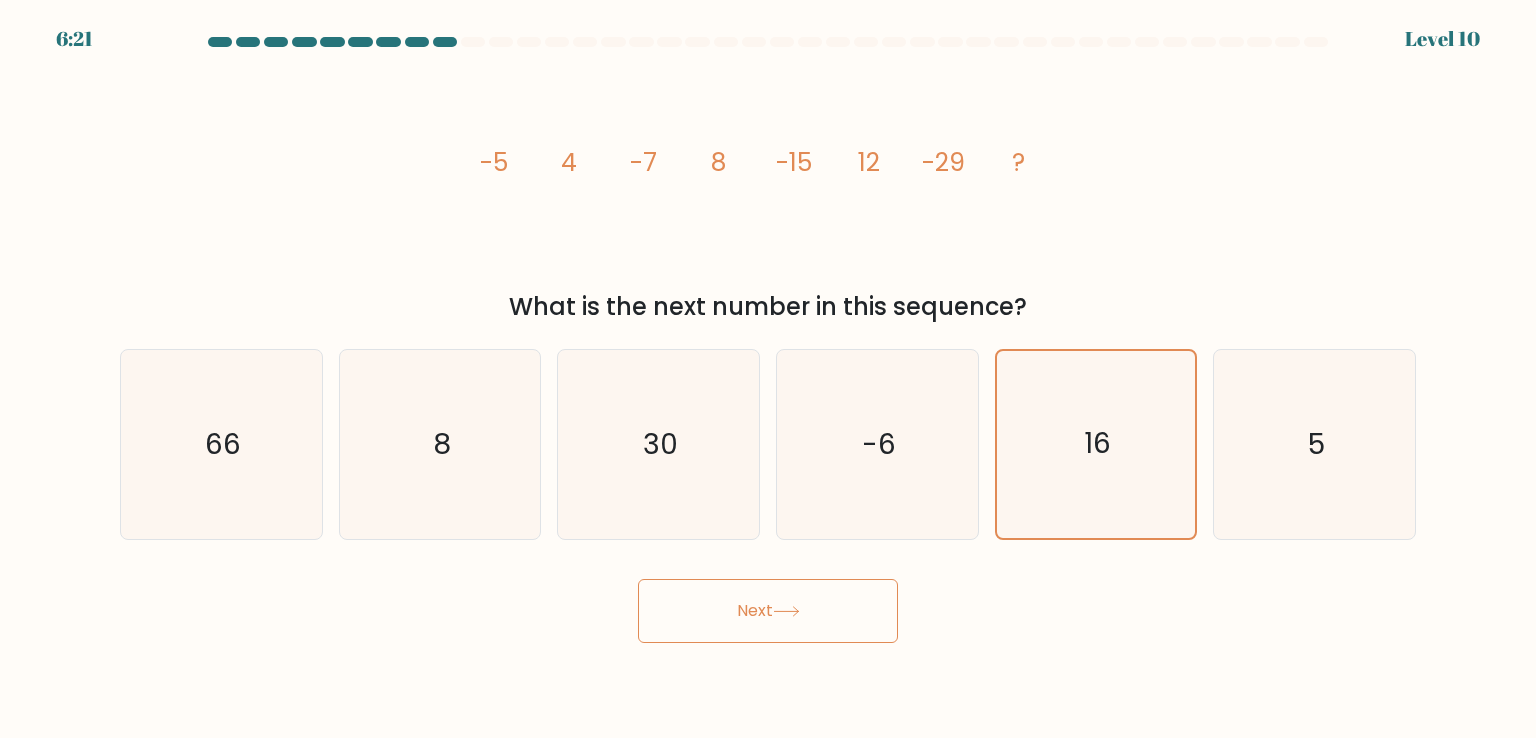 click on "Next" at bounding box center (768, 611) 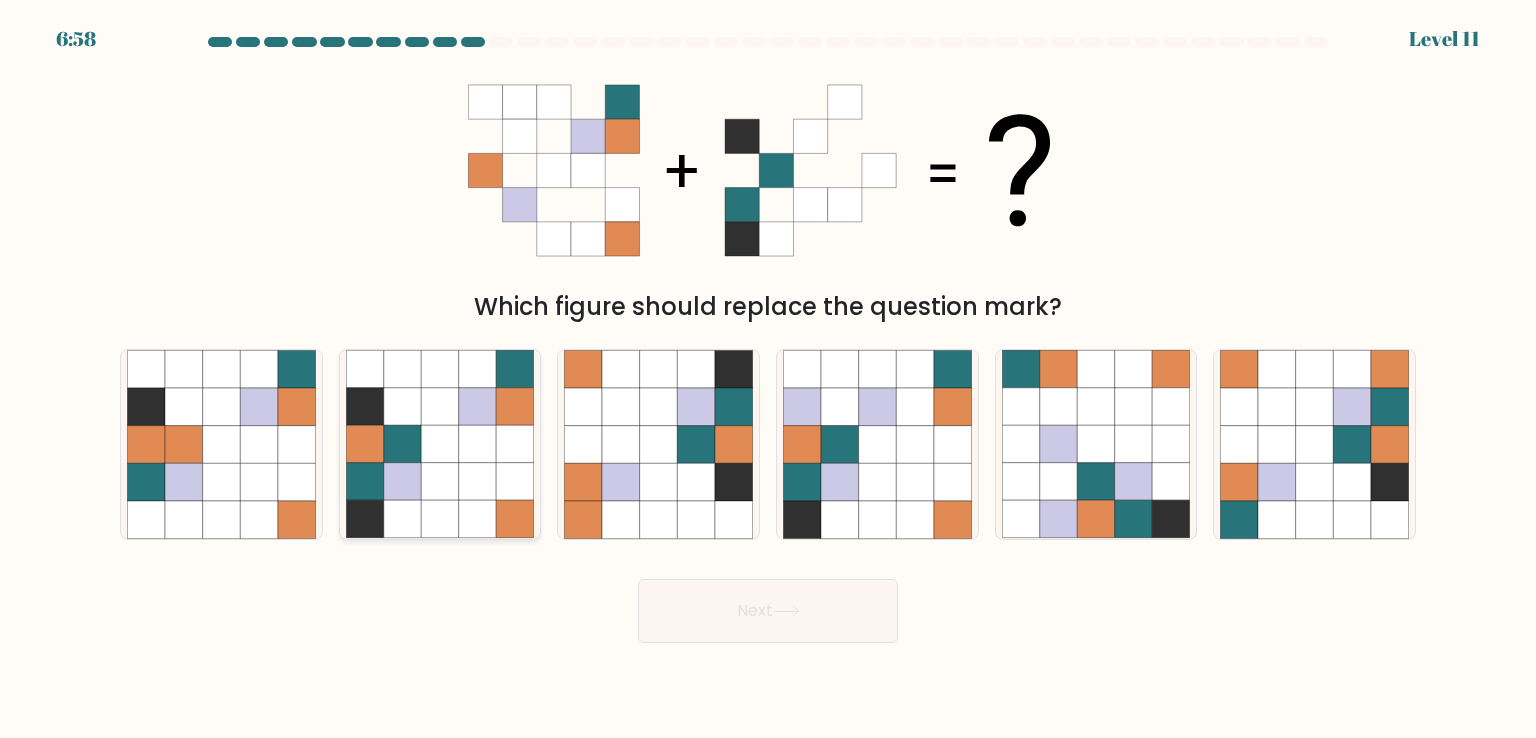 click 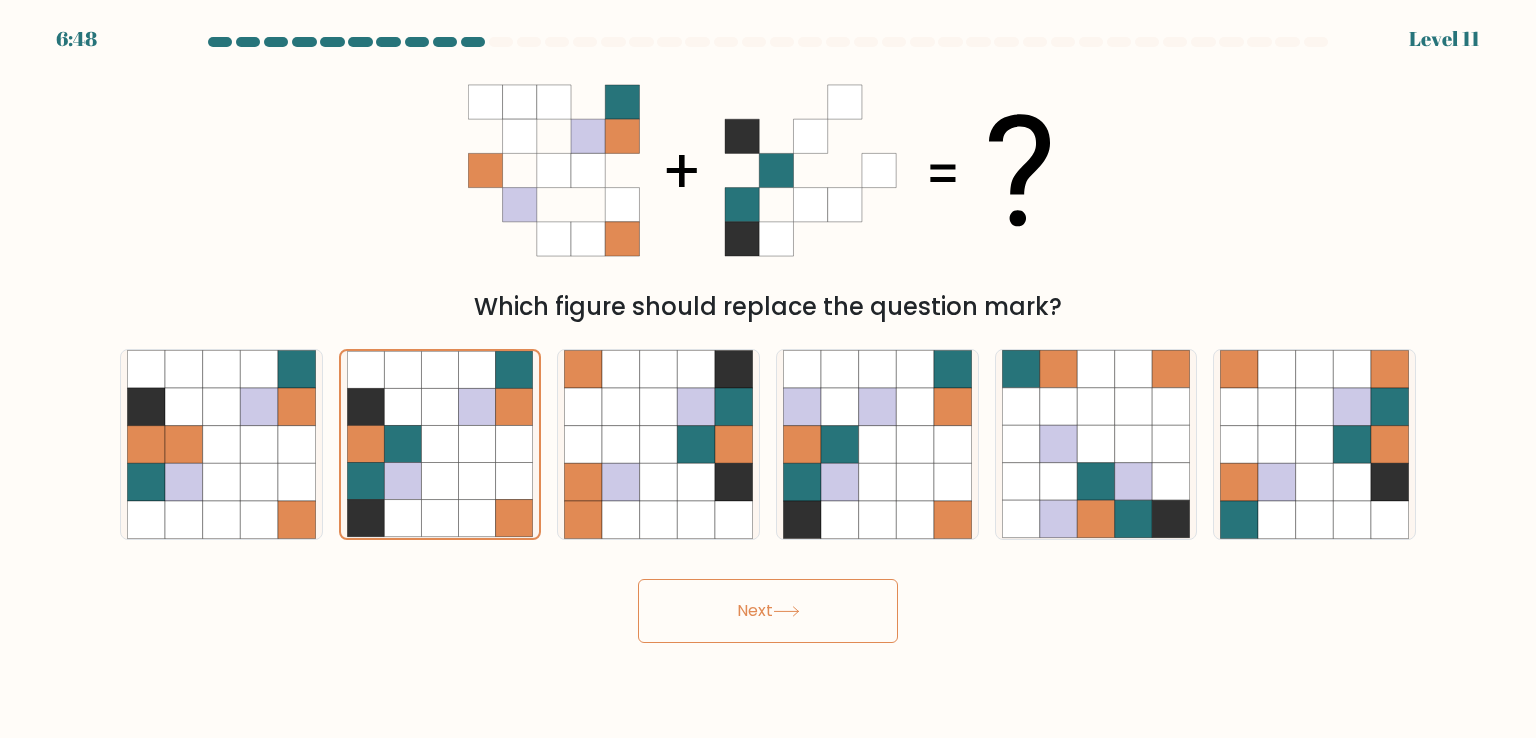 click on "Next" at bounding box center [768, 611] 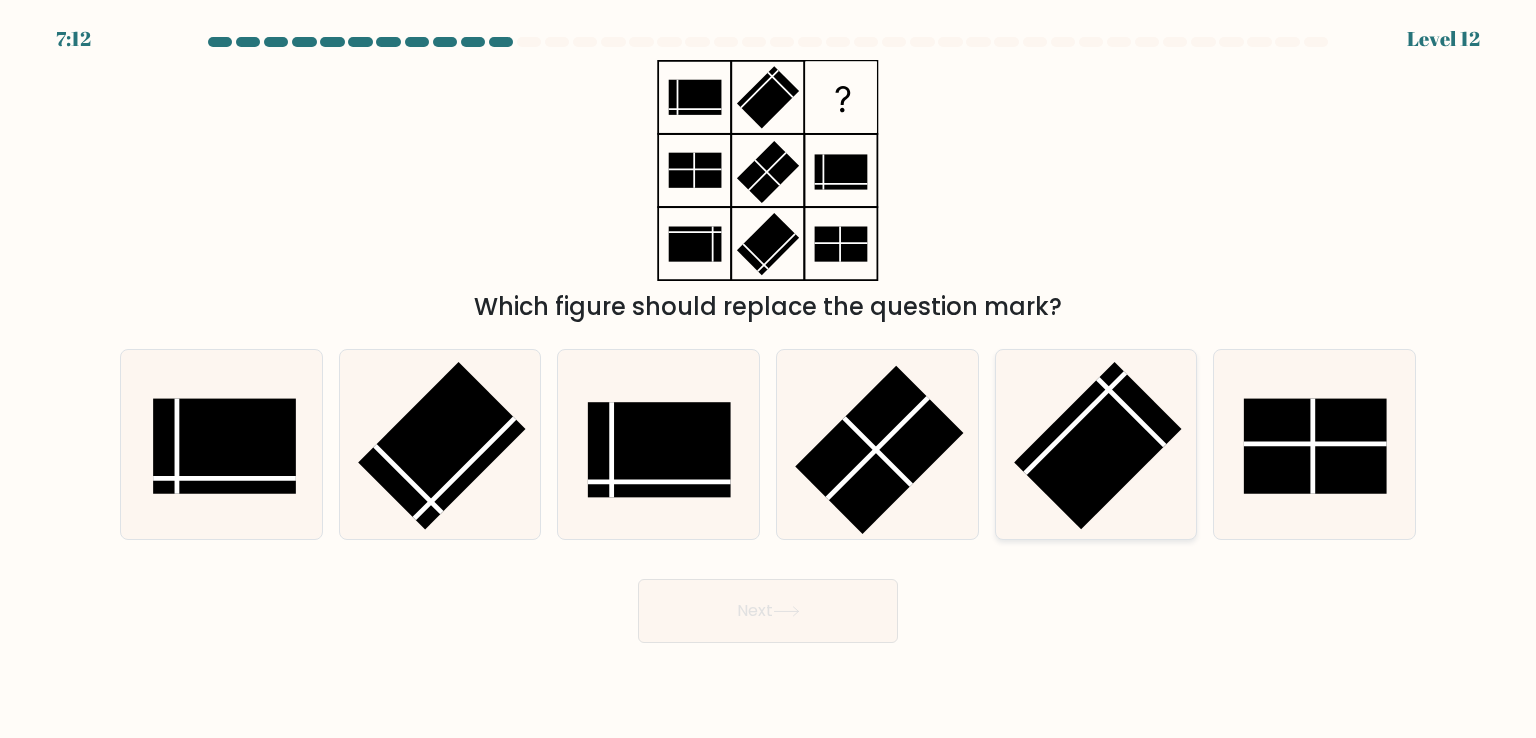 click 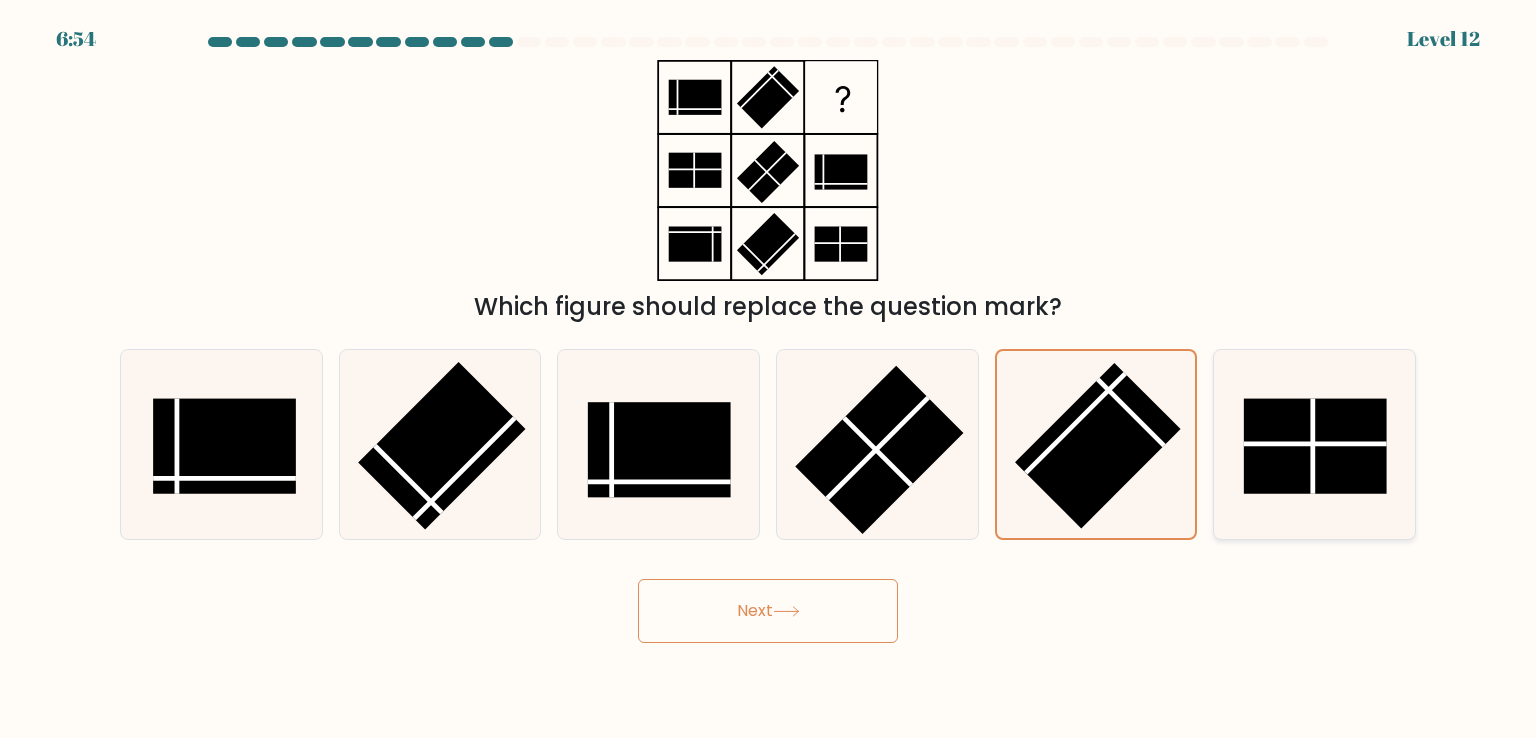 click 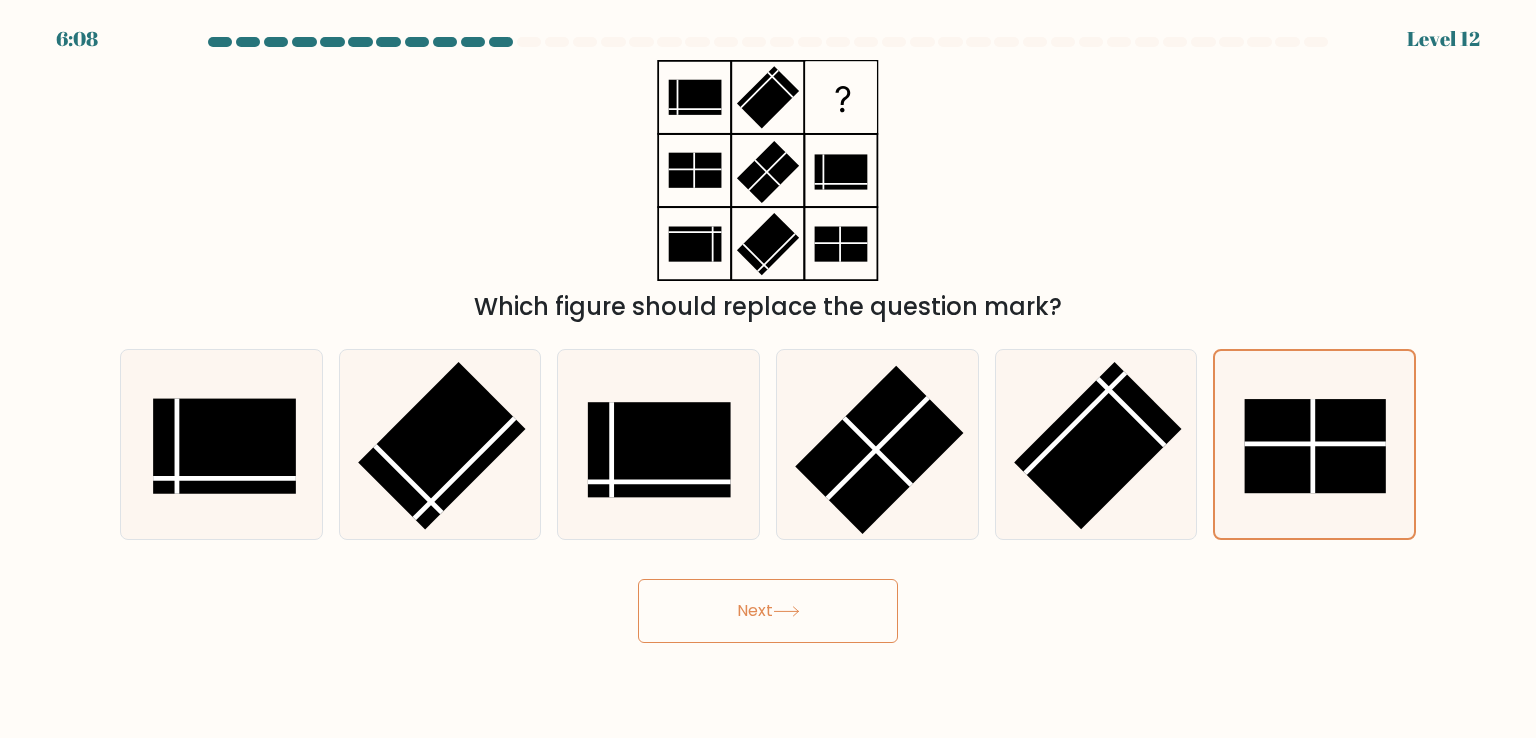 click on "Next" at bounding box center (768, 611) 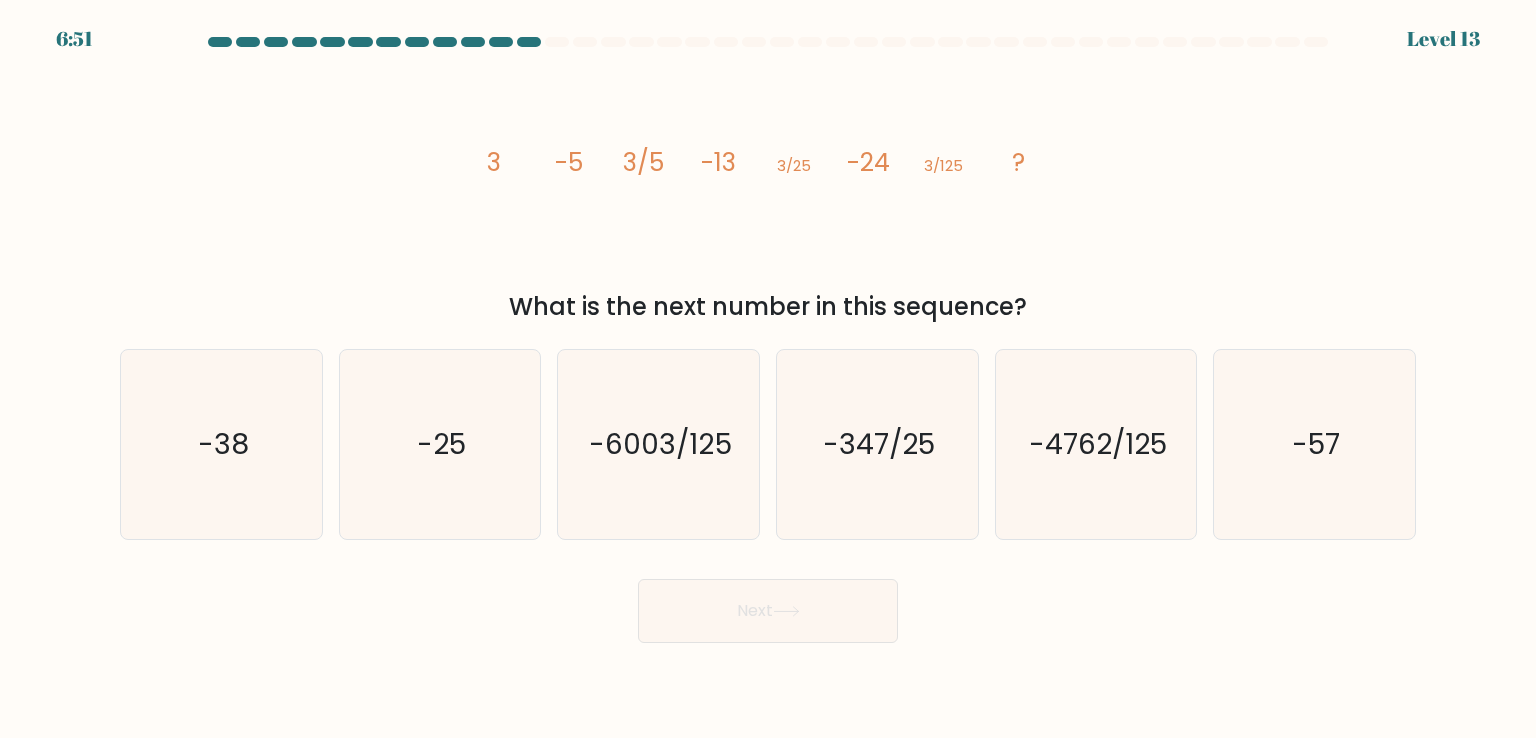 click on "image/svg+xml
3
-5
3/5
-13
3/25
-24
3/125
?
What is the next number in this sequence?" at bounding box center (768, 192) 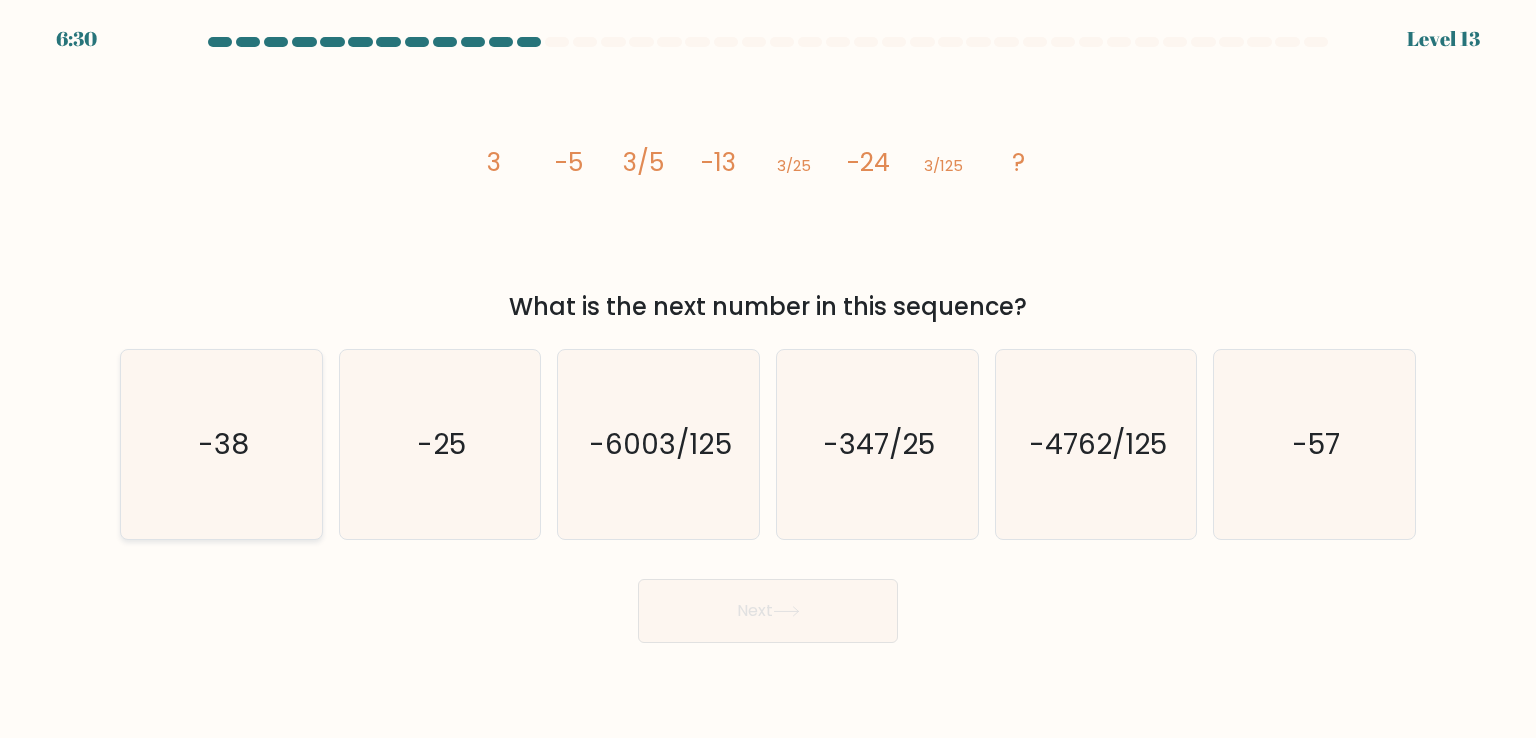 click on "-38" 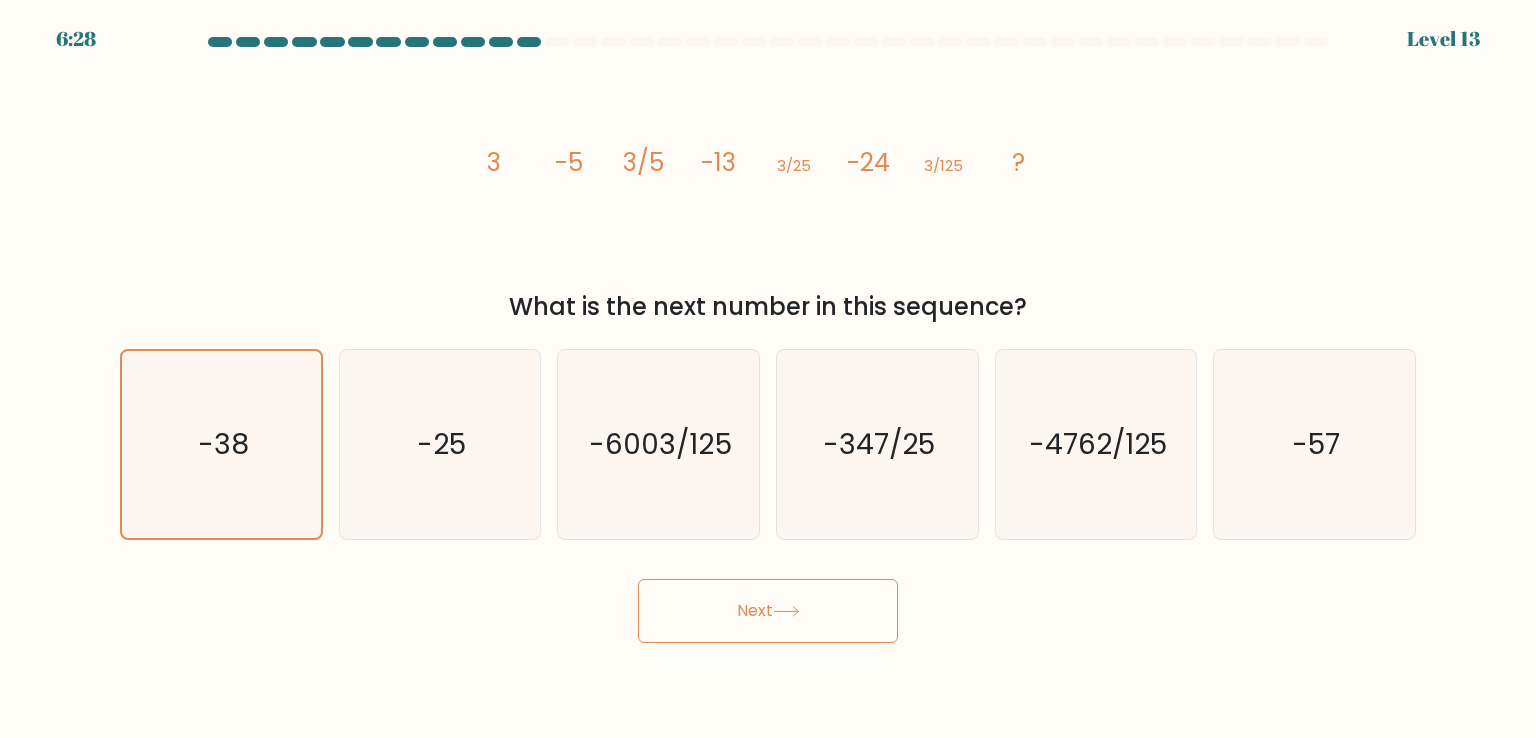 click on "Next" at bounding box center [768, 611] 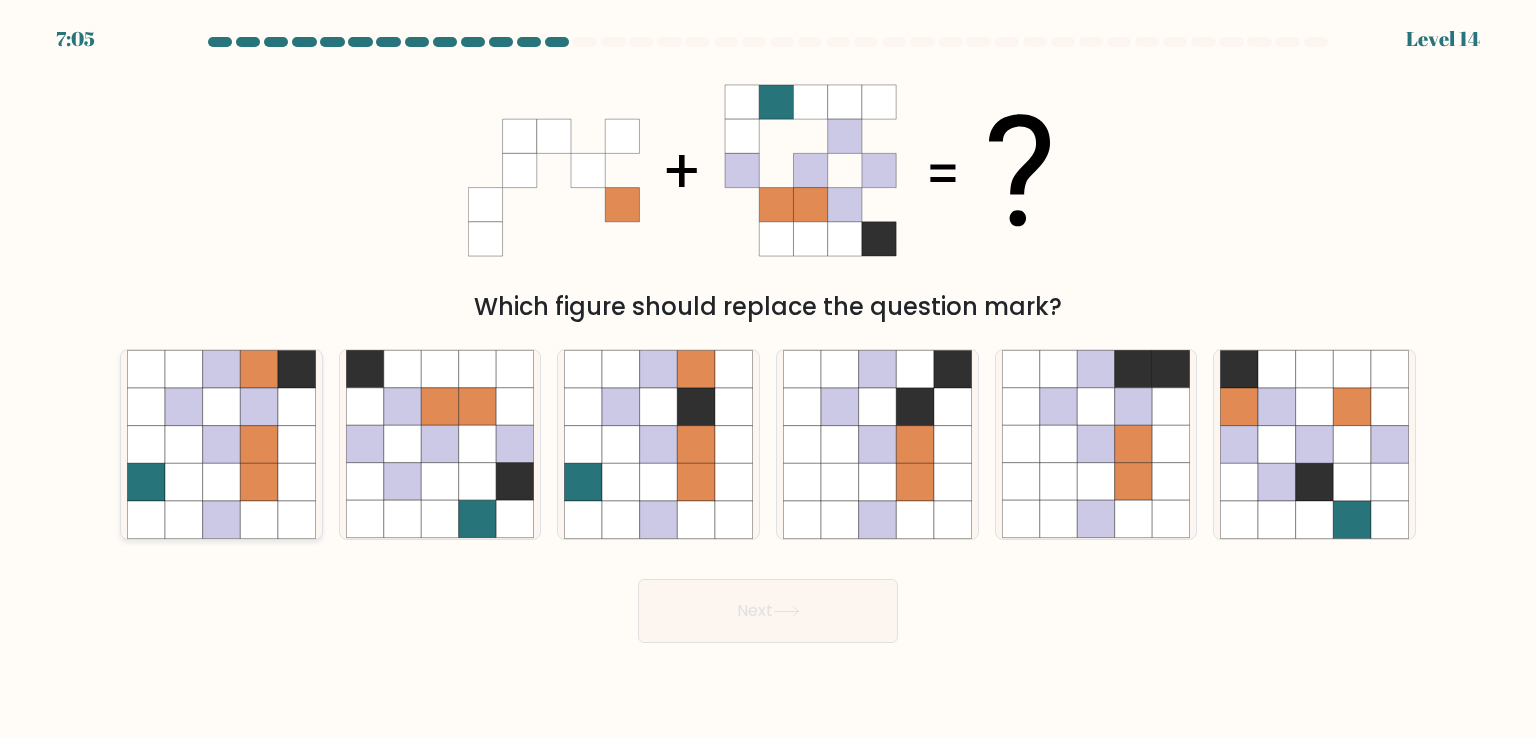 click 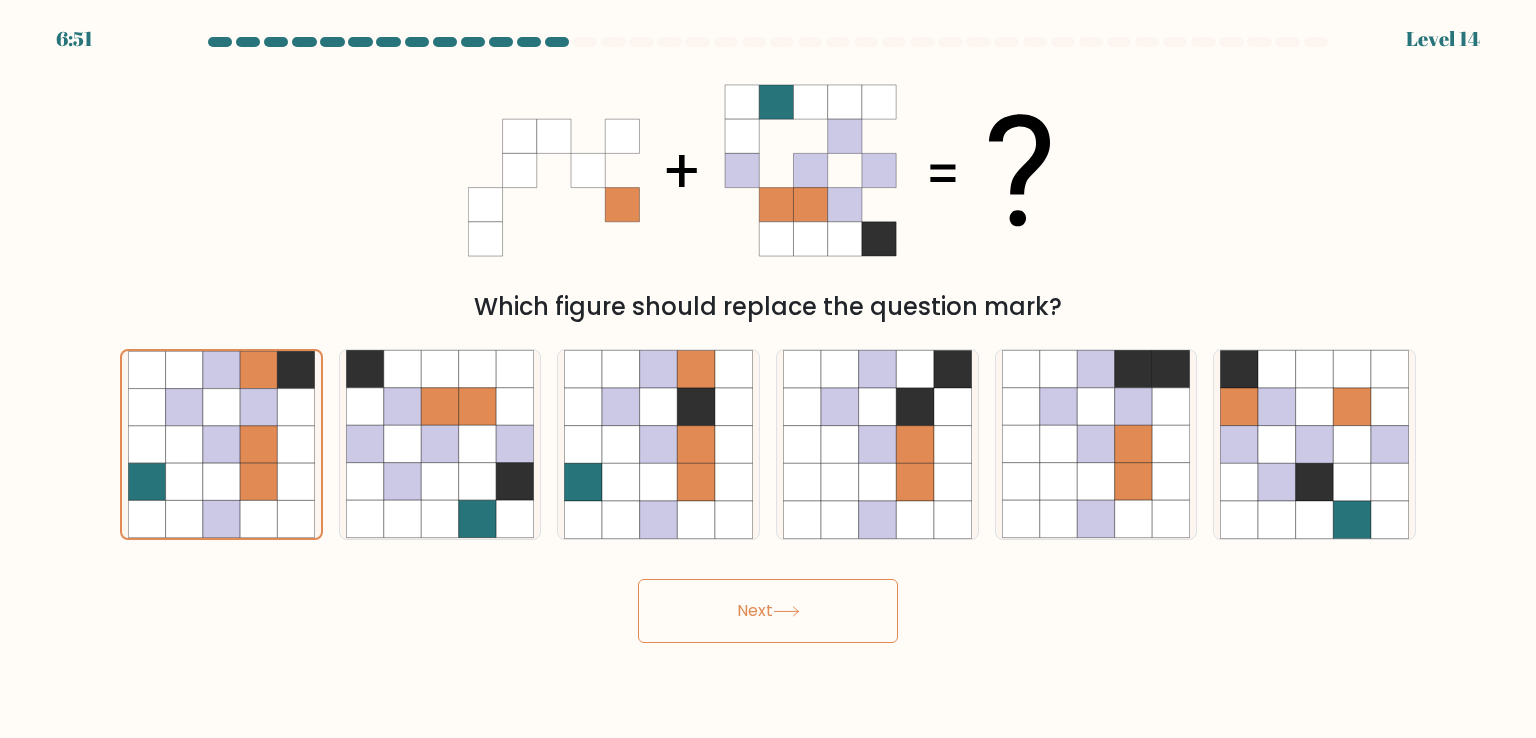 click on "Next" at bounding box center [768, 611] 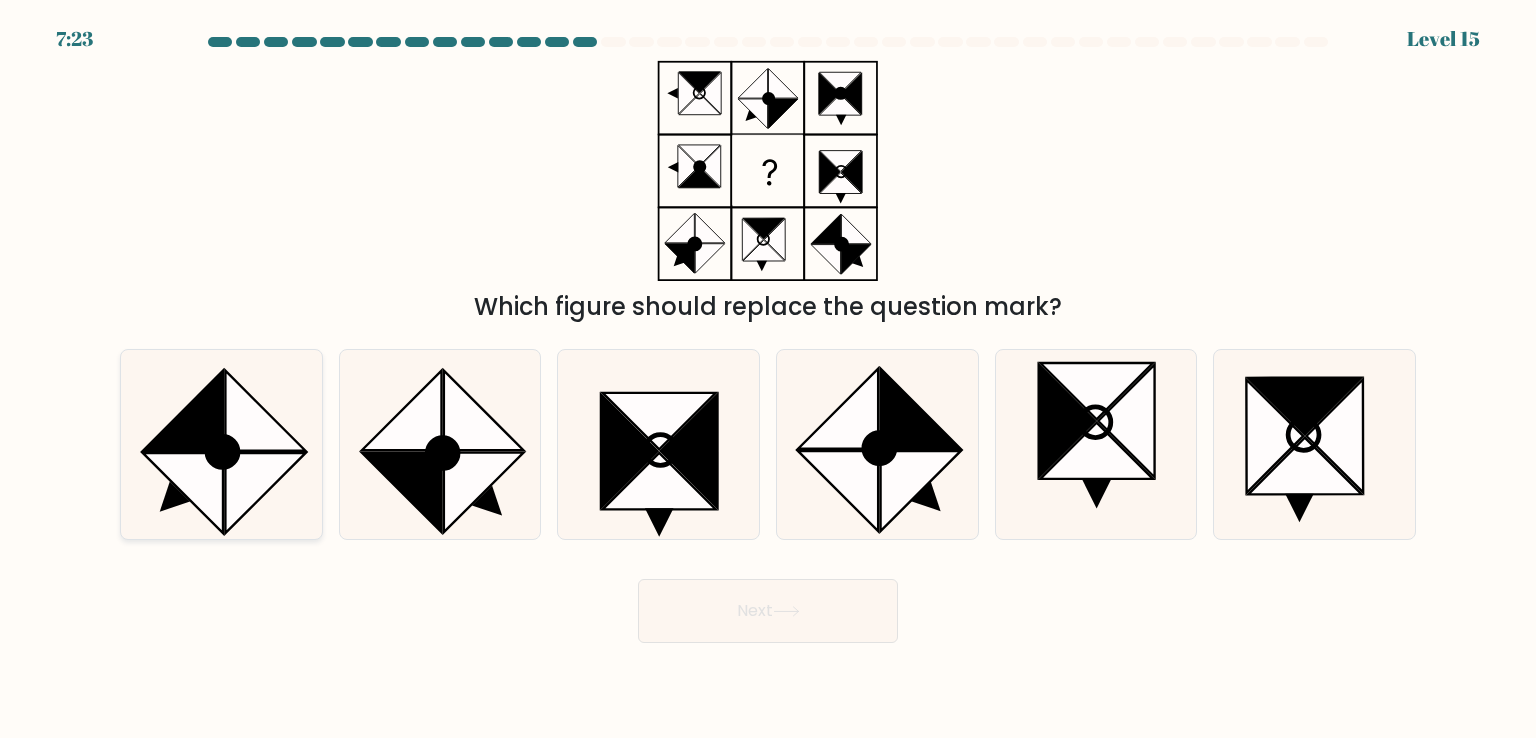 click 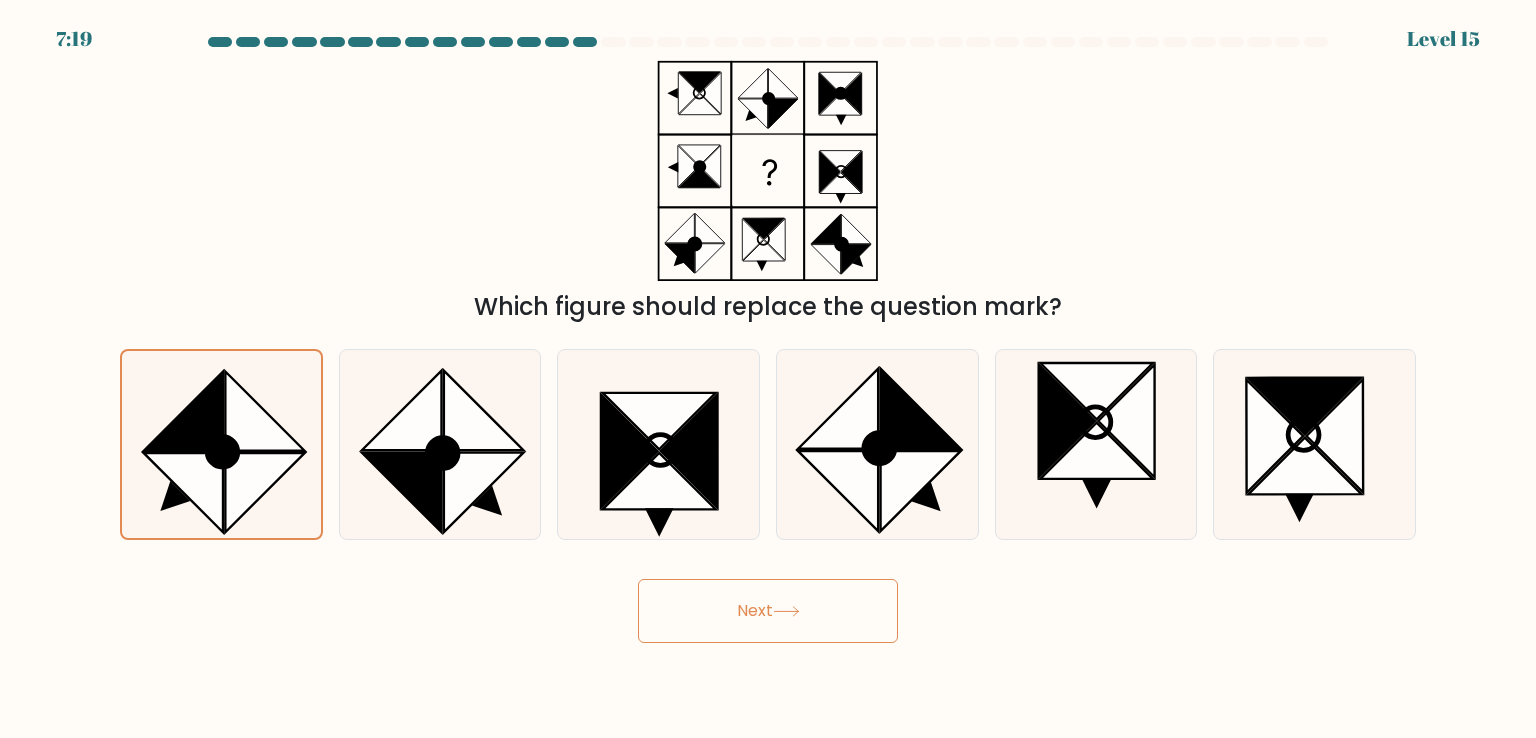 click 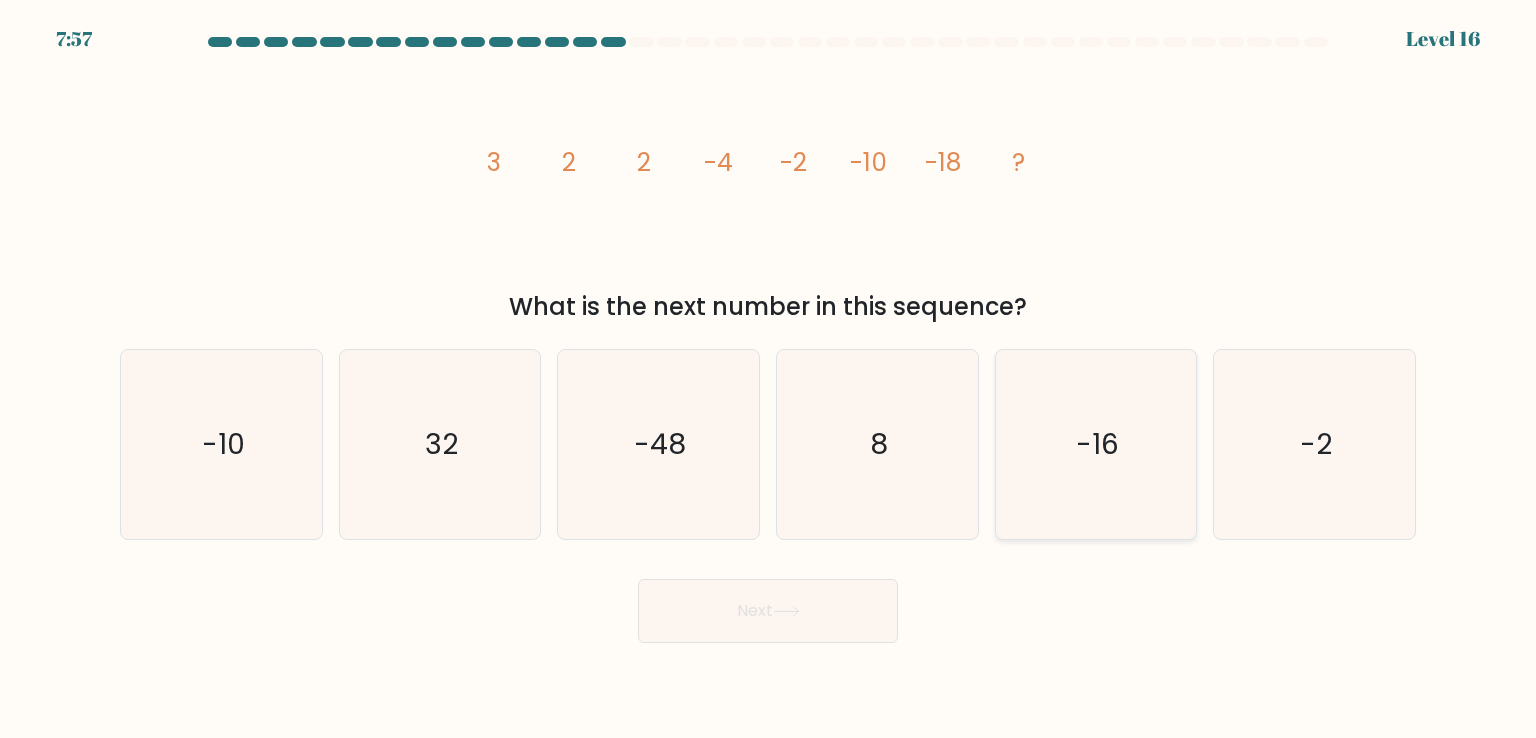 click on "-16" 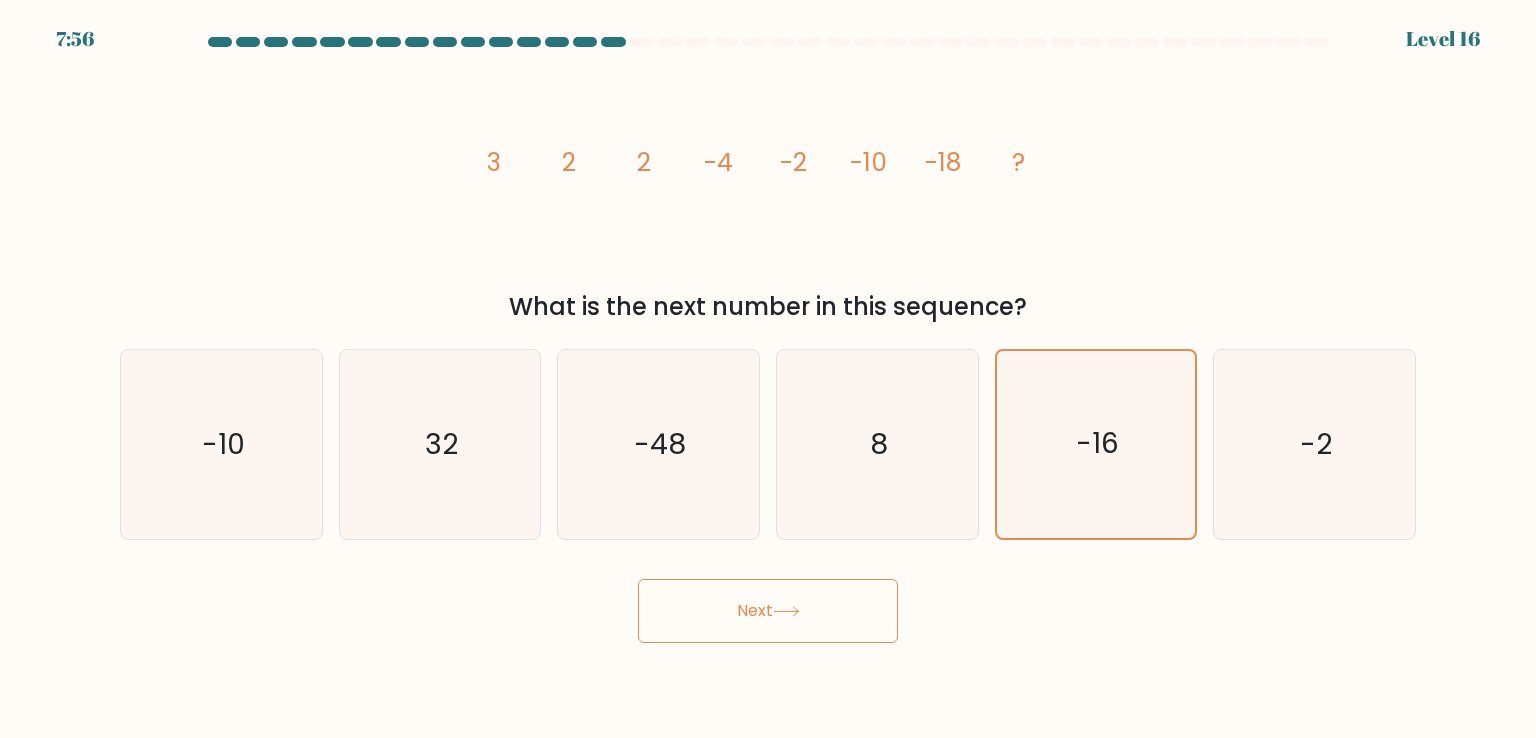 click on "Next" at bounding box center (768, 611) 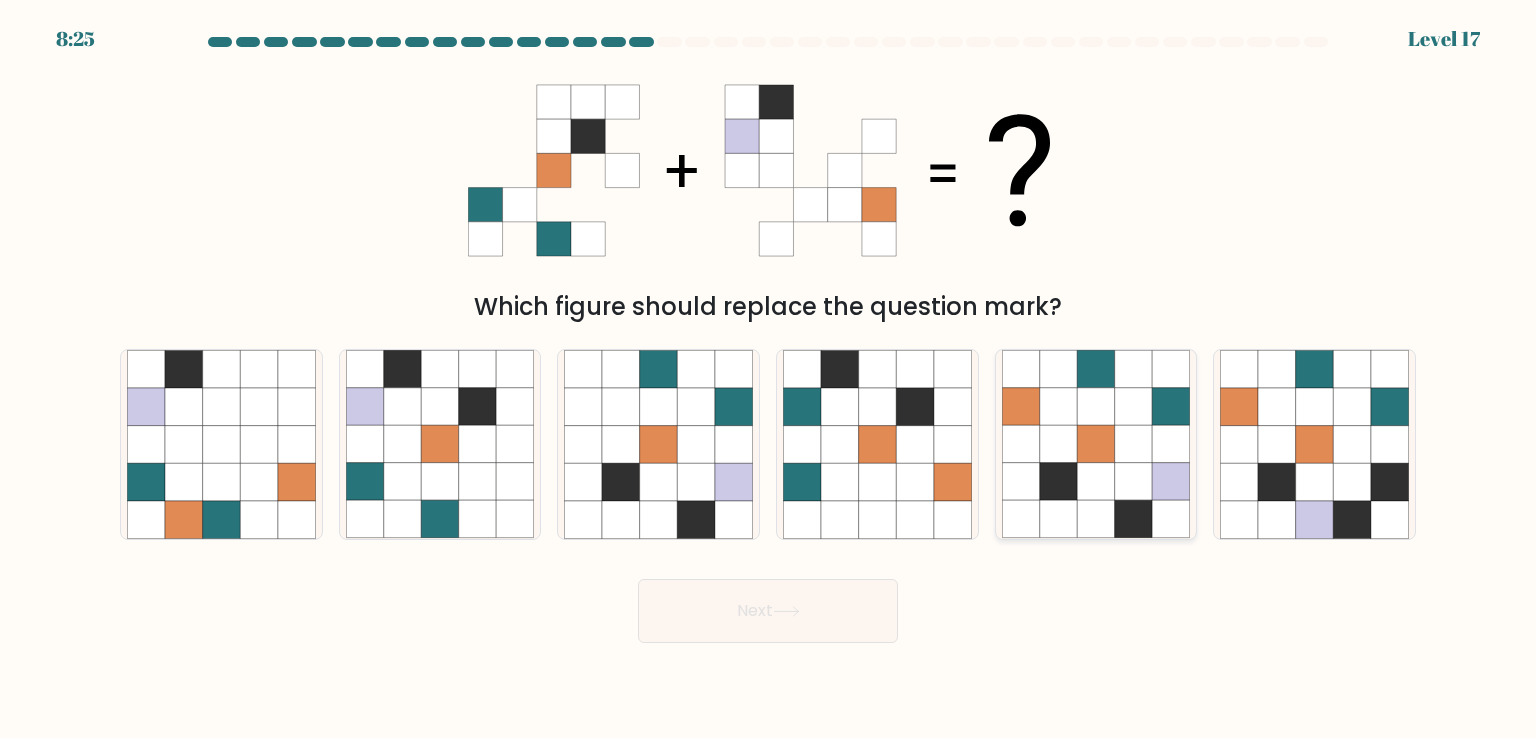 click 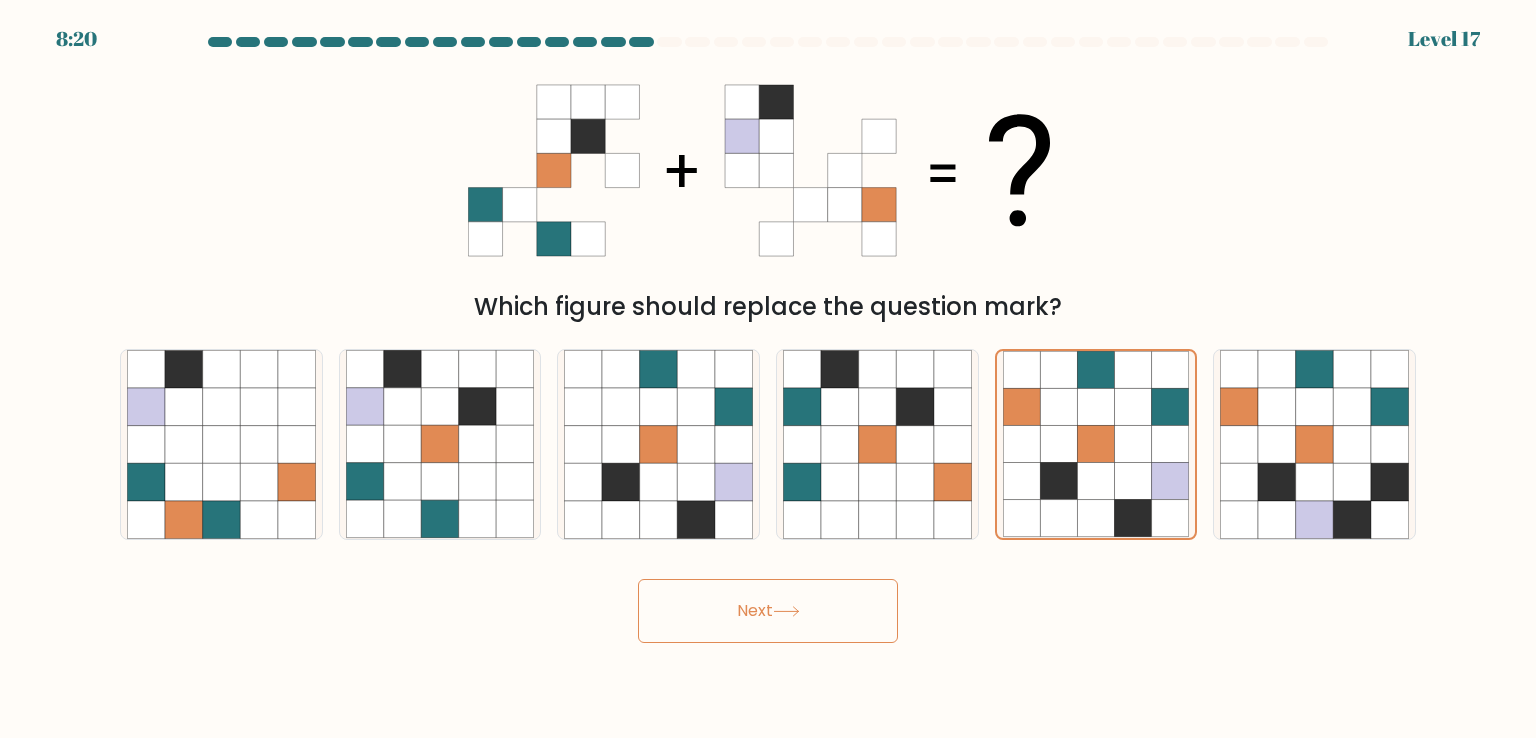 click on "Next" at bounding box center [768, 611] 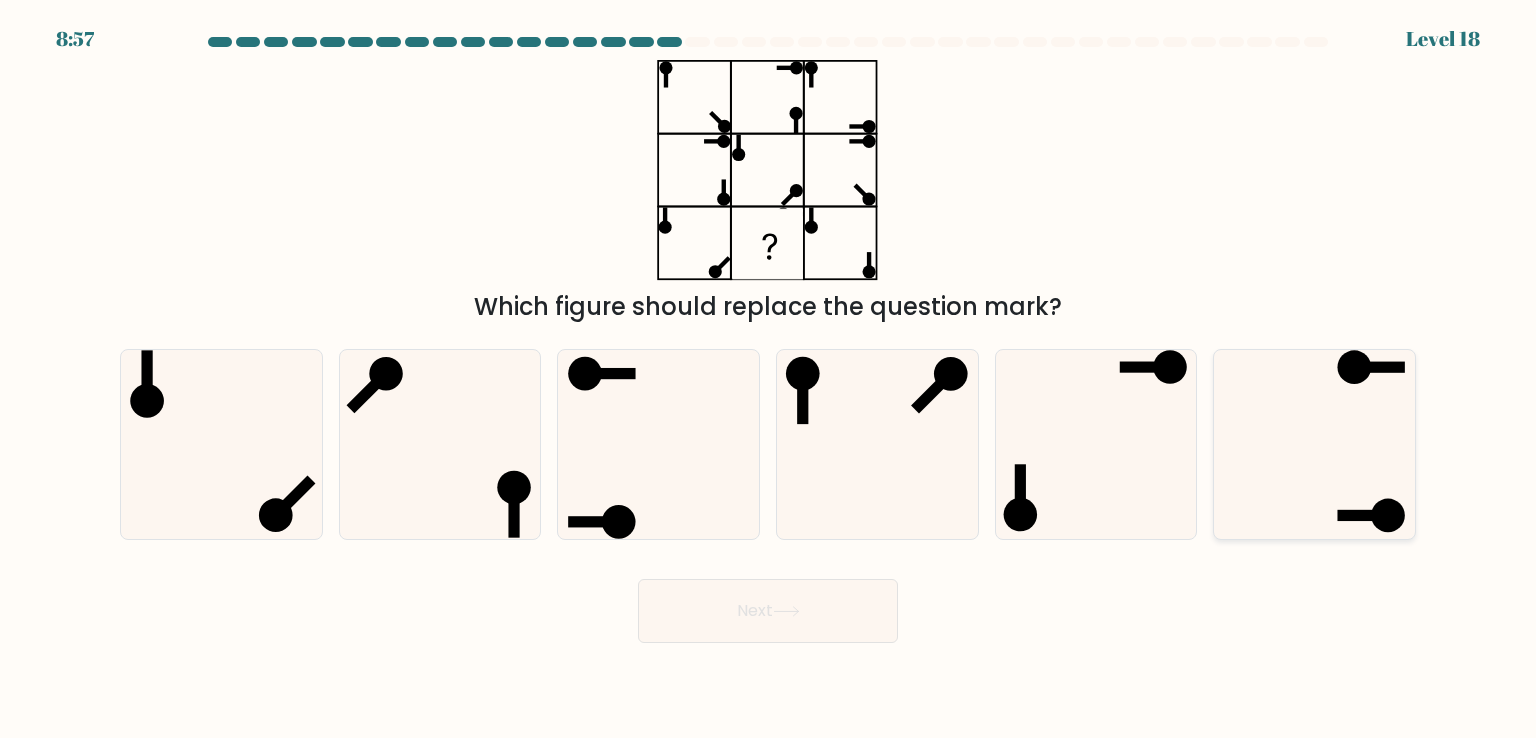 click 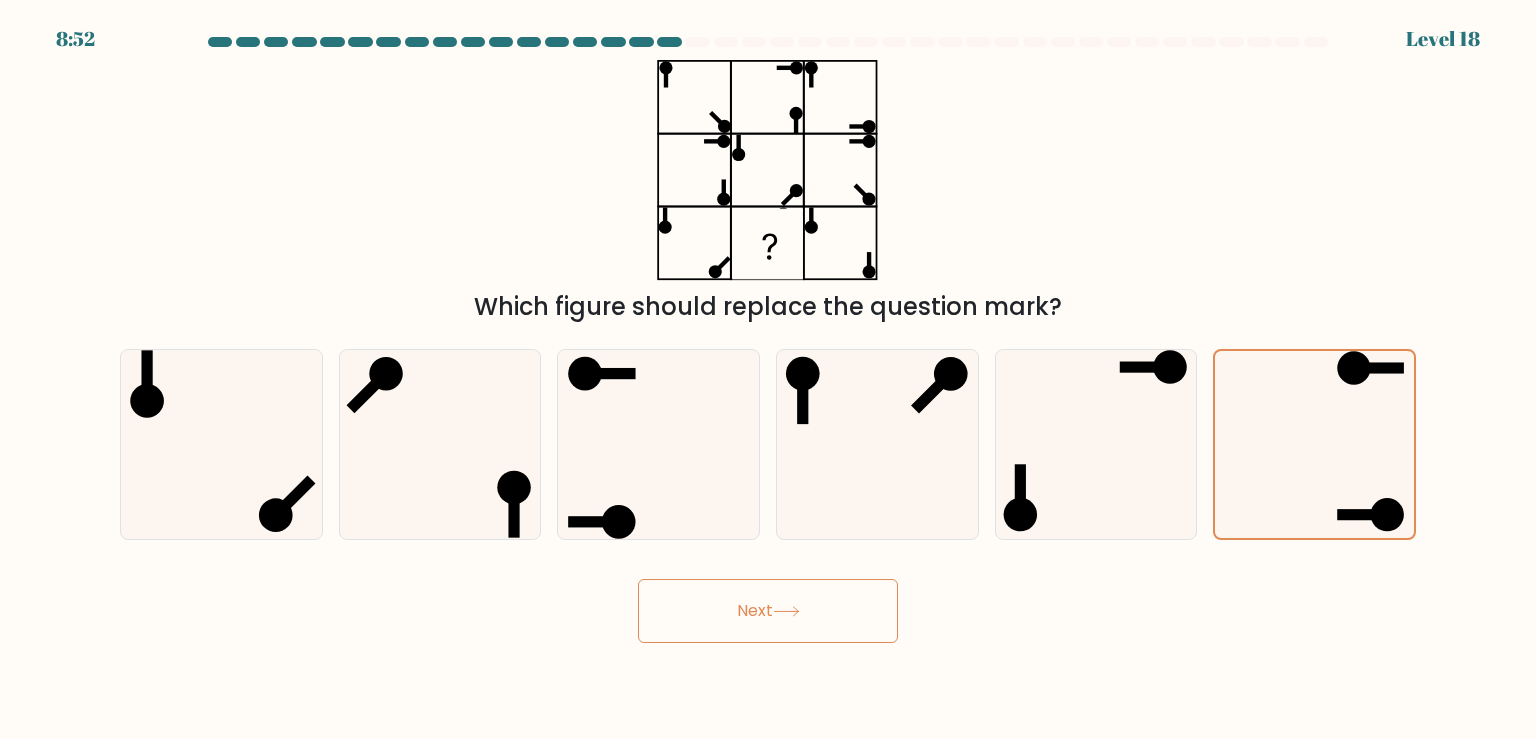 click 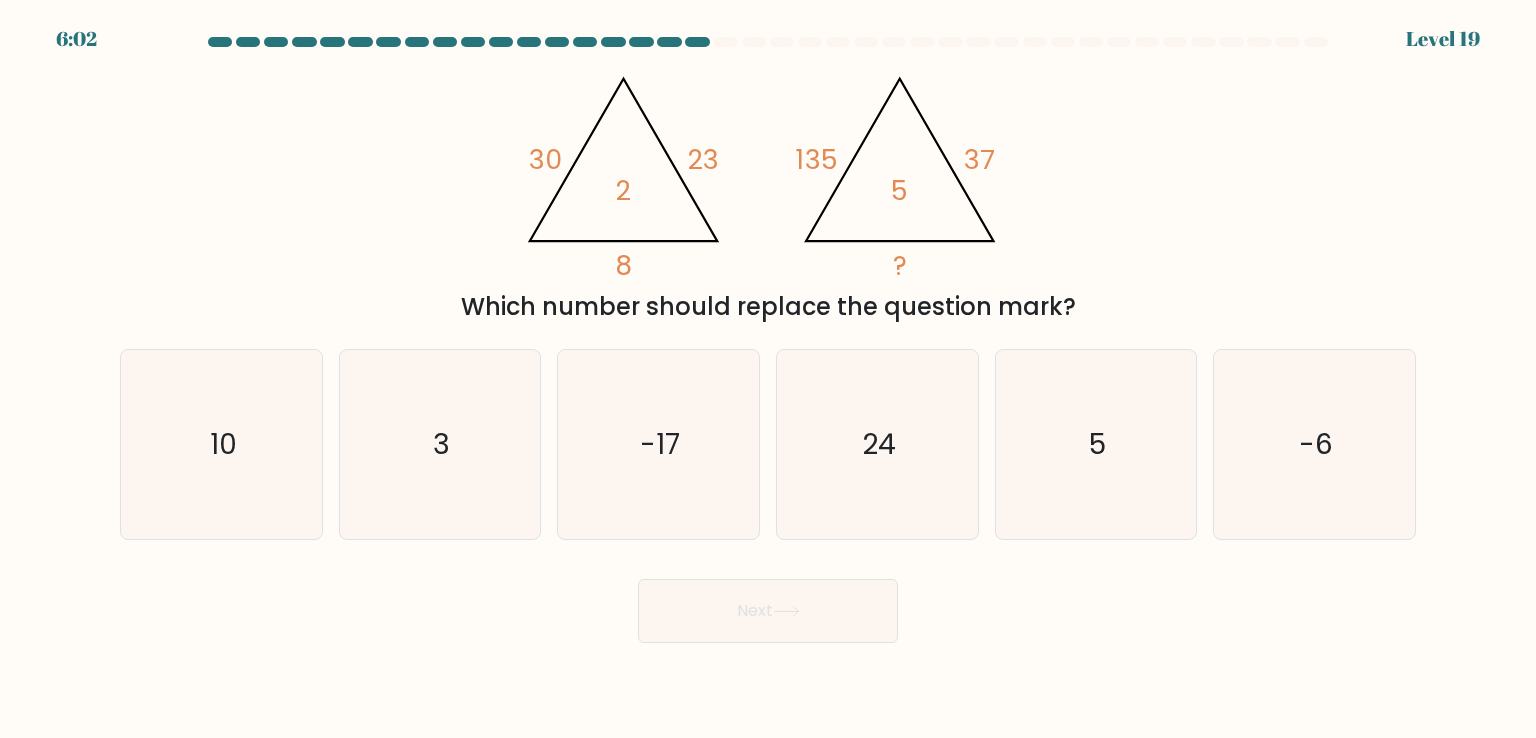 click at bounding box center [768, 340] 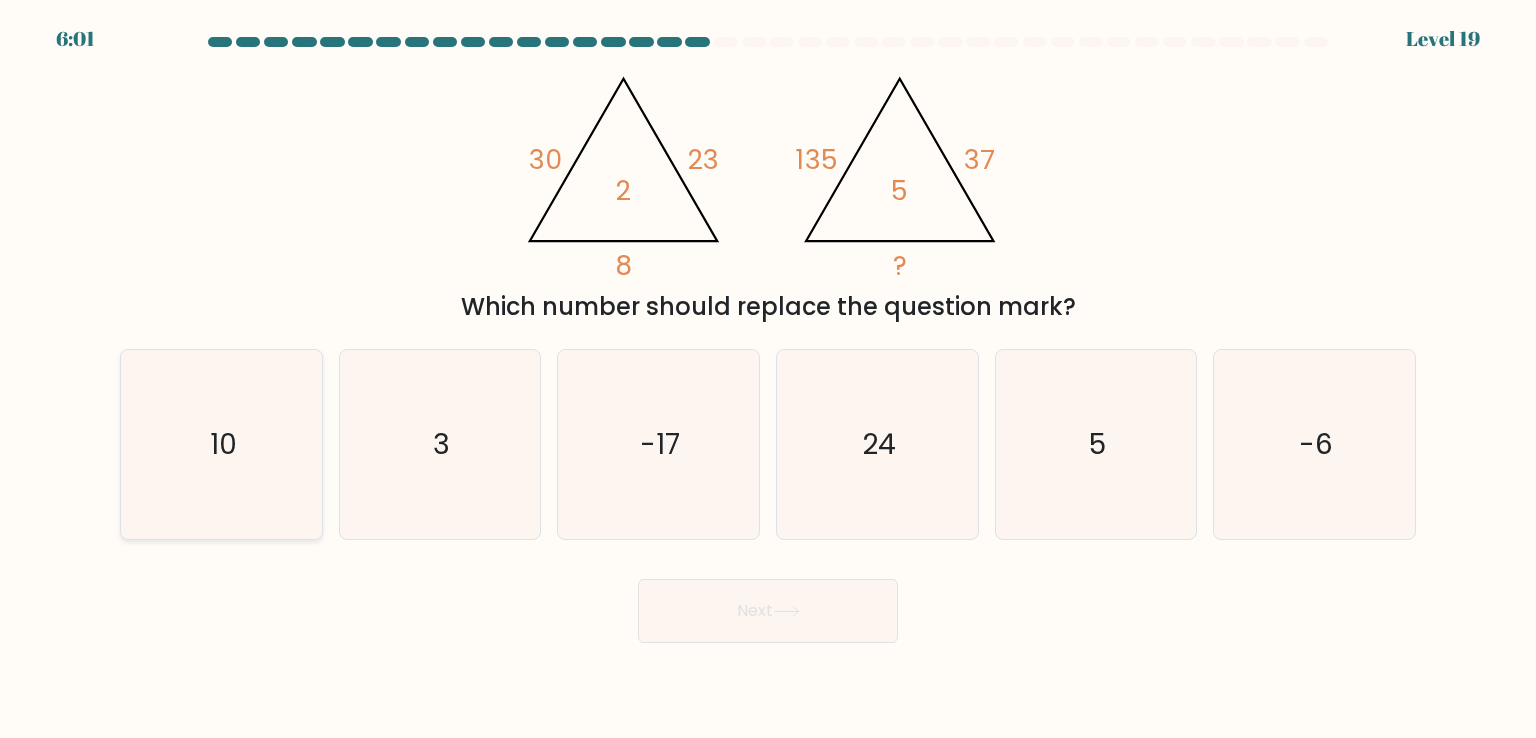 click on "10" 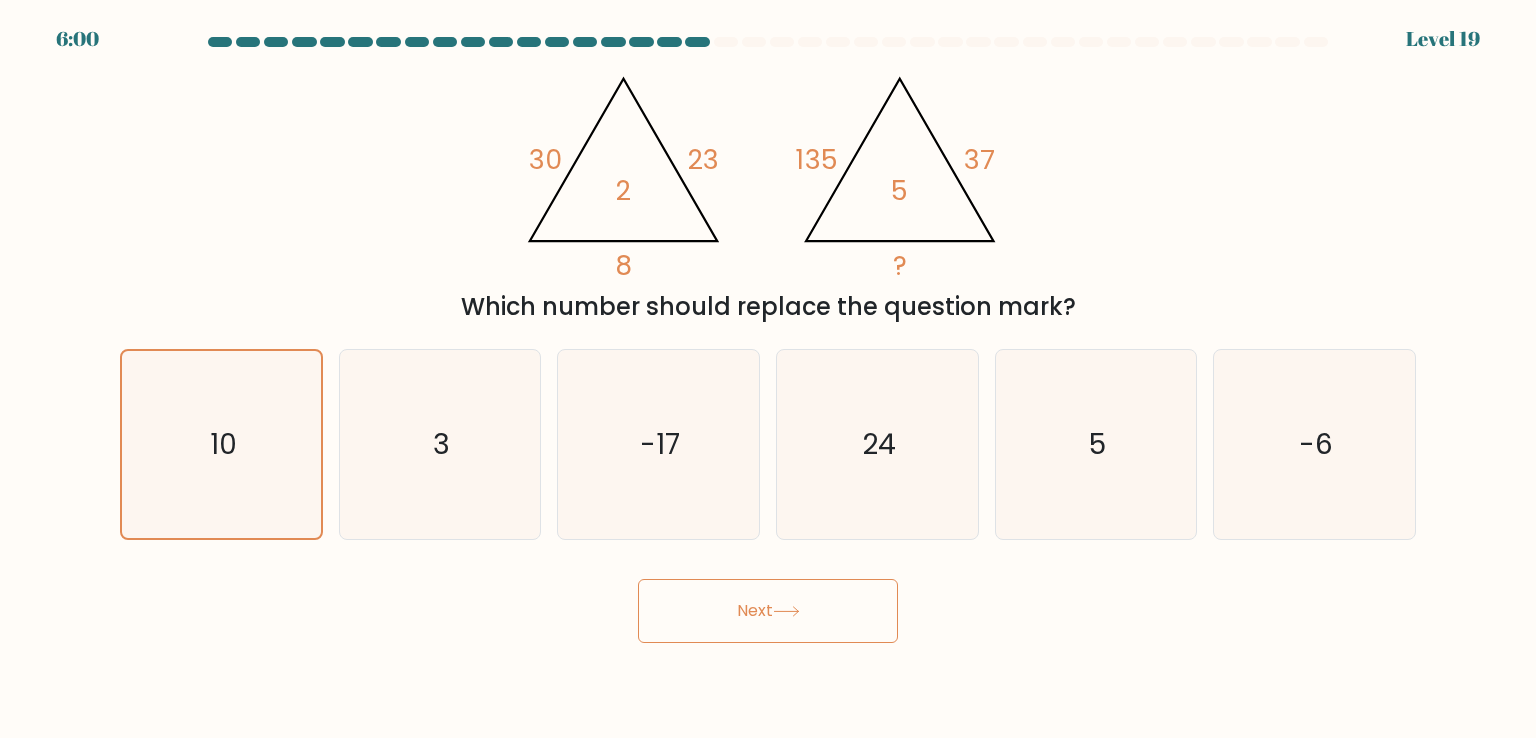 click on "Next" at bounding box center [768, 611] 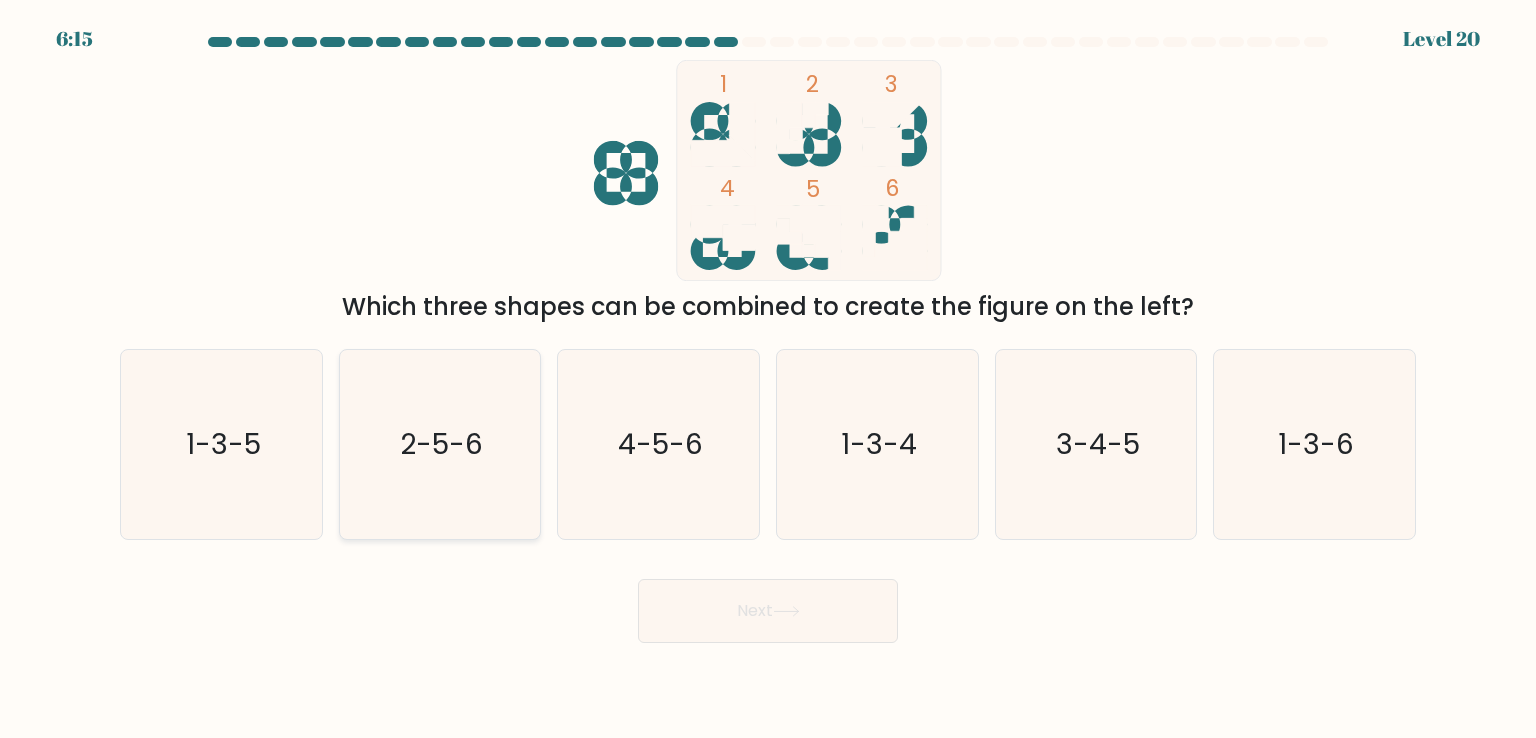 click on "2-5-6" 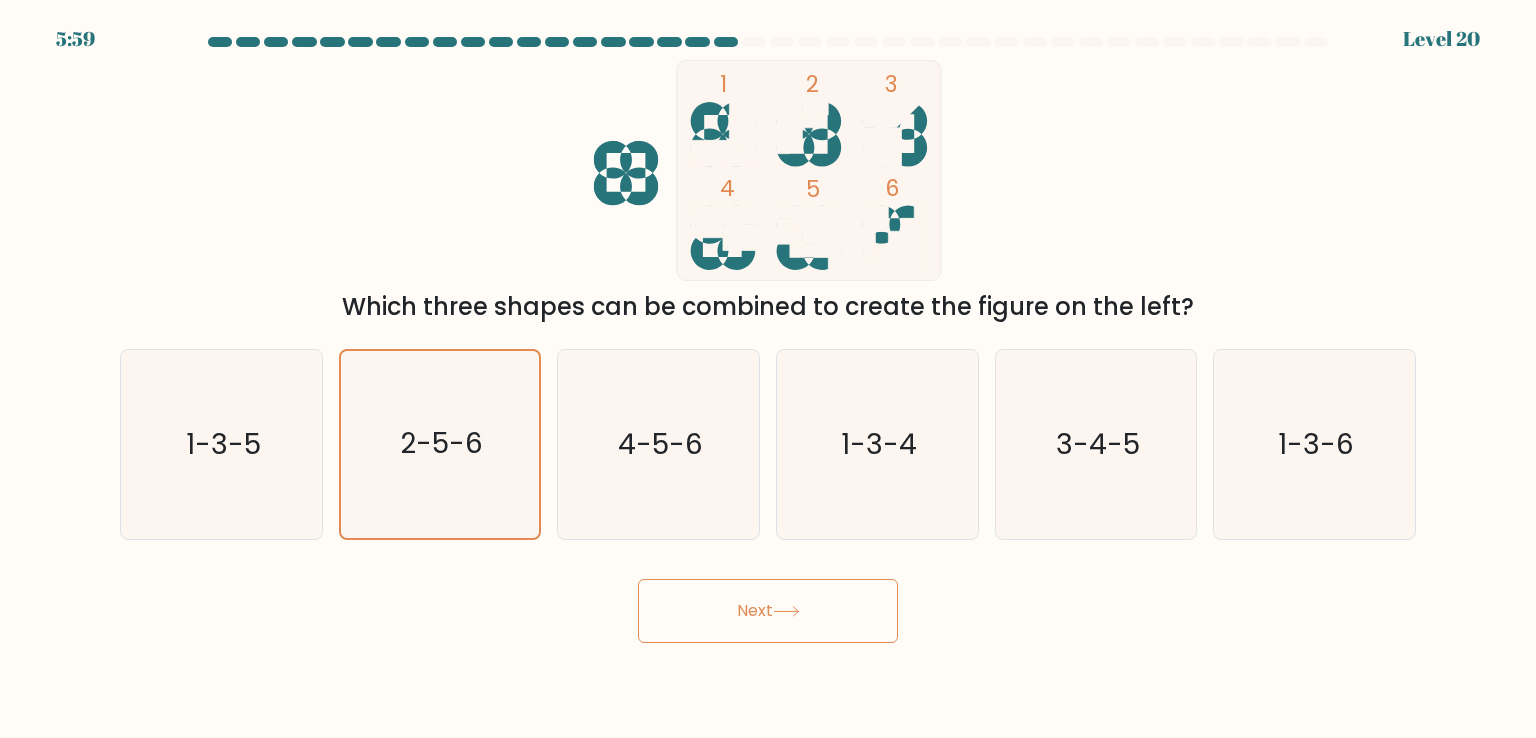 click on "Next" at bounding box center [768, 611] 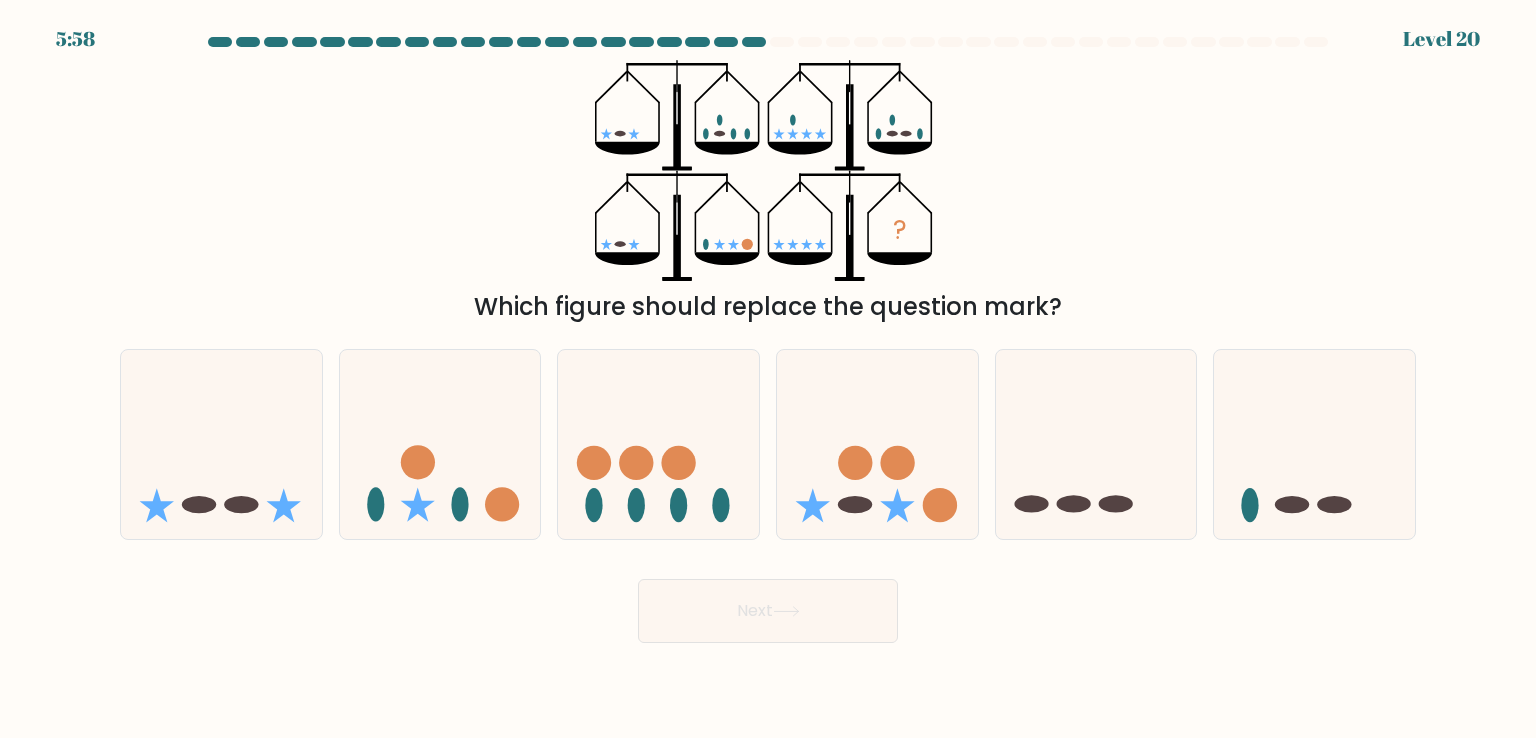 click on "?
Which figure should replace the question mark?" at bounding box center [768, 192] 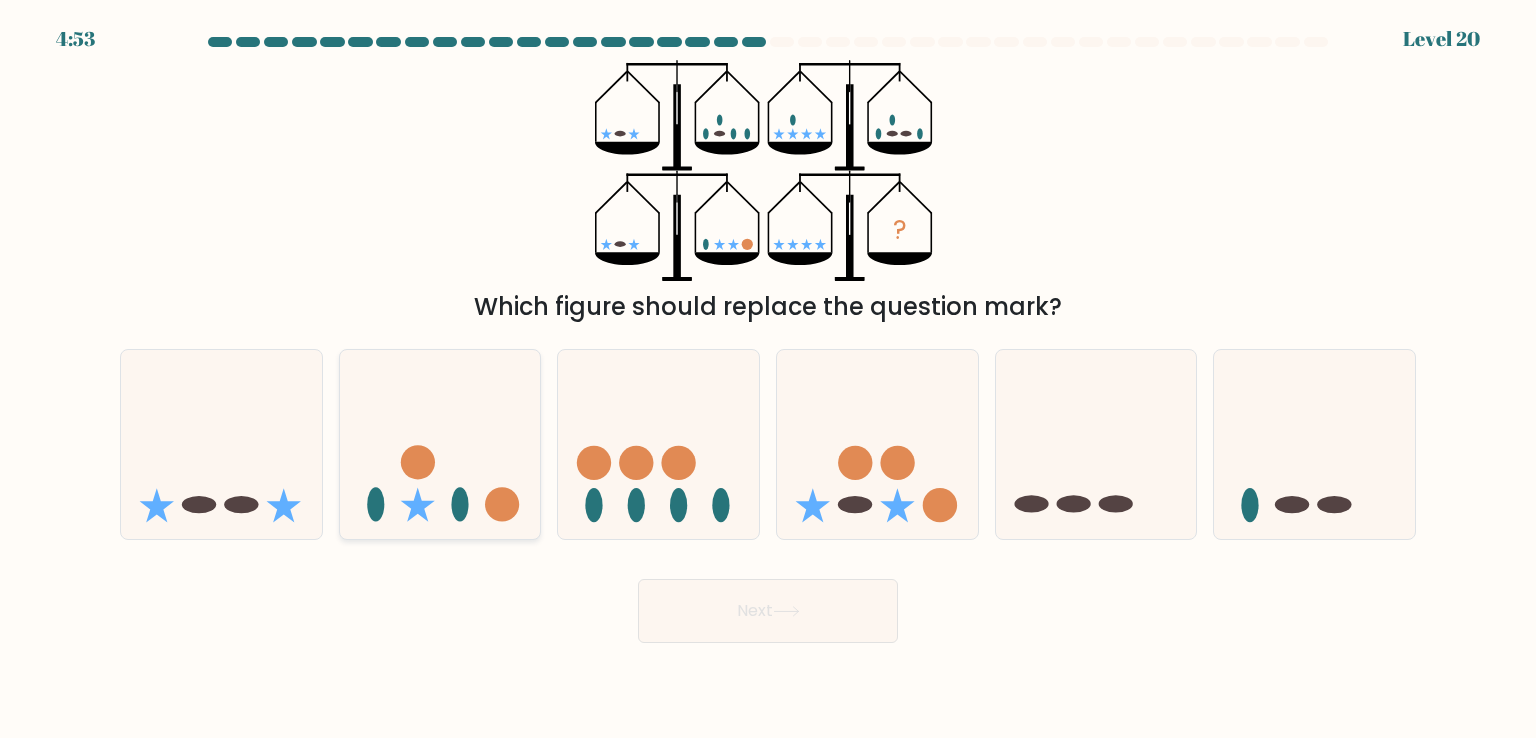 click 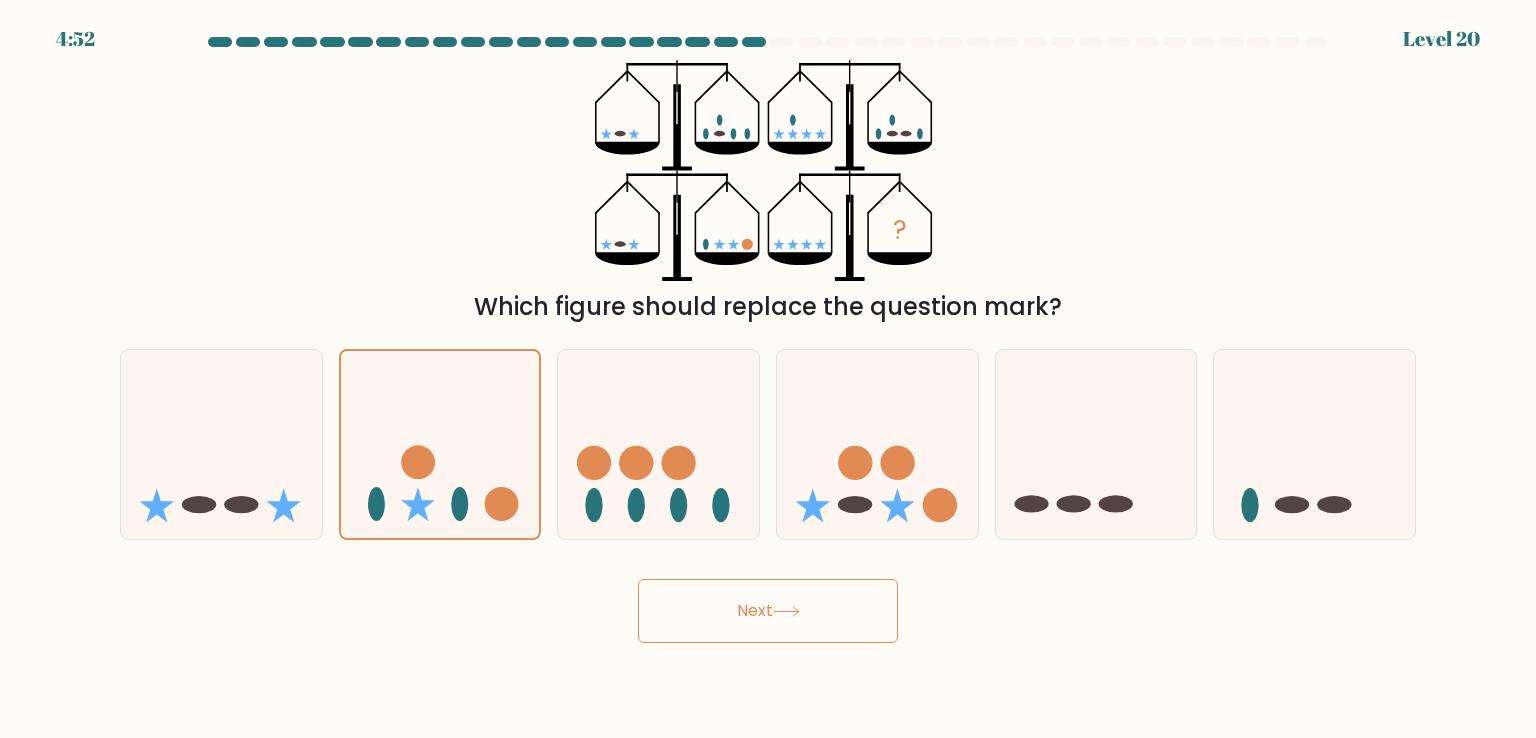 click on "Next" at bounding box center (768, 611) 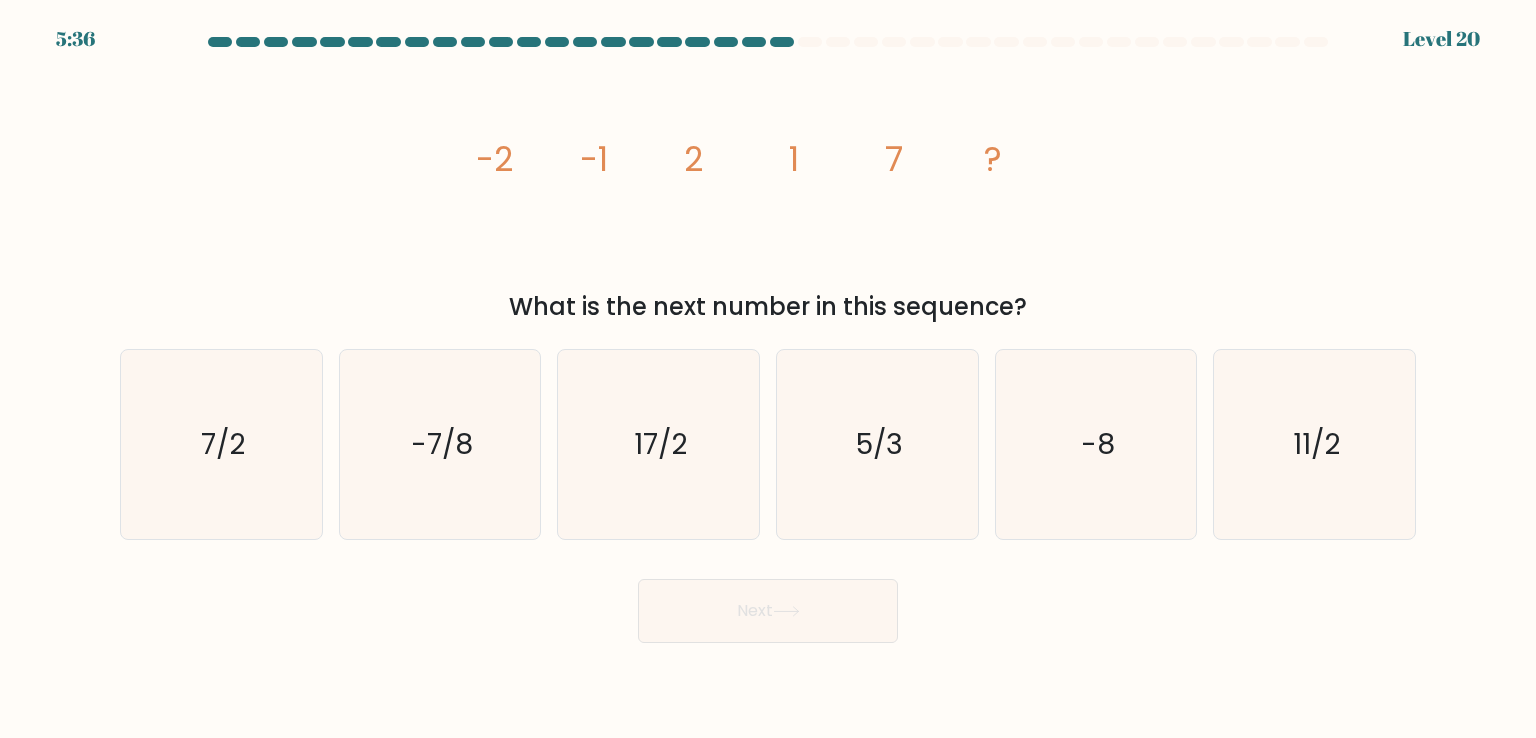 click on "image/svg+xml
-2
-1
2
1
7
?
What is the next number in this sequence?" at bounding box center (768, 192) 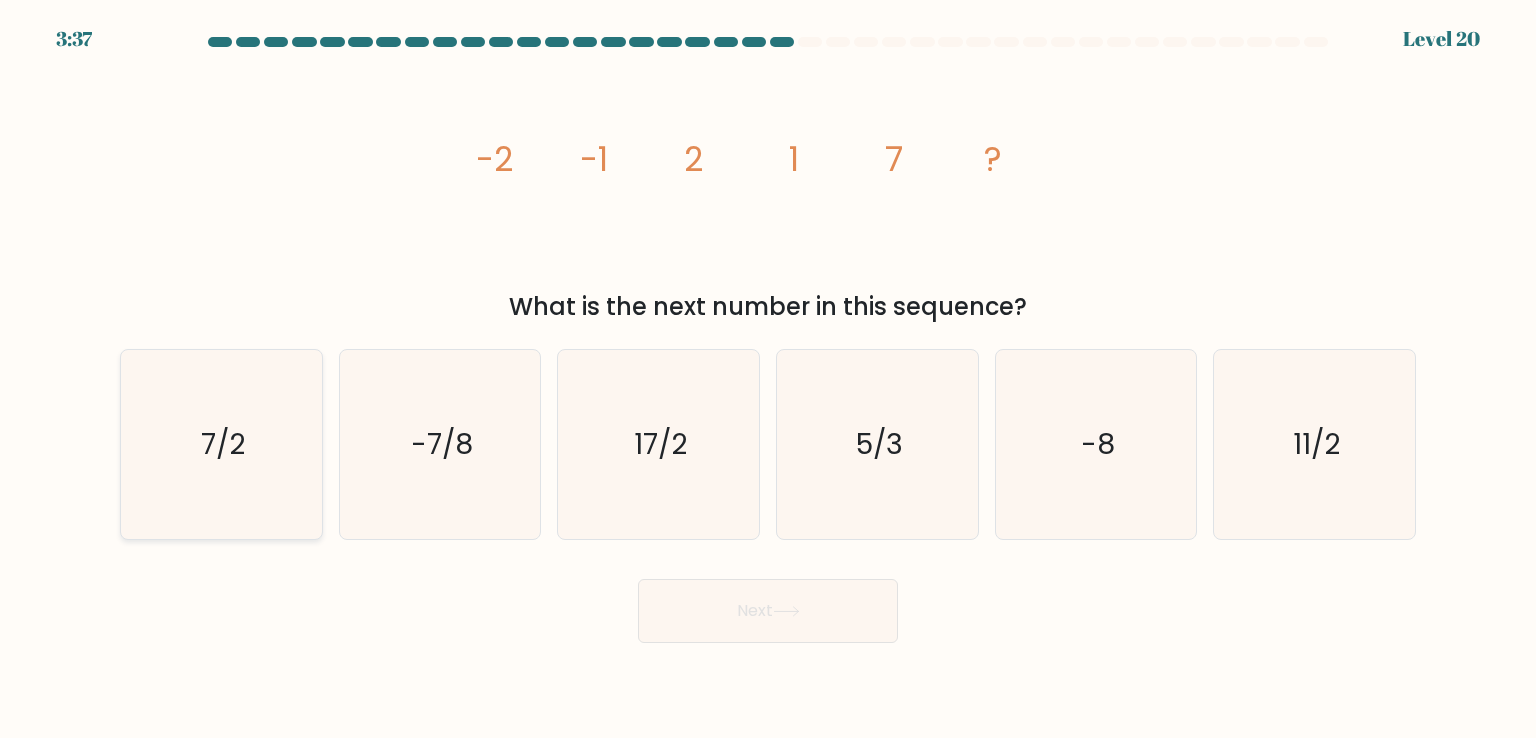 click on "7/2" 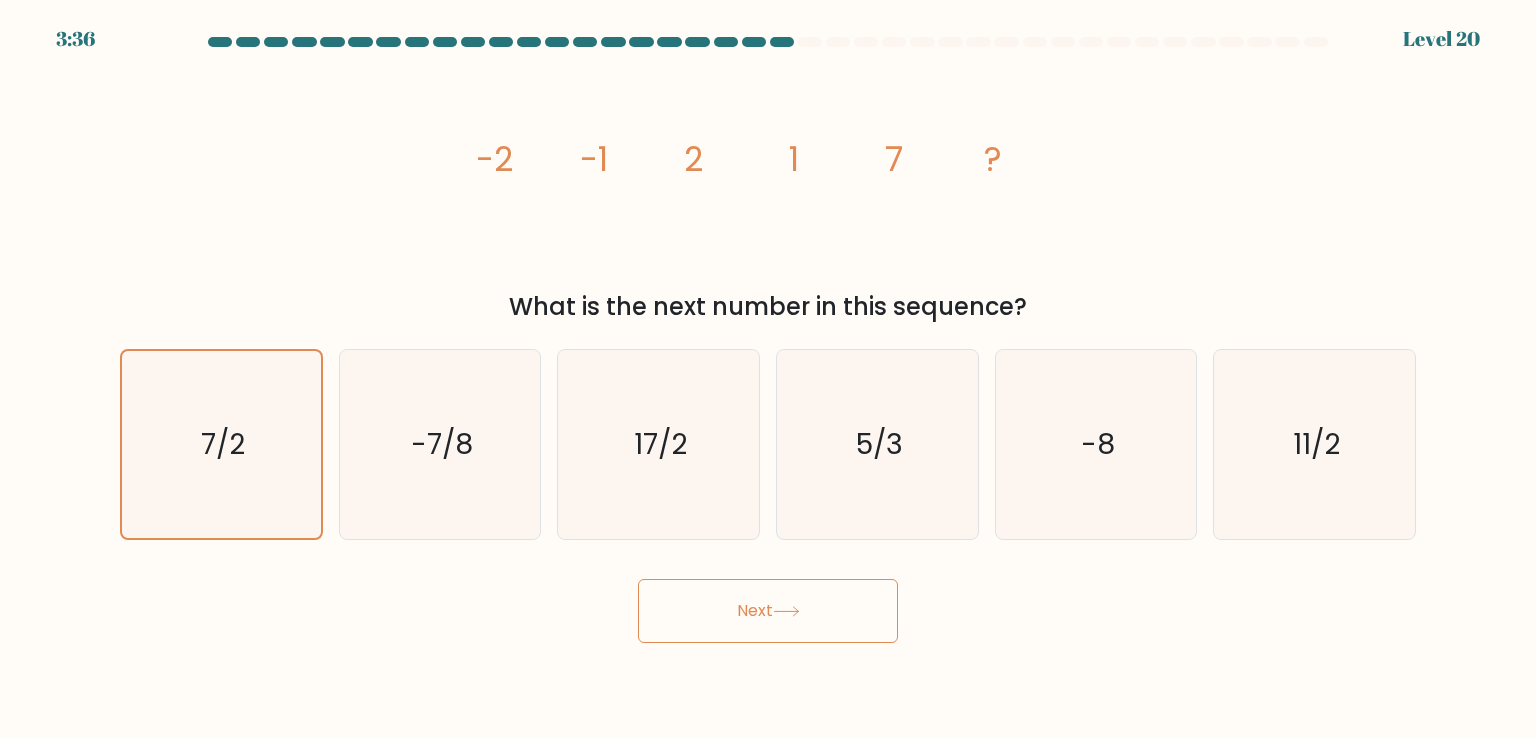 click on "Next" at bounding box center [768, 611] 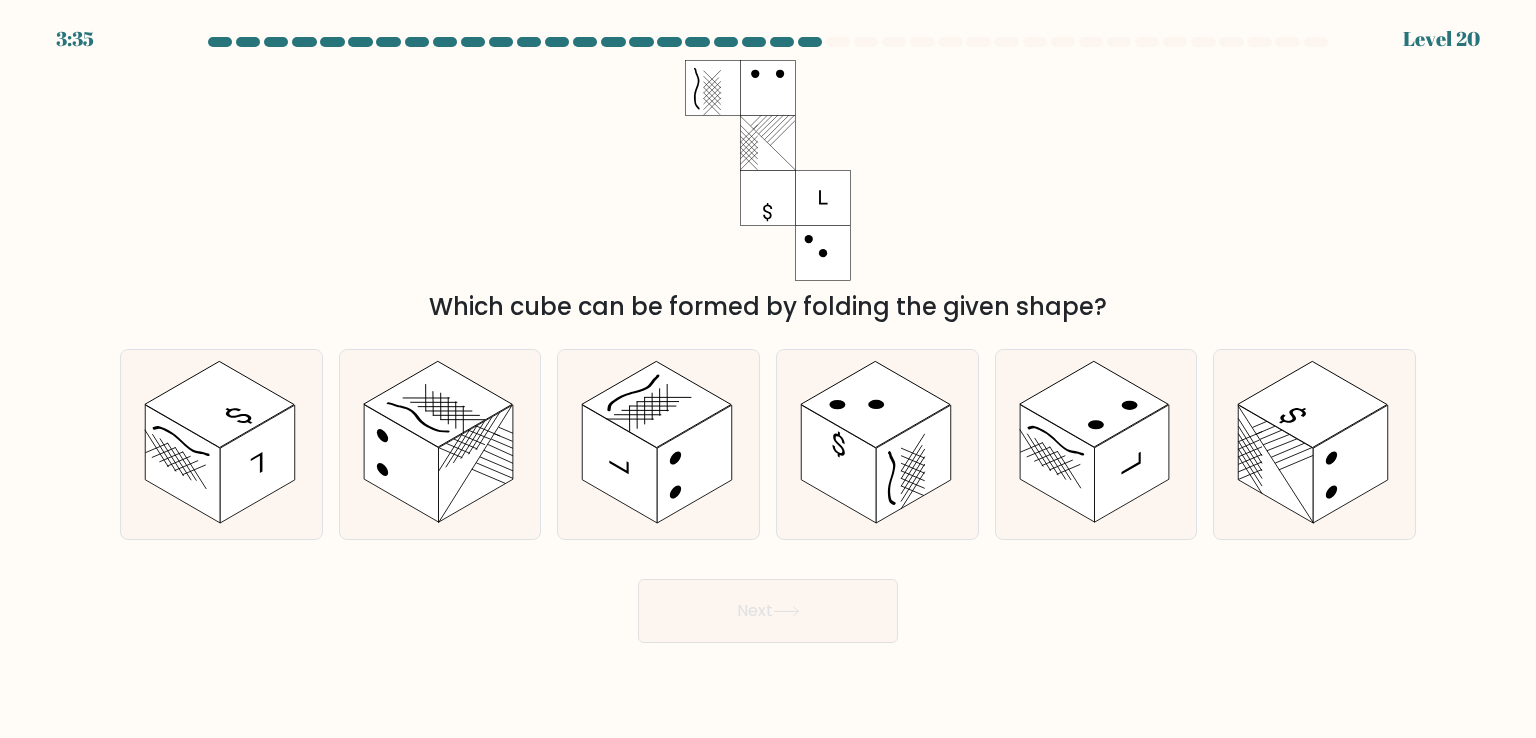 click on "Which cube can be formed by folding the given shape?" at bounding box center [768, 192] 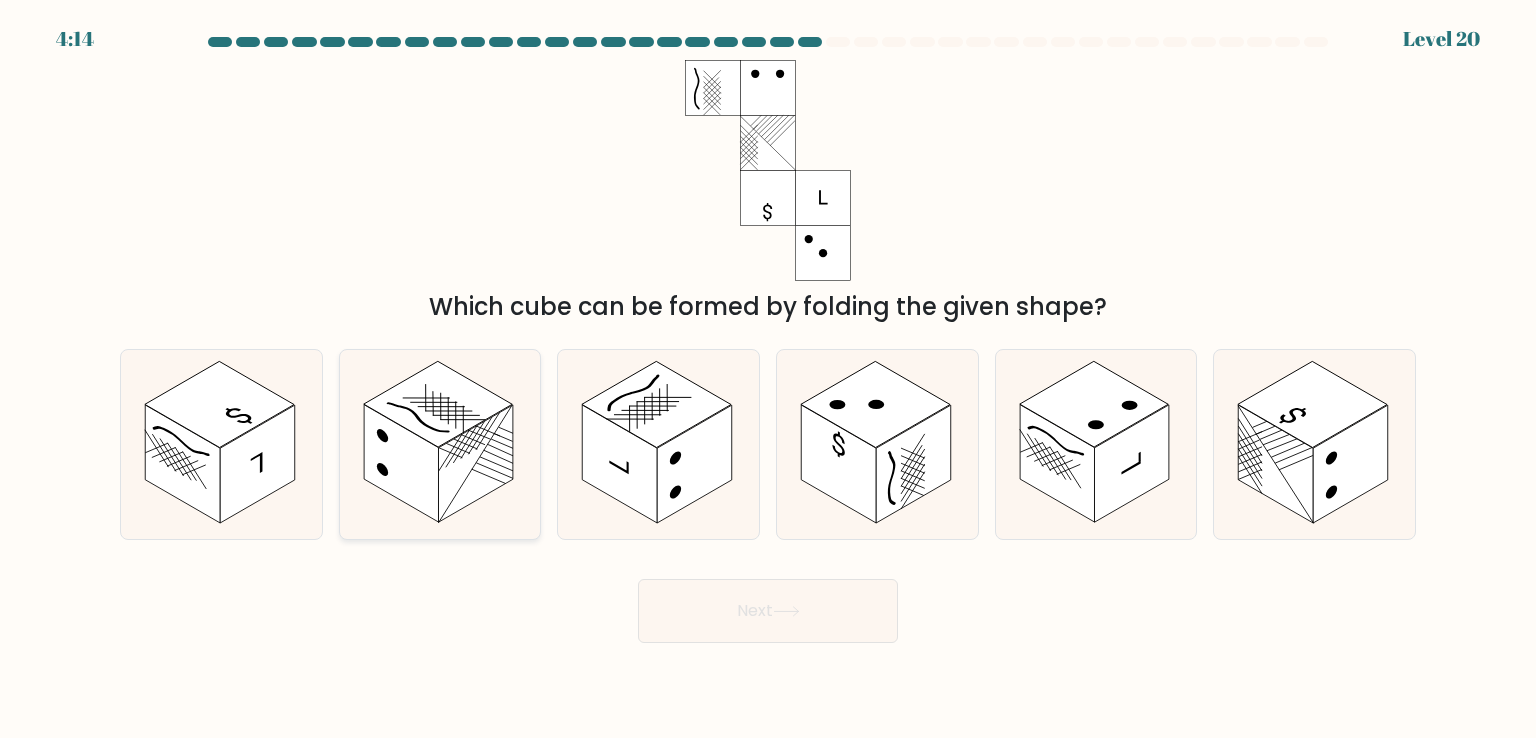 click 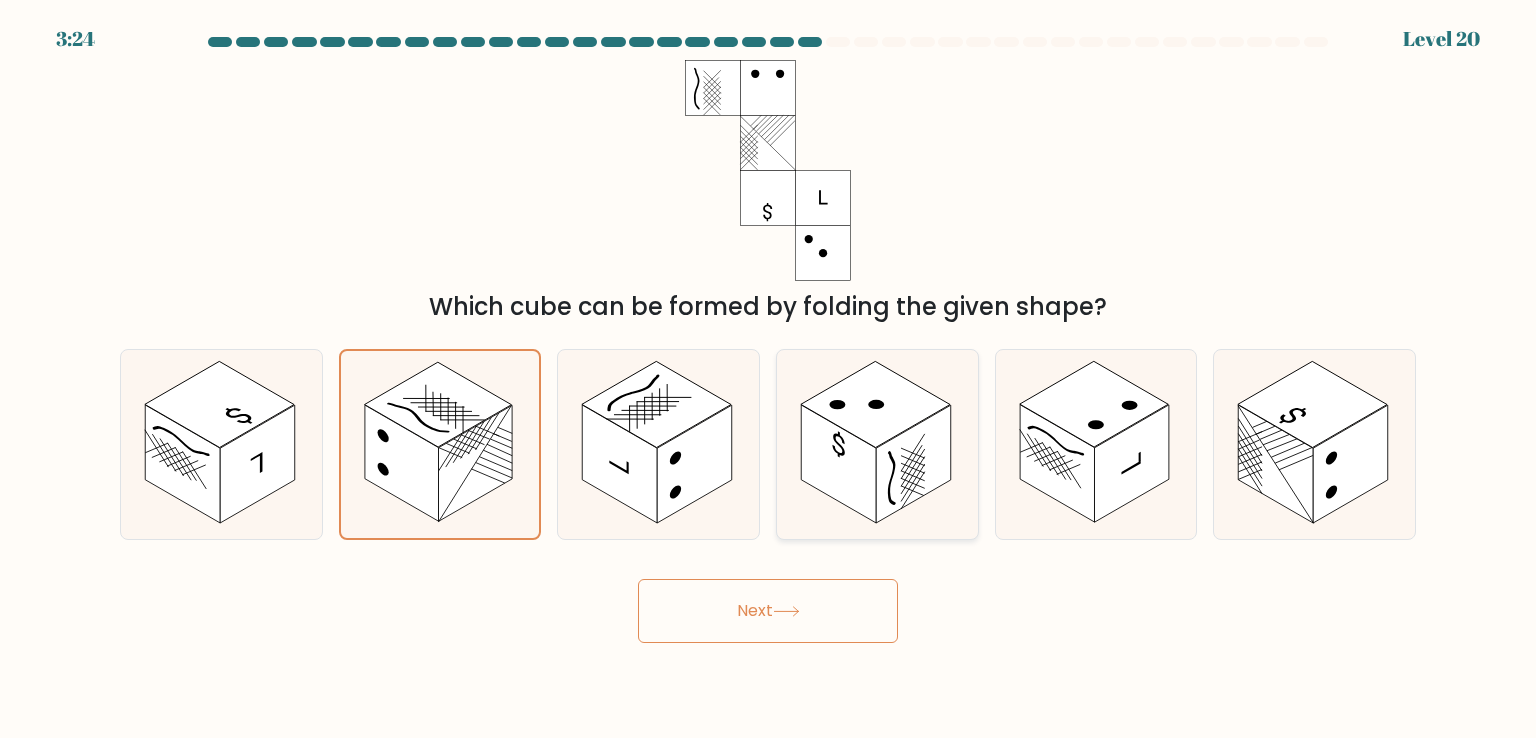 click 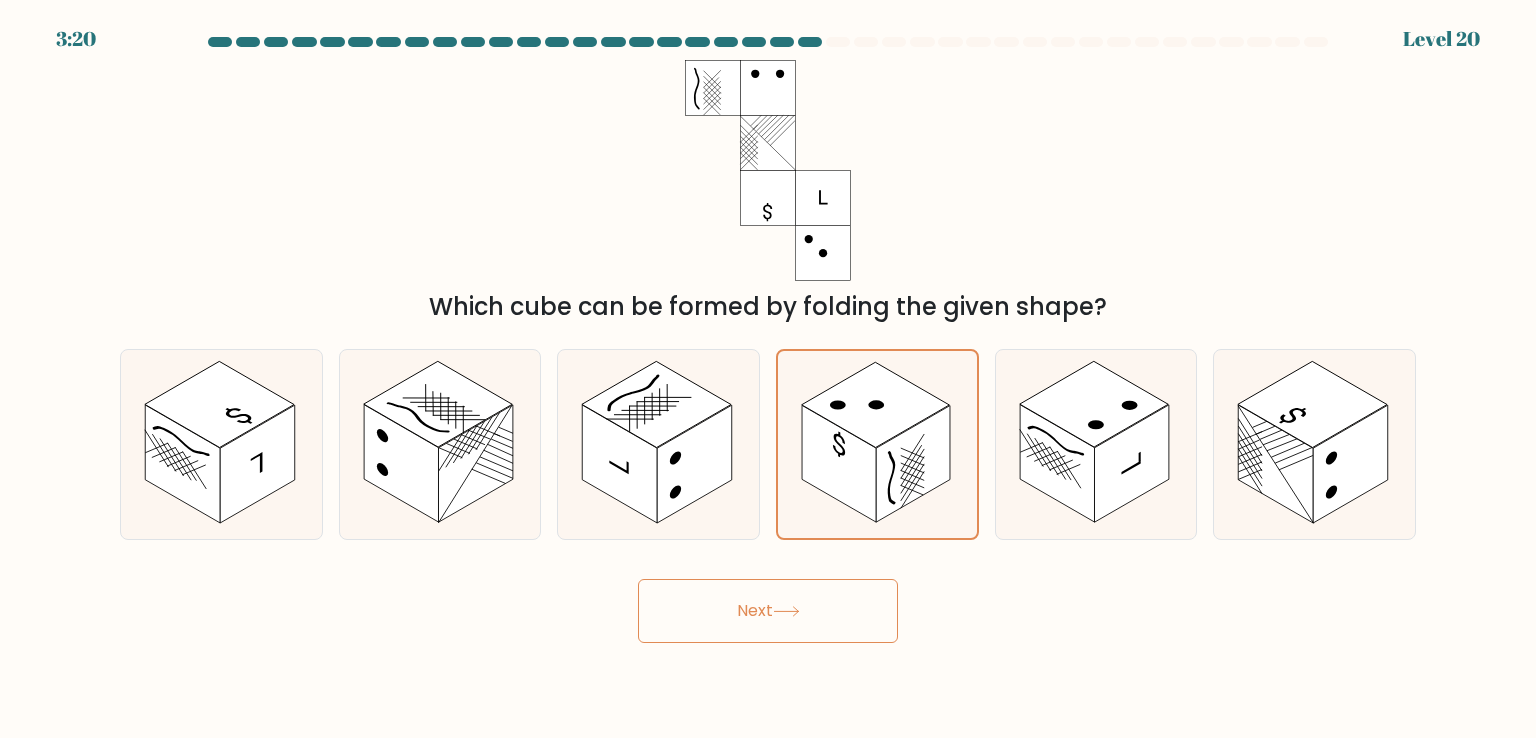 click on "Next" at bounding box center [768, 611] 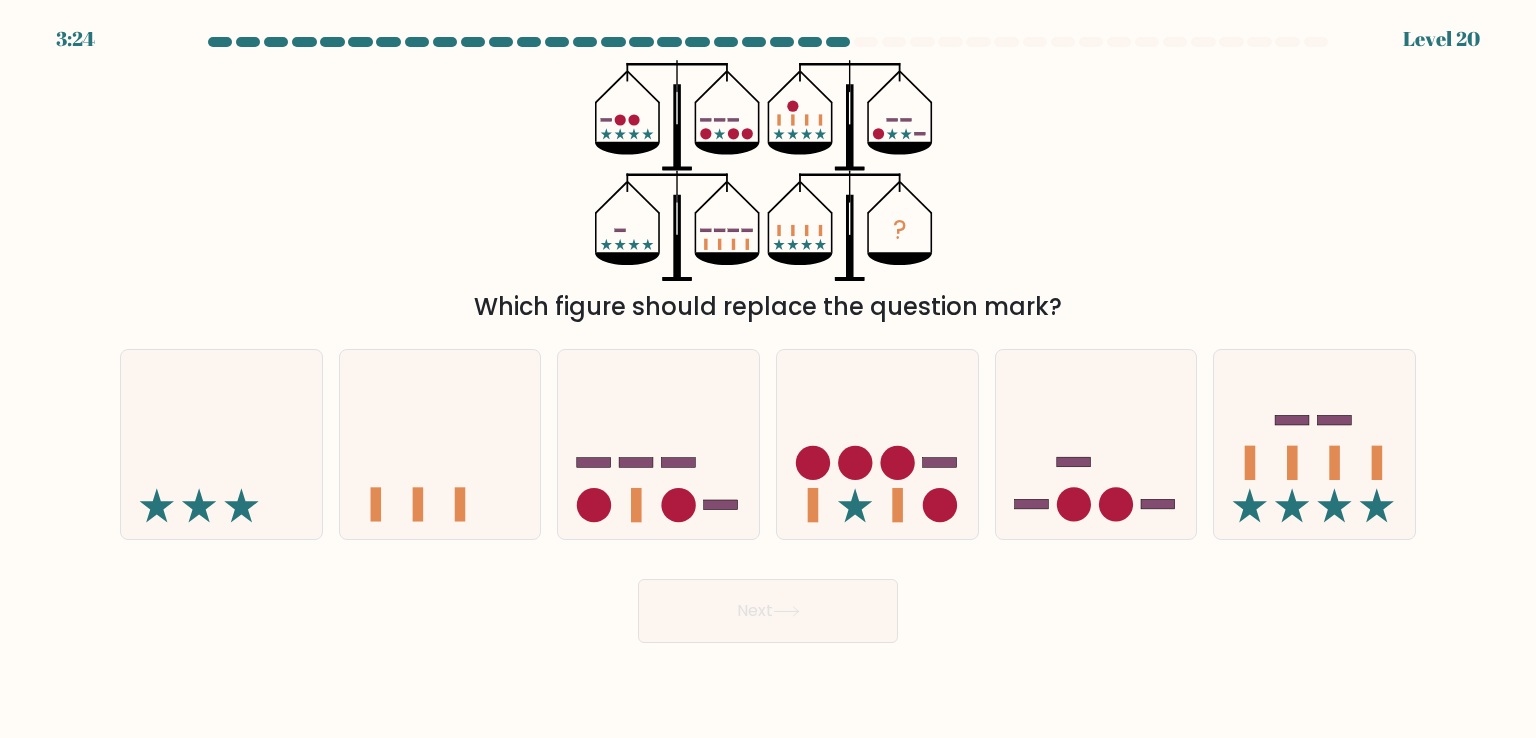 click 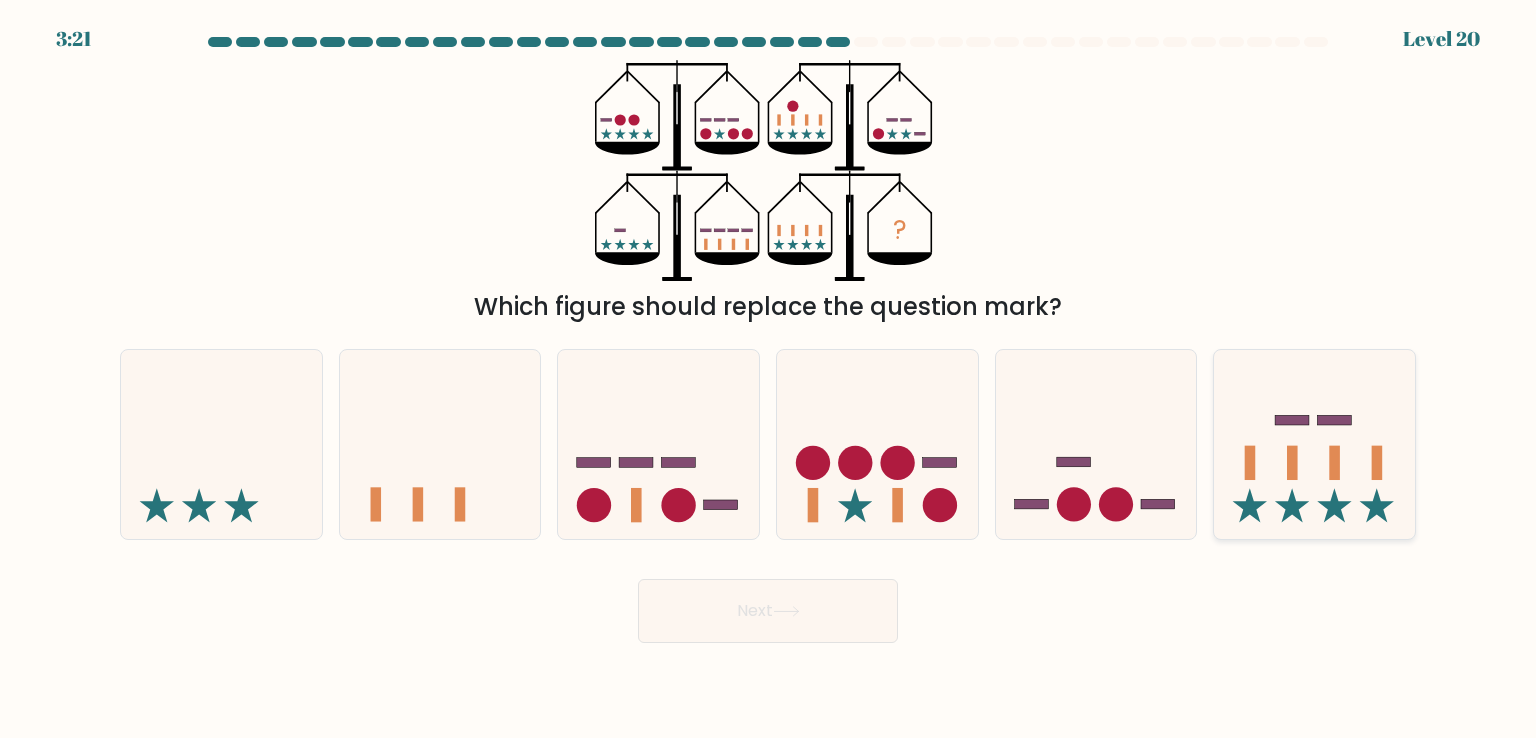click 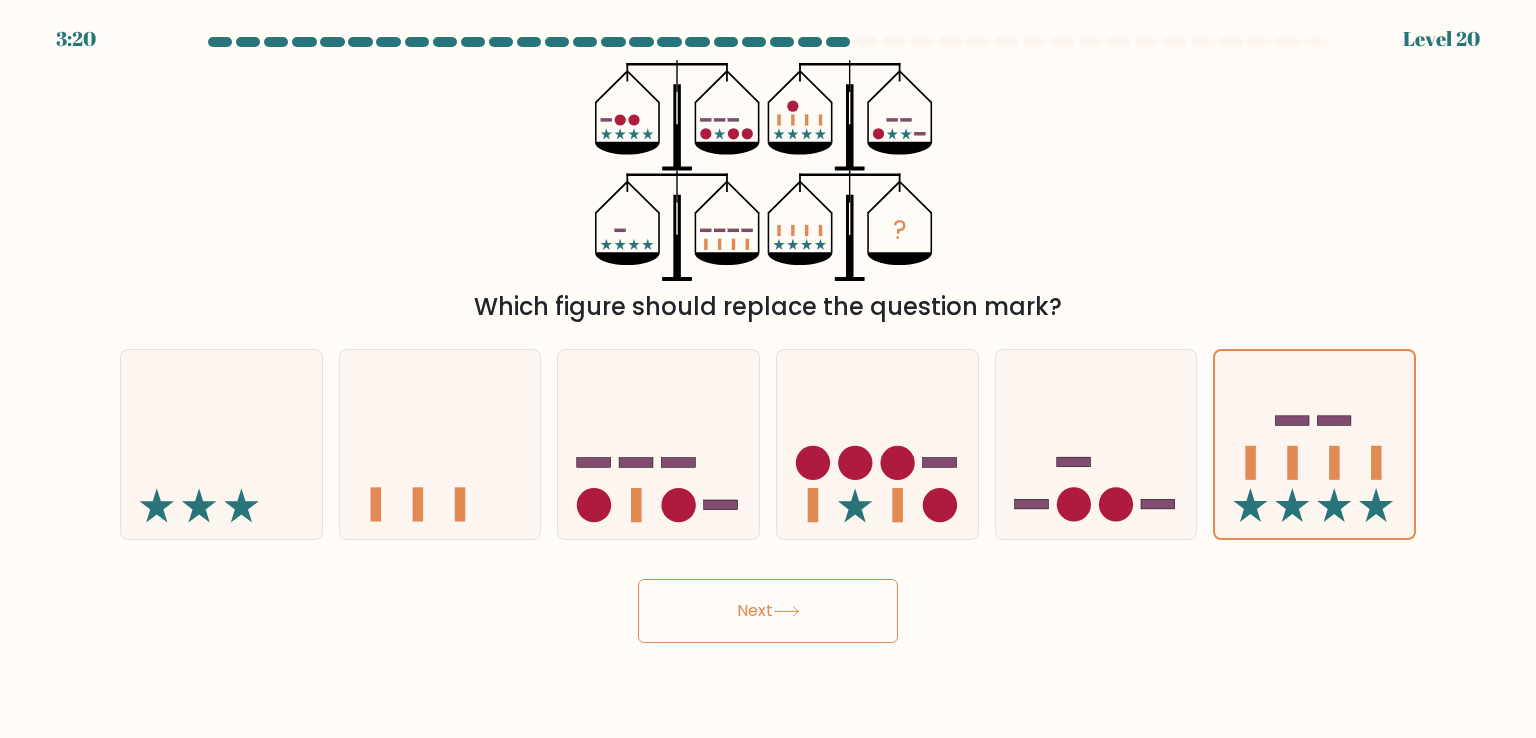 click on "3:20
Level 20" at bounding box center (768, 369) 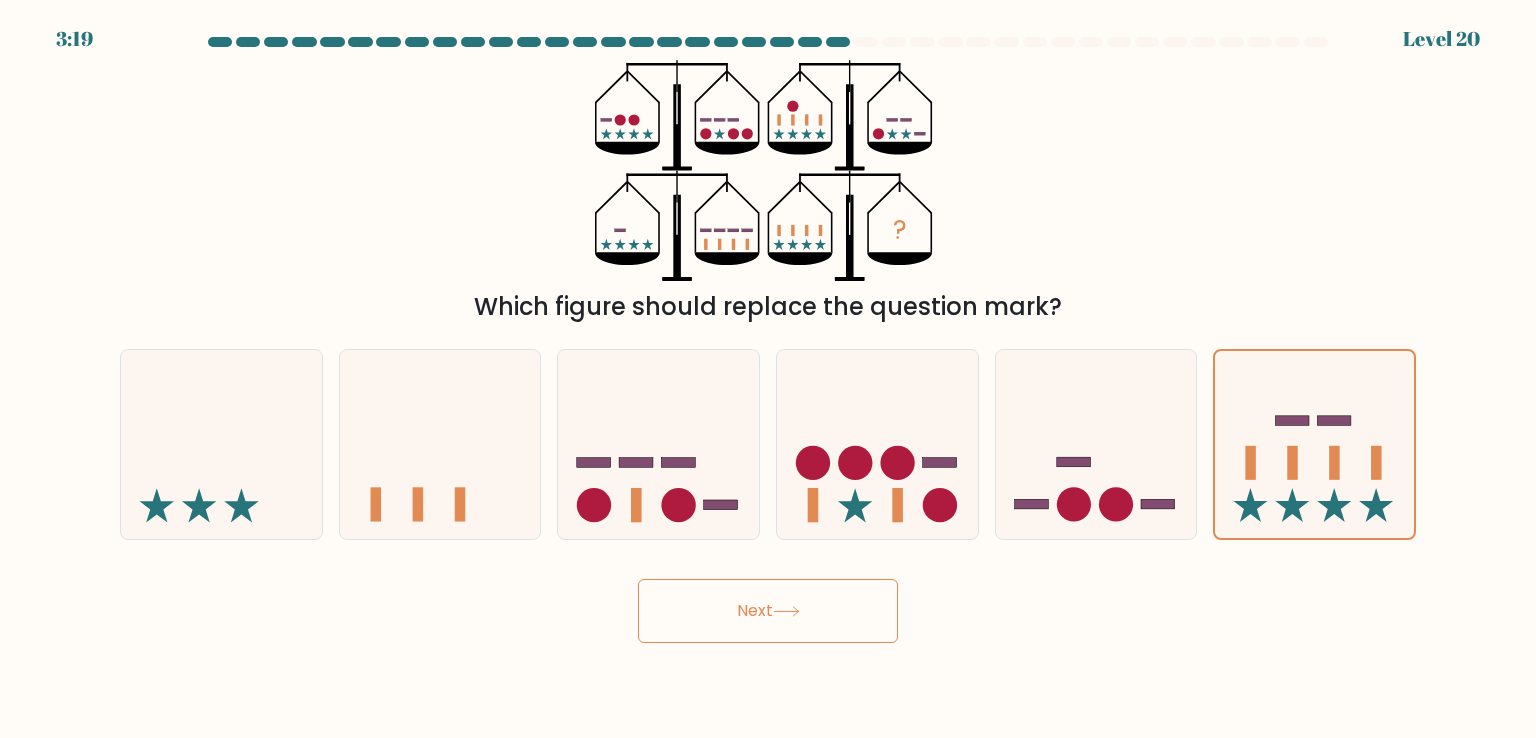 click on "Next" at bounding box center [768, 611] 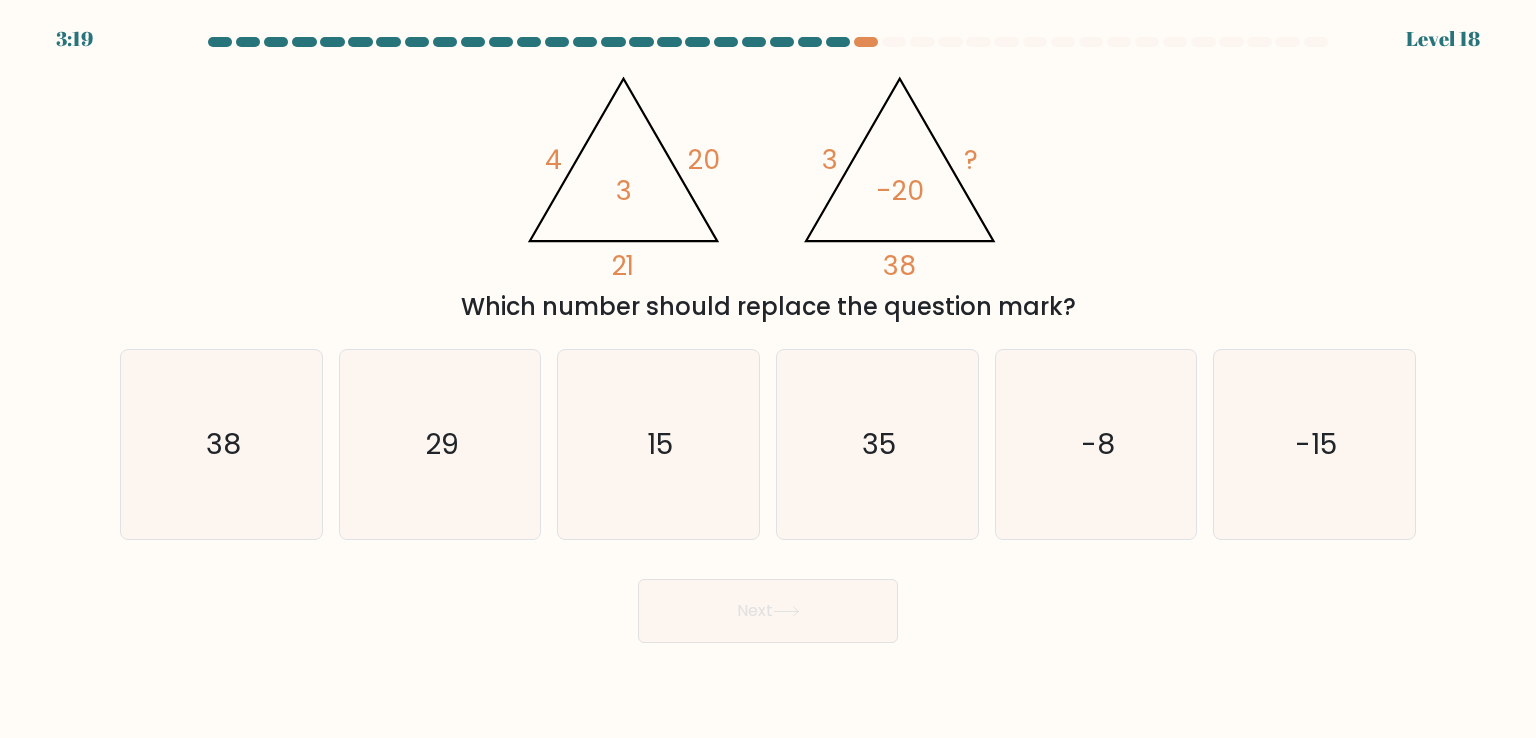 click on "@import url('https://fonts.googleapis.com/css?family=Abril+Fatface:400,100,100italic,300,300italic,400italic,500,500italic,700,700italic,900,900italic');                        4       20       21       3                                       @import url('https://fonts.googleapis.com/css?family=Abril+Fatface:400,100,100italic,300,300italic,400italic,500,500italic,700,700italic,900,900italic');                        3       ?       38       -20
Which number should replace the question mark?" at bounding box center [768, 192] 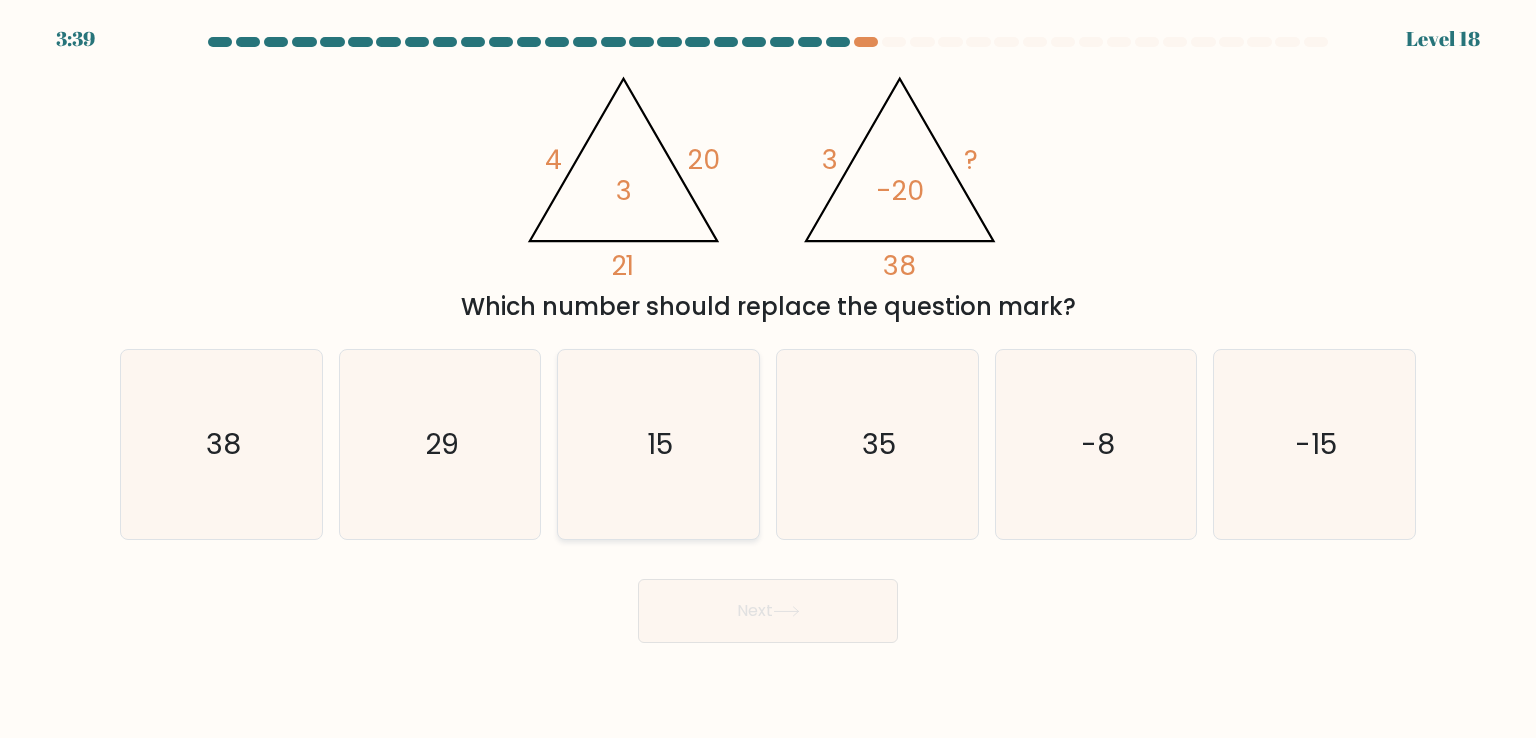 click on "15" 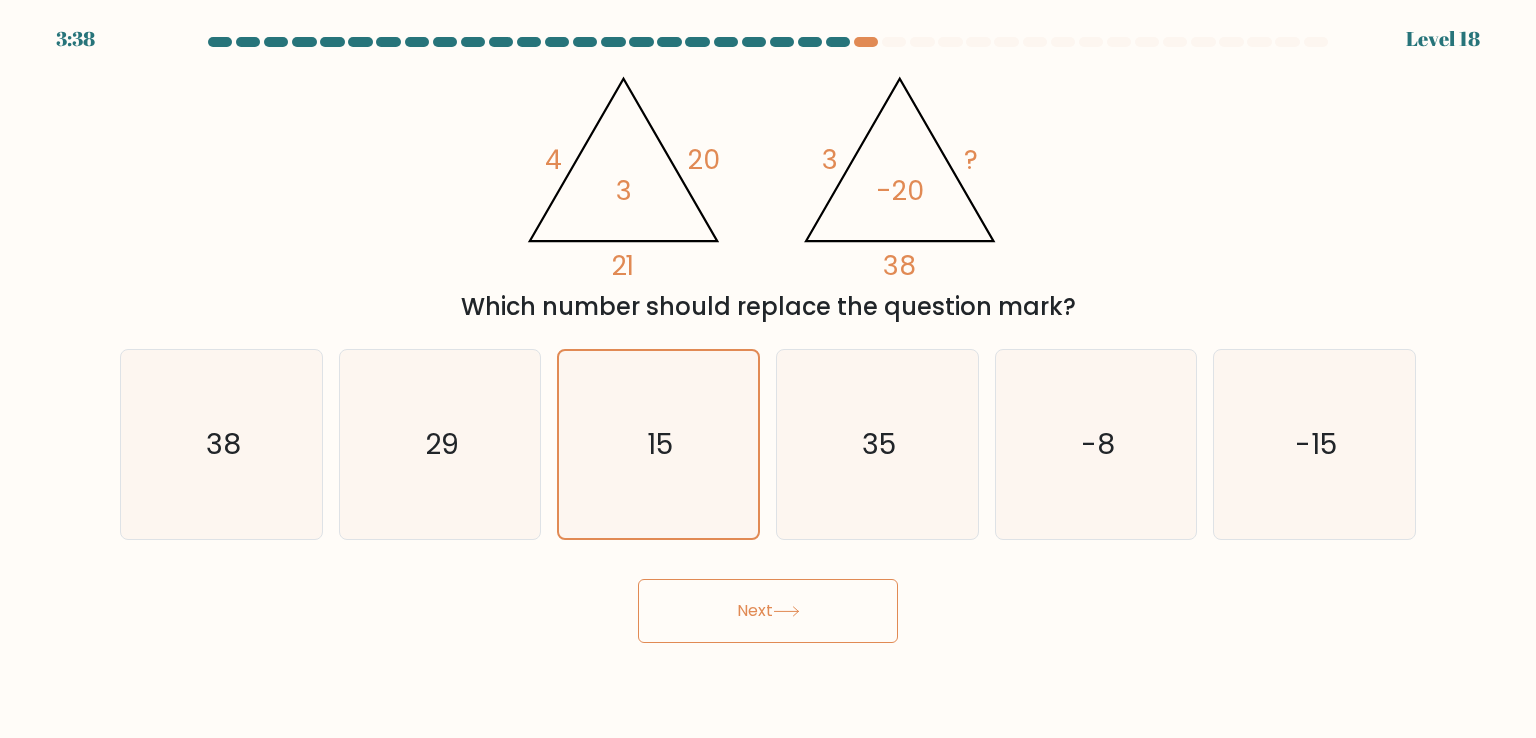 click on "Next" at bounding box center [768, 611] 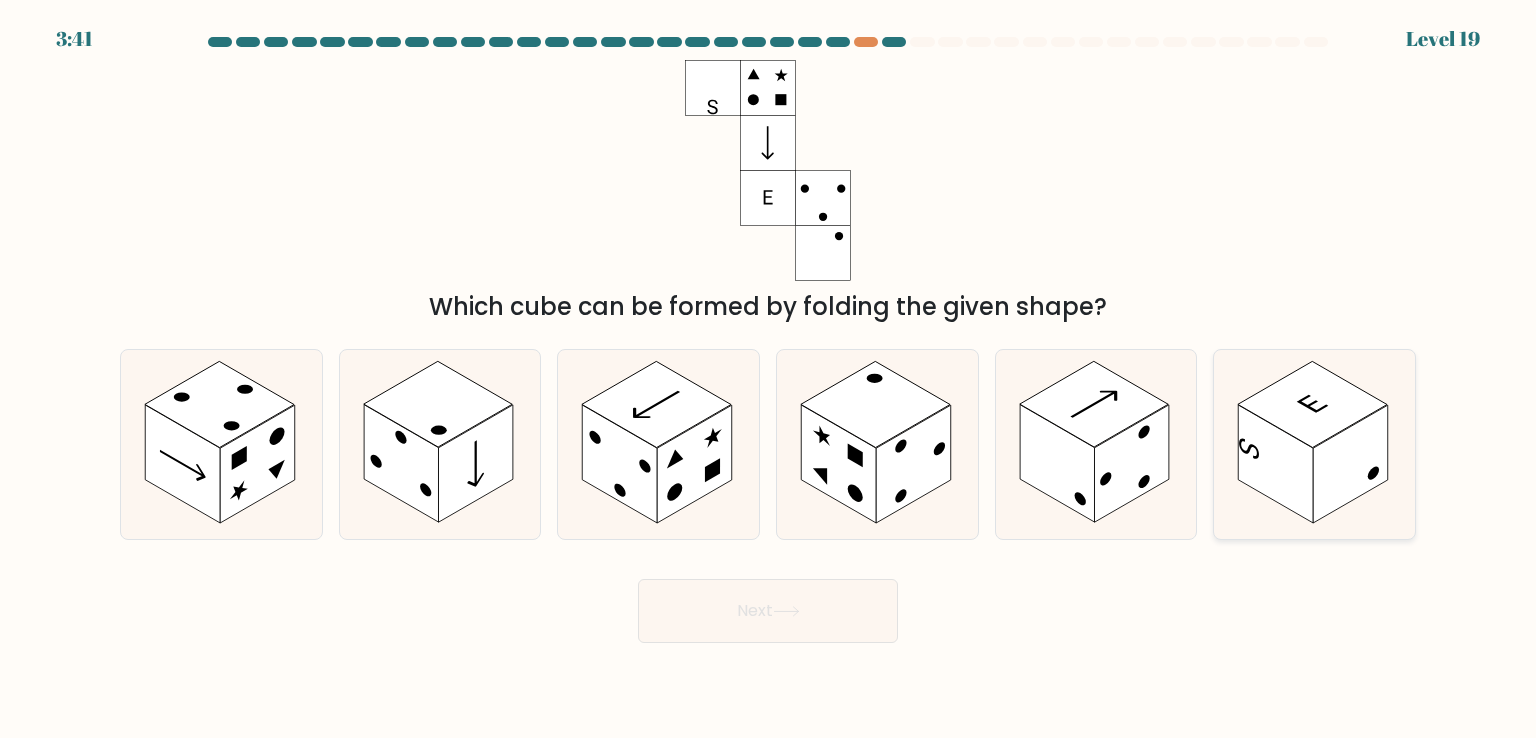 click 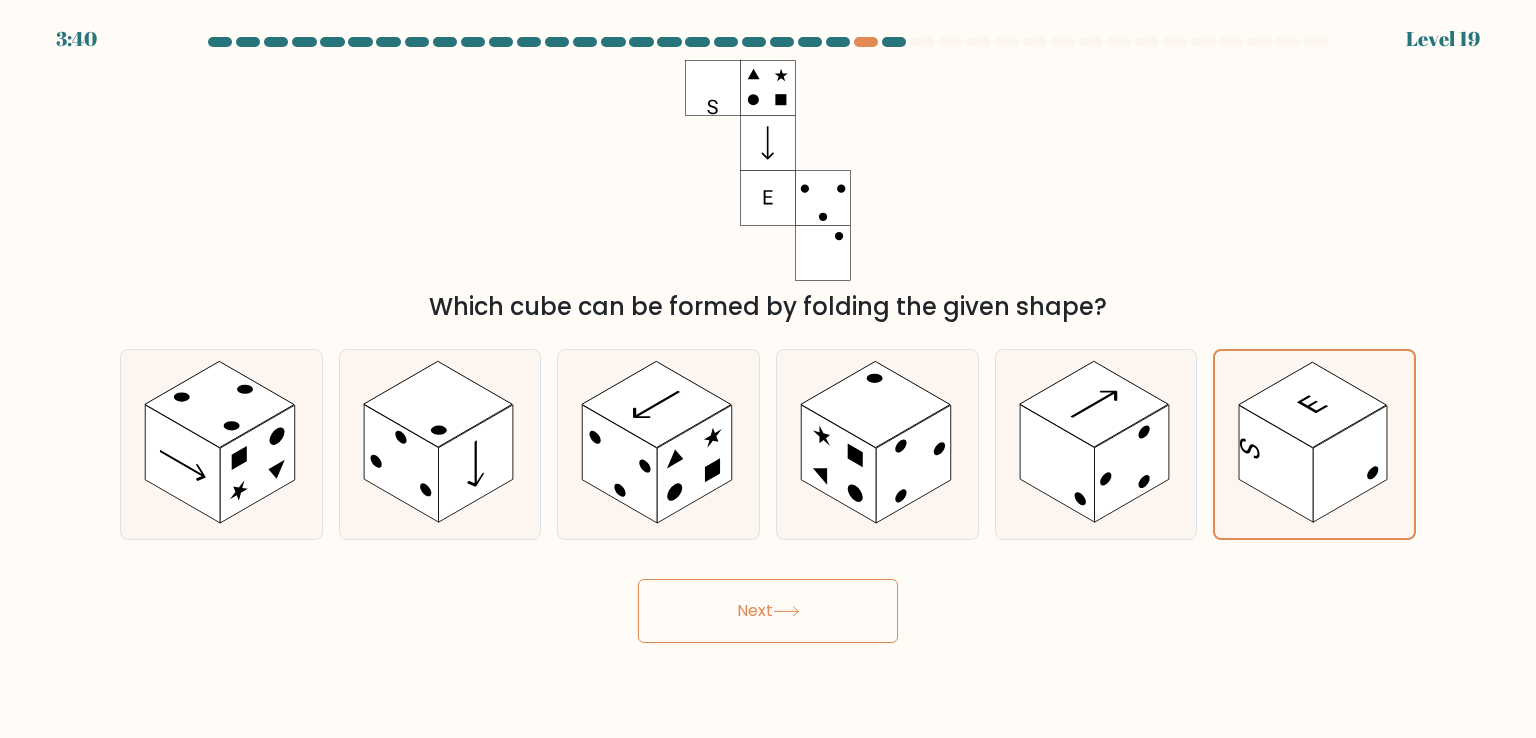 click on "Next" at bounding box center [768, 611] 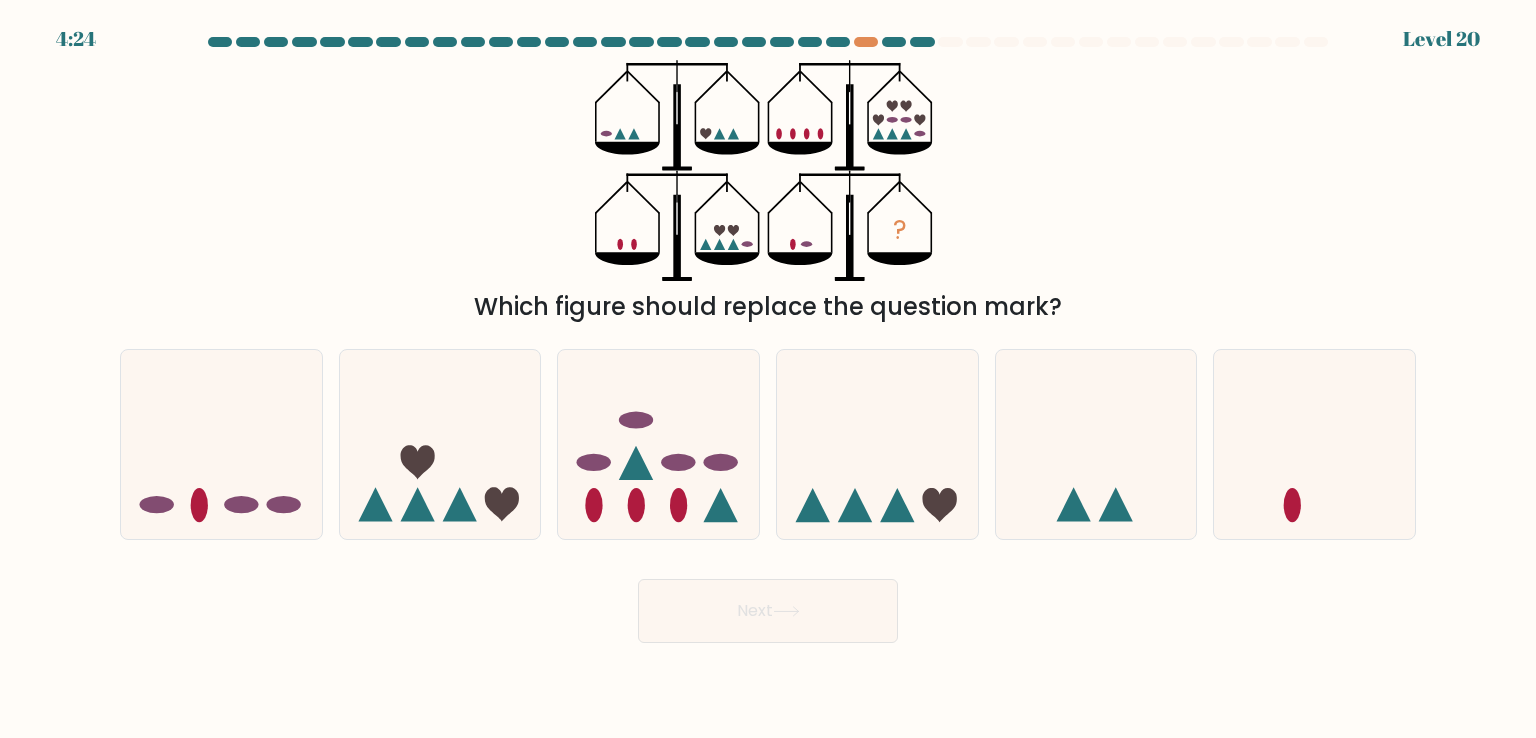 click on "?
Which figure should replace the question mark?" at bounding box center (768, 192) 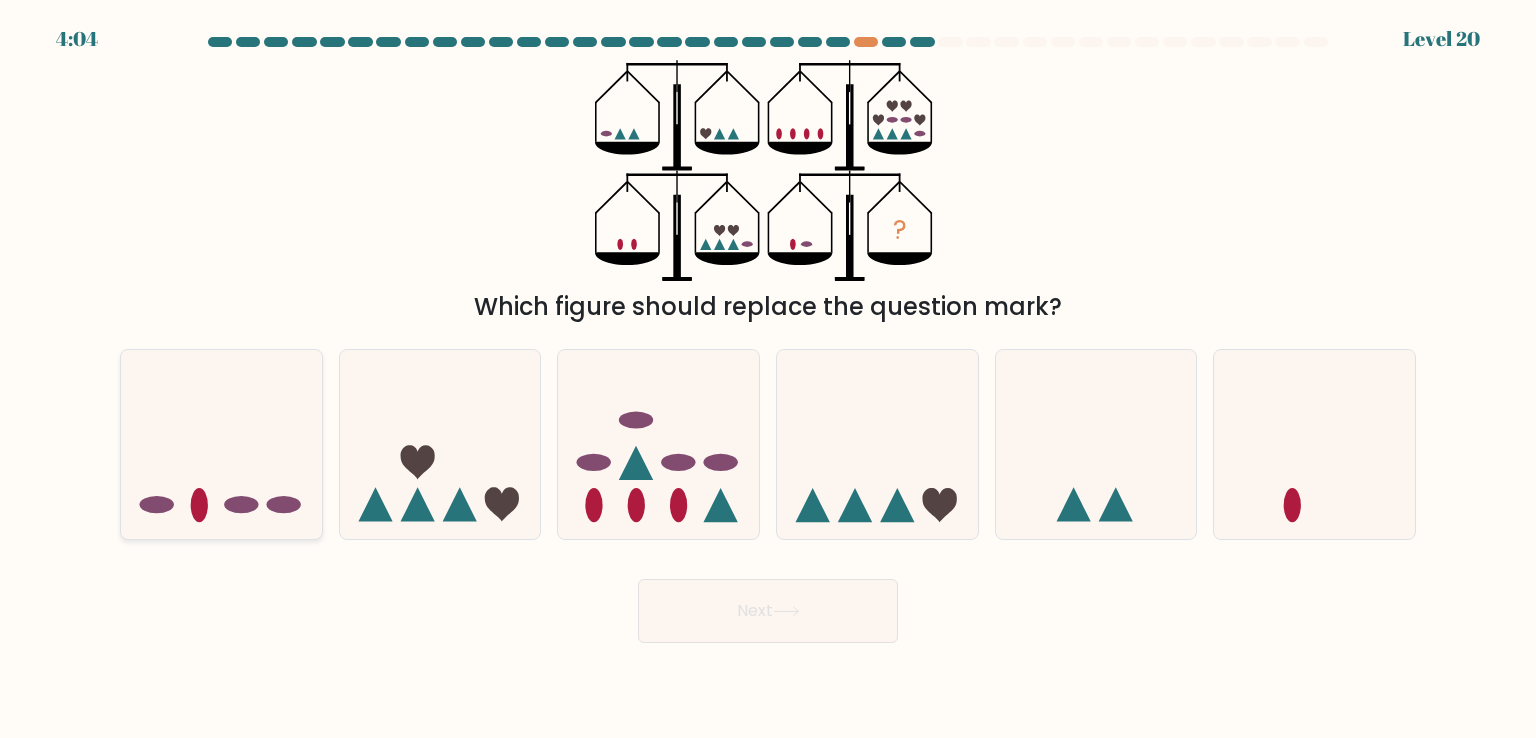 click 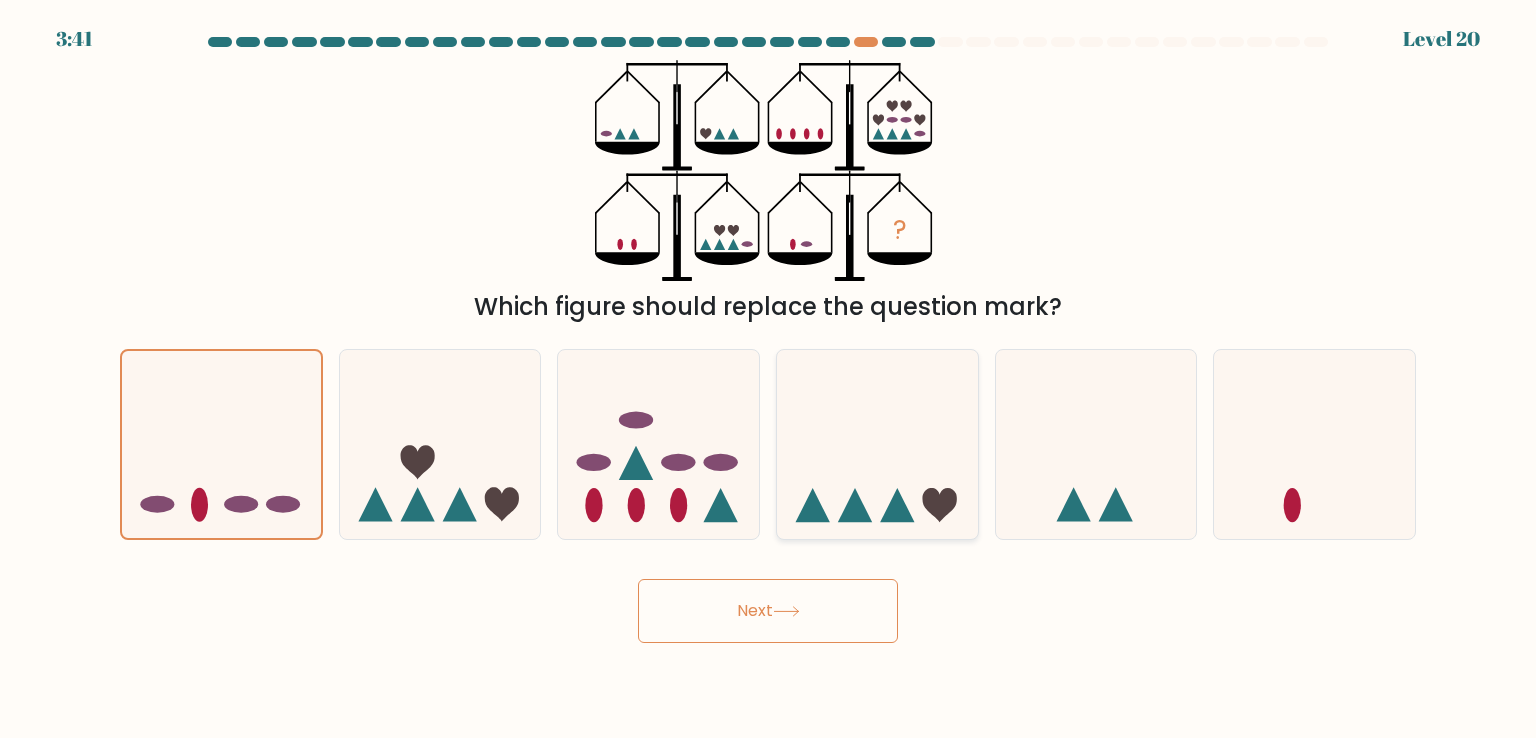 click 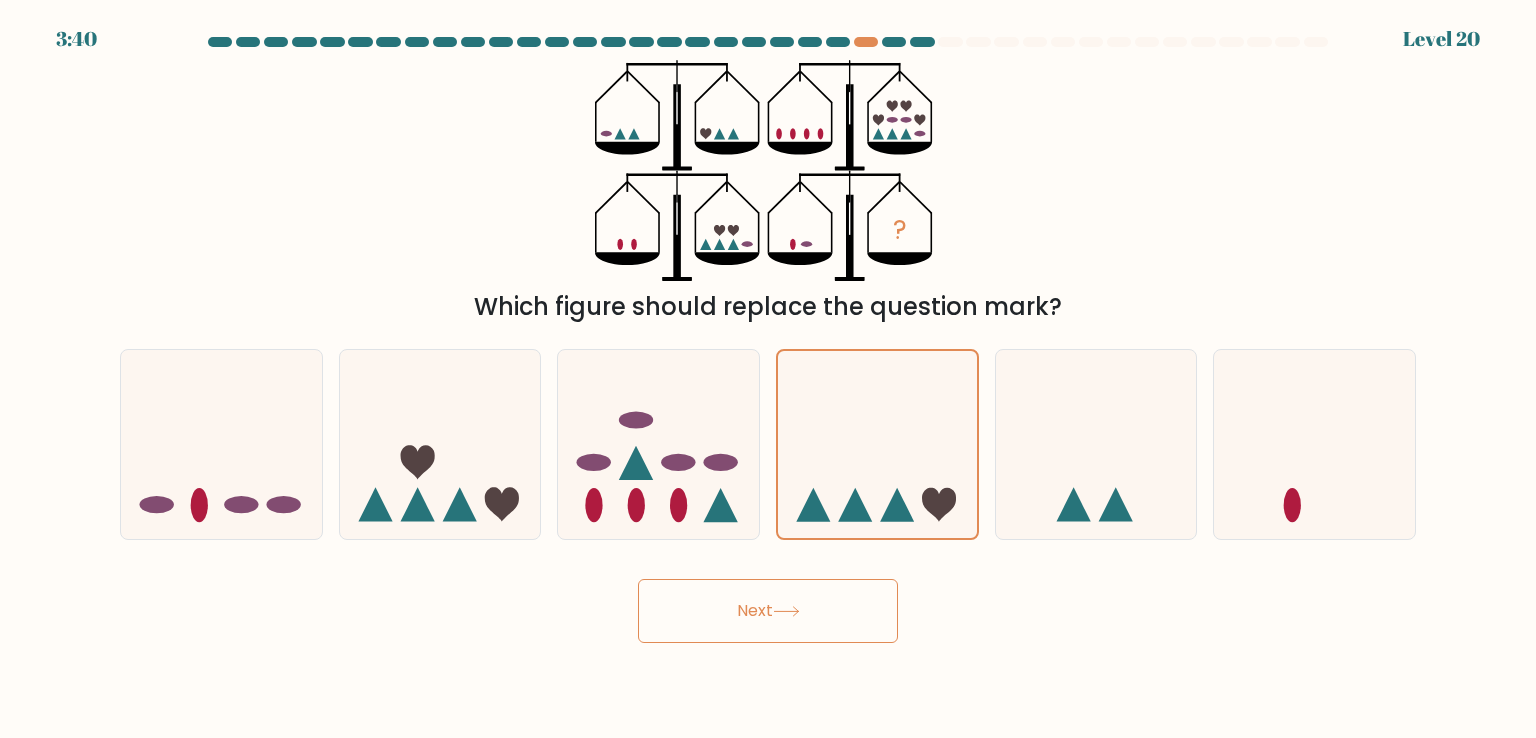 click 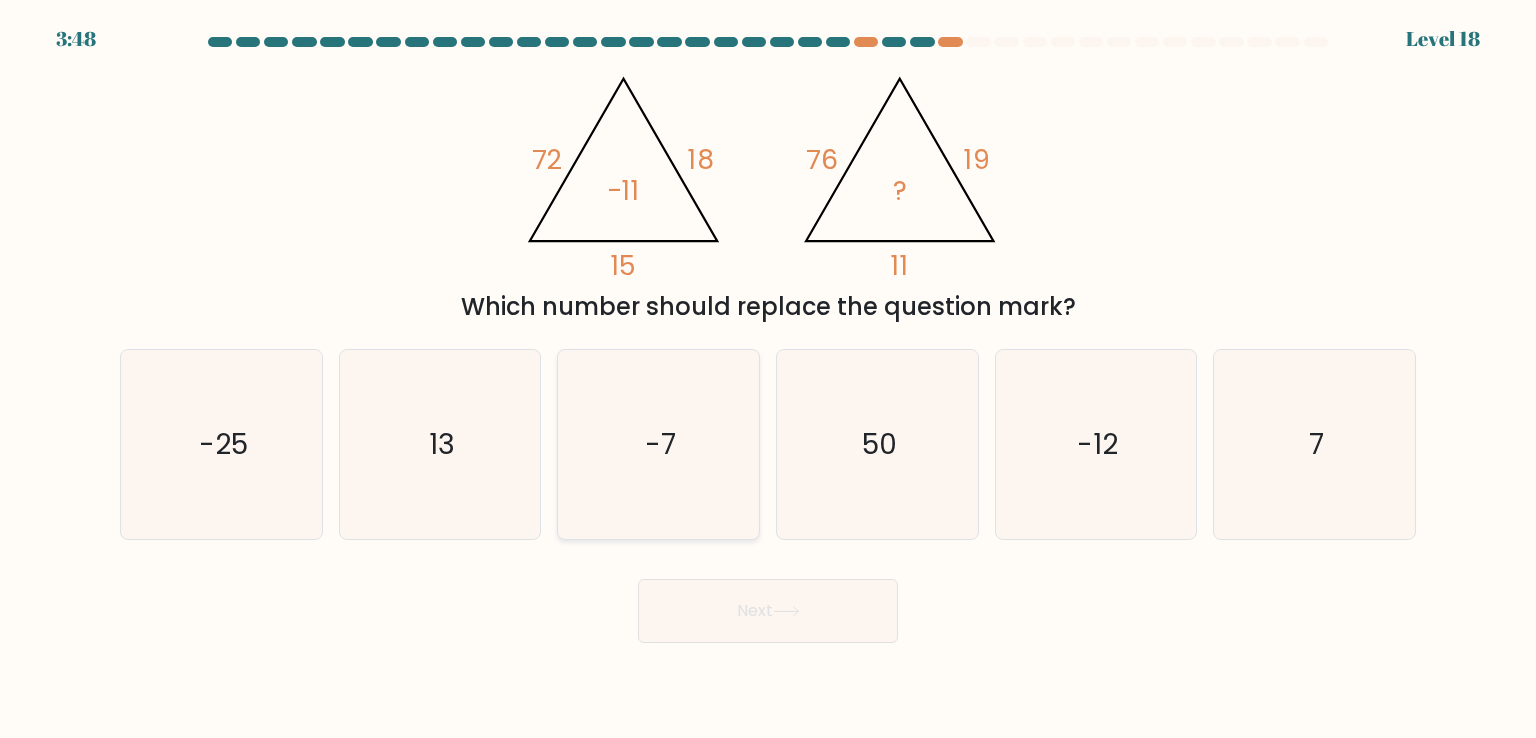 click on "-7" 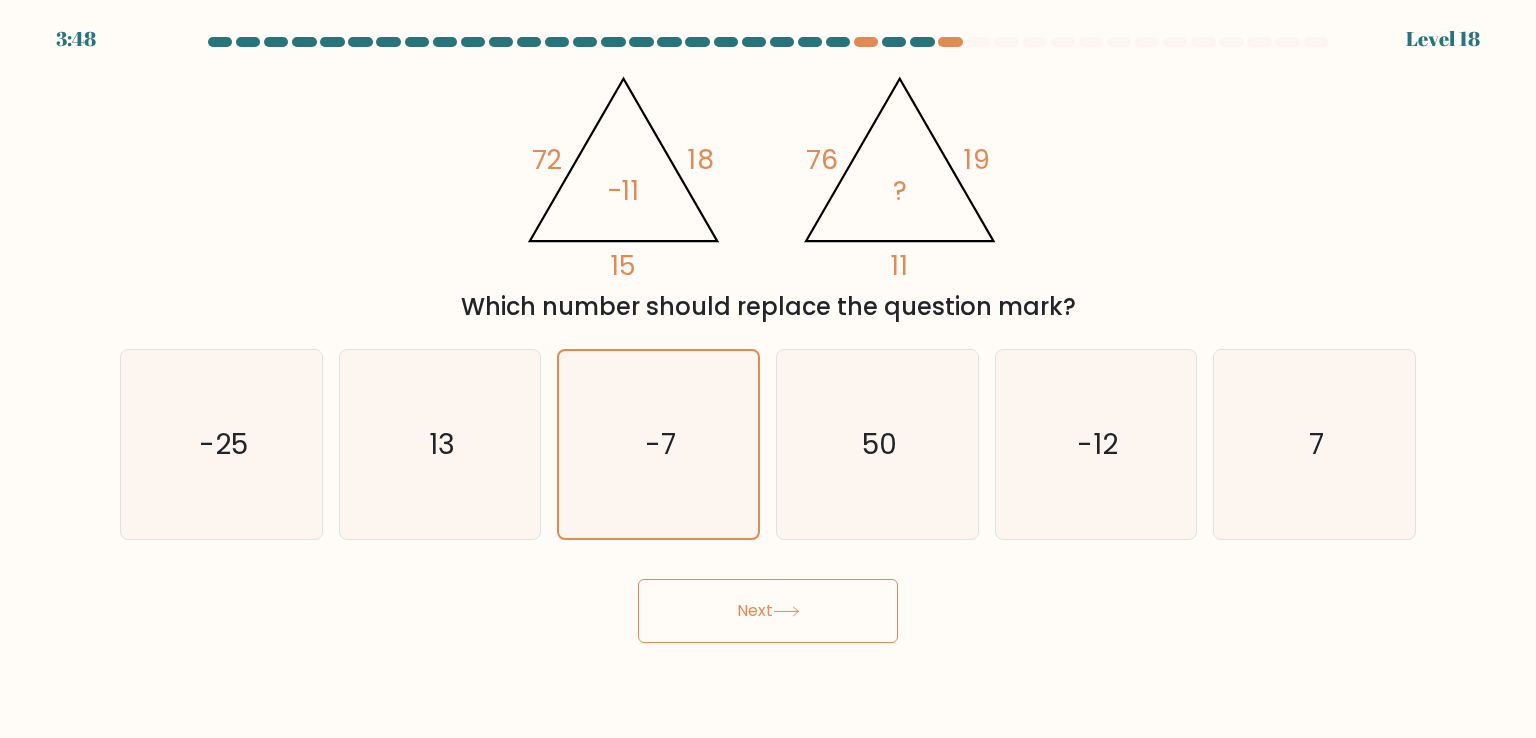 click on "Next" at bounding box center (768, 611) 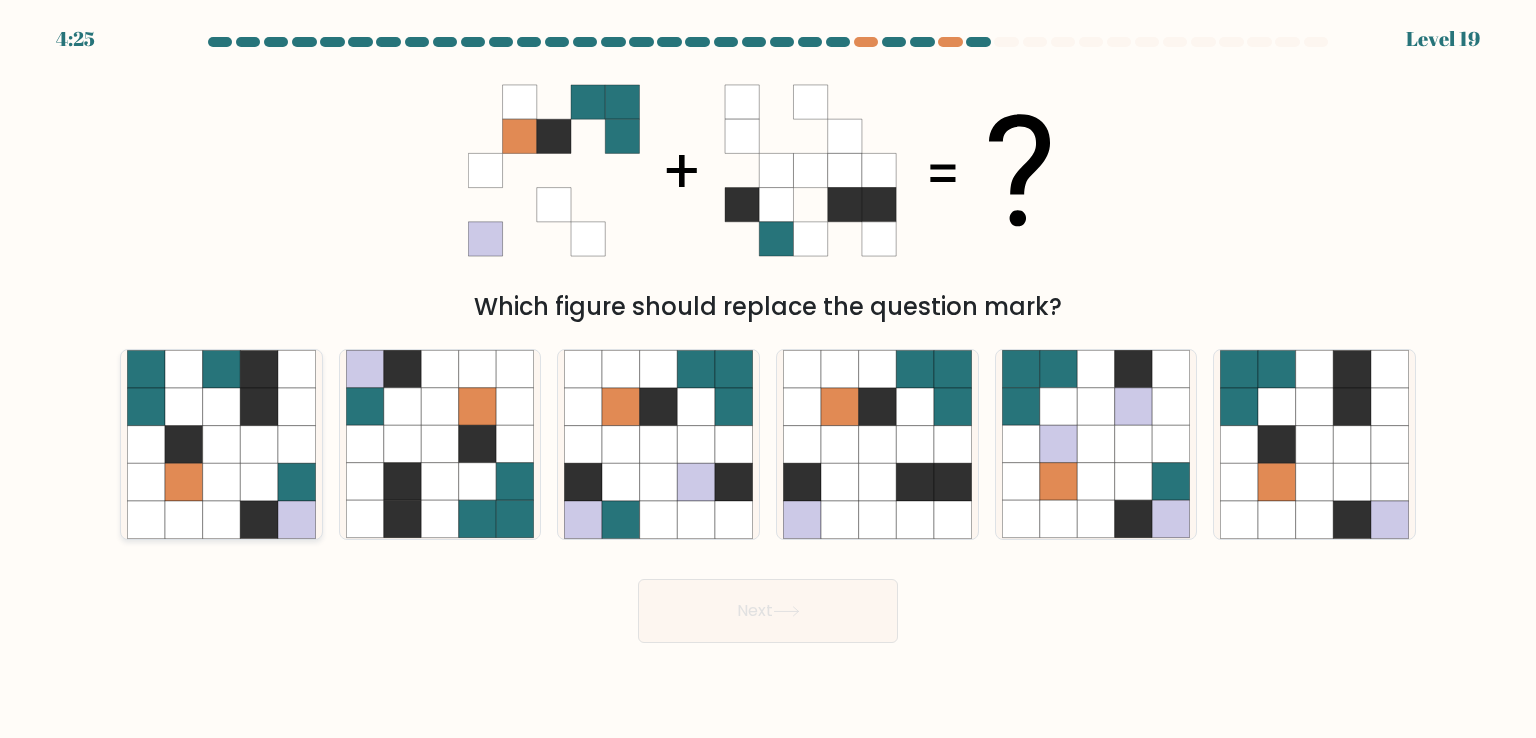 click 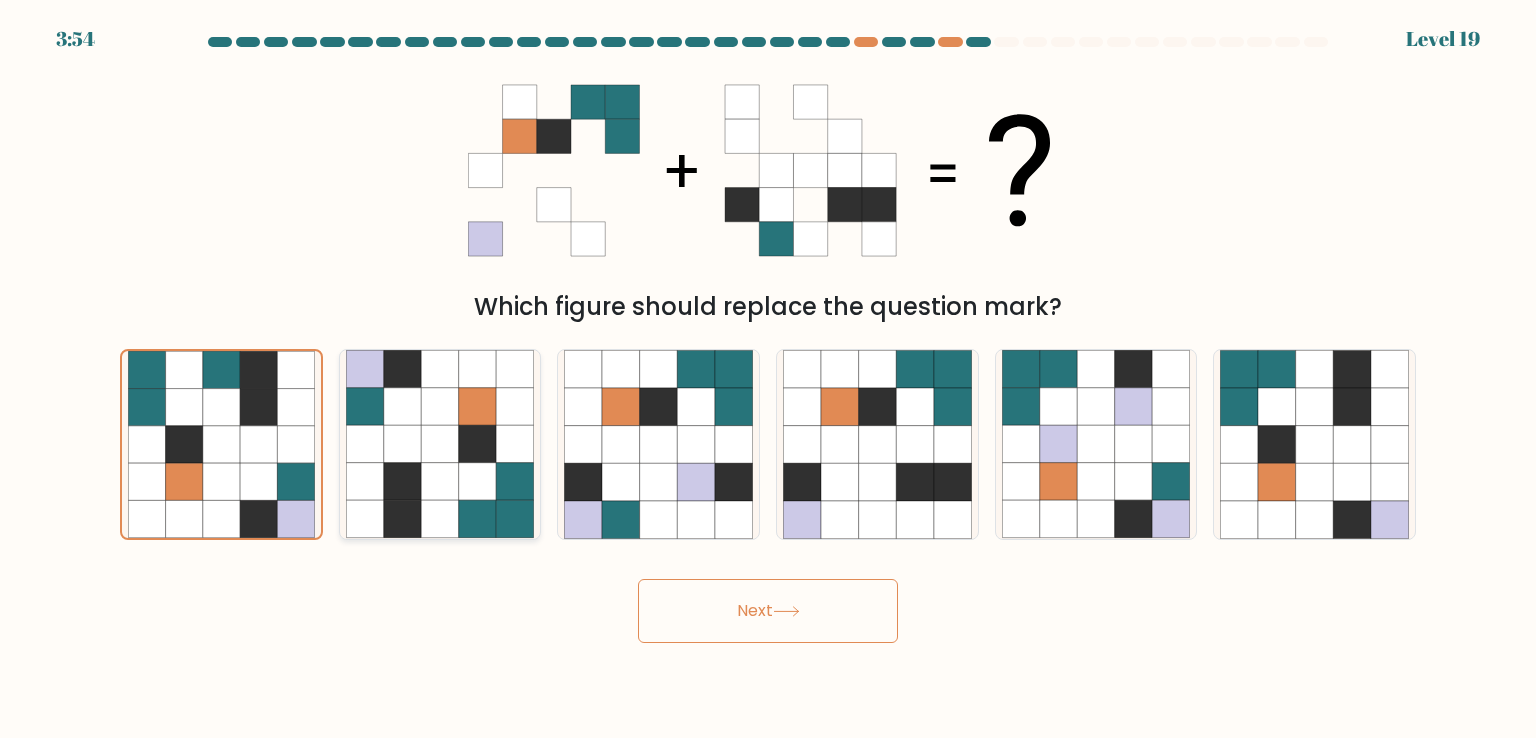 click 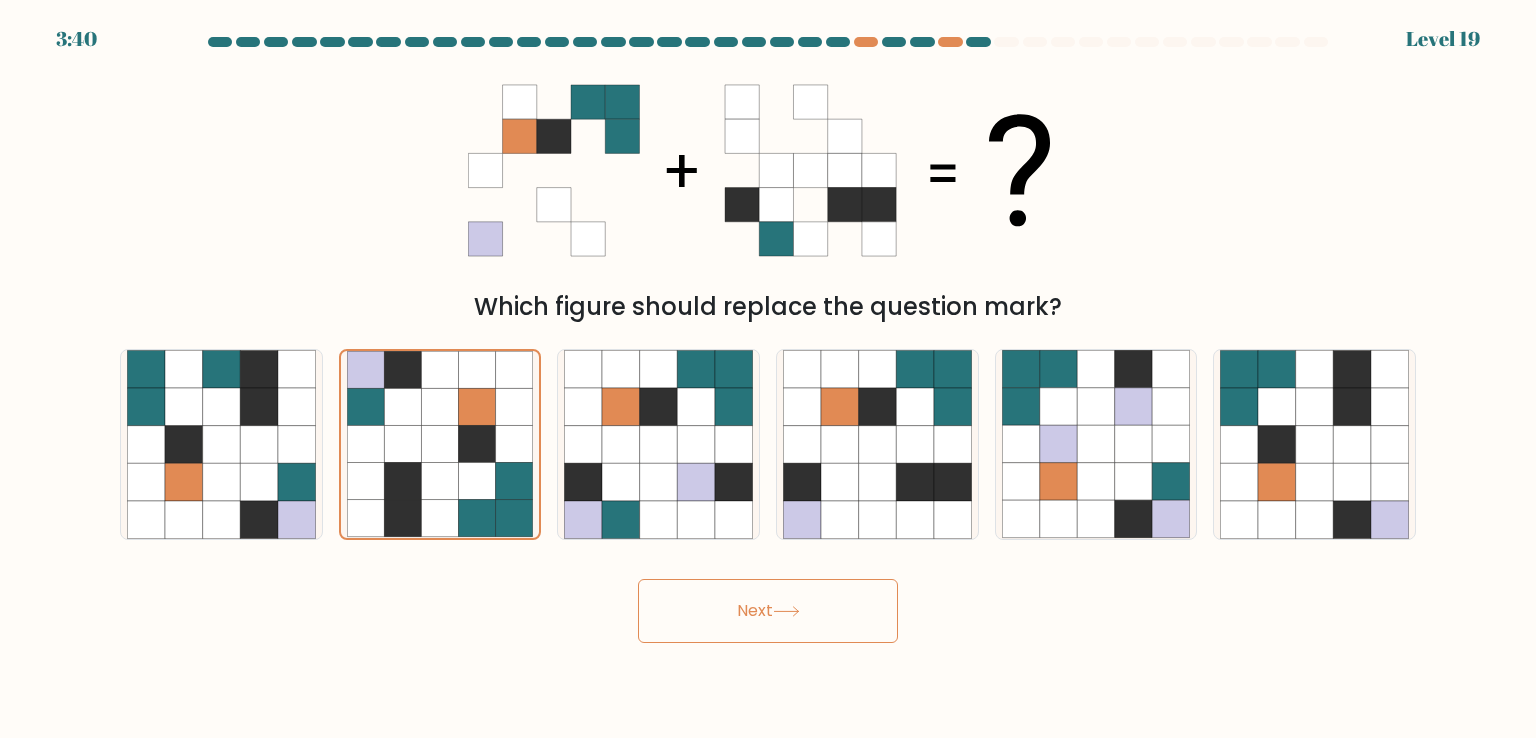 click on "Next" at bounding box center [768, 611] 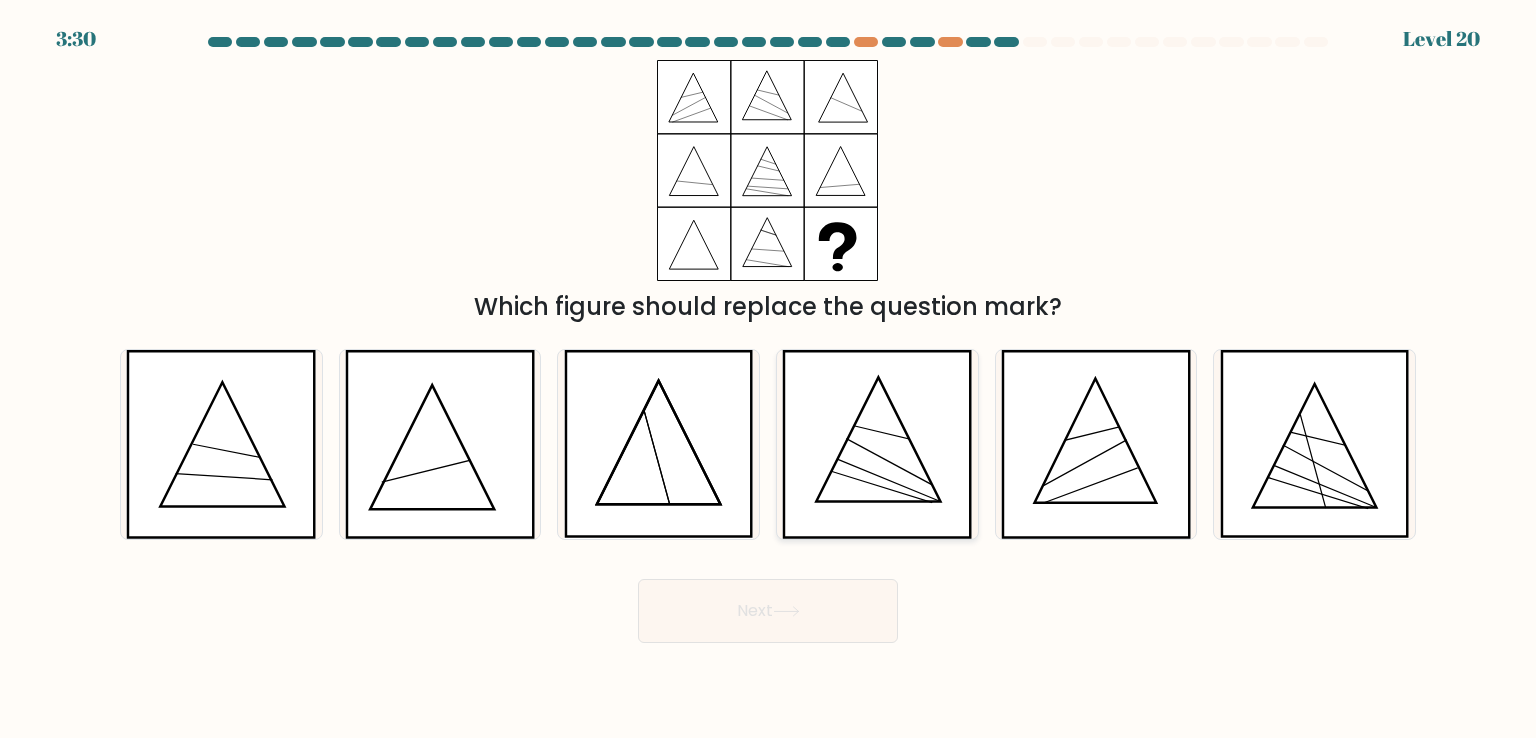 click 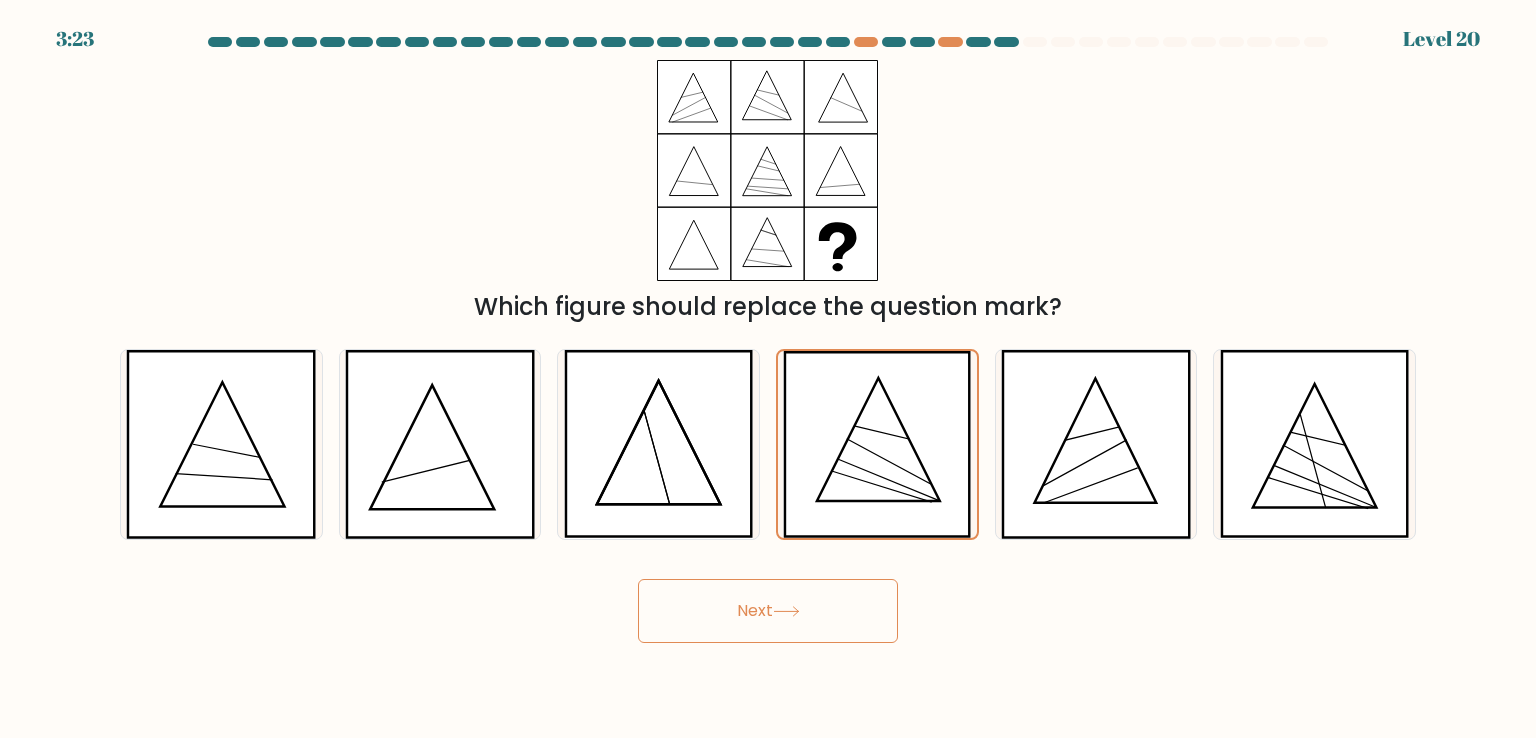 click on "Next" at bounding box center [768, 611] 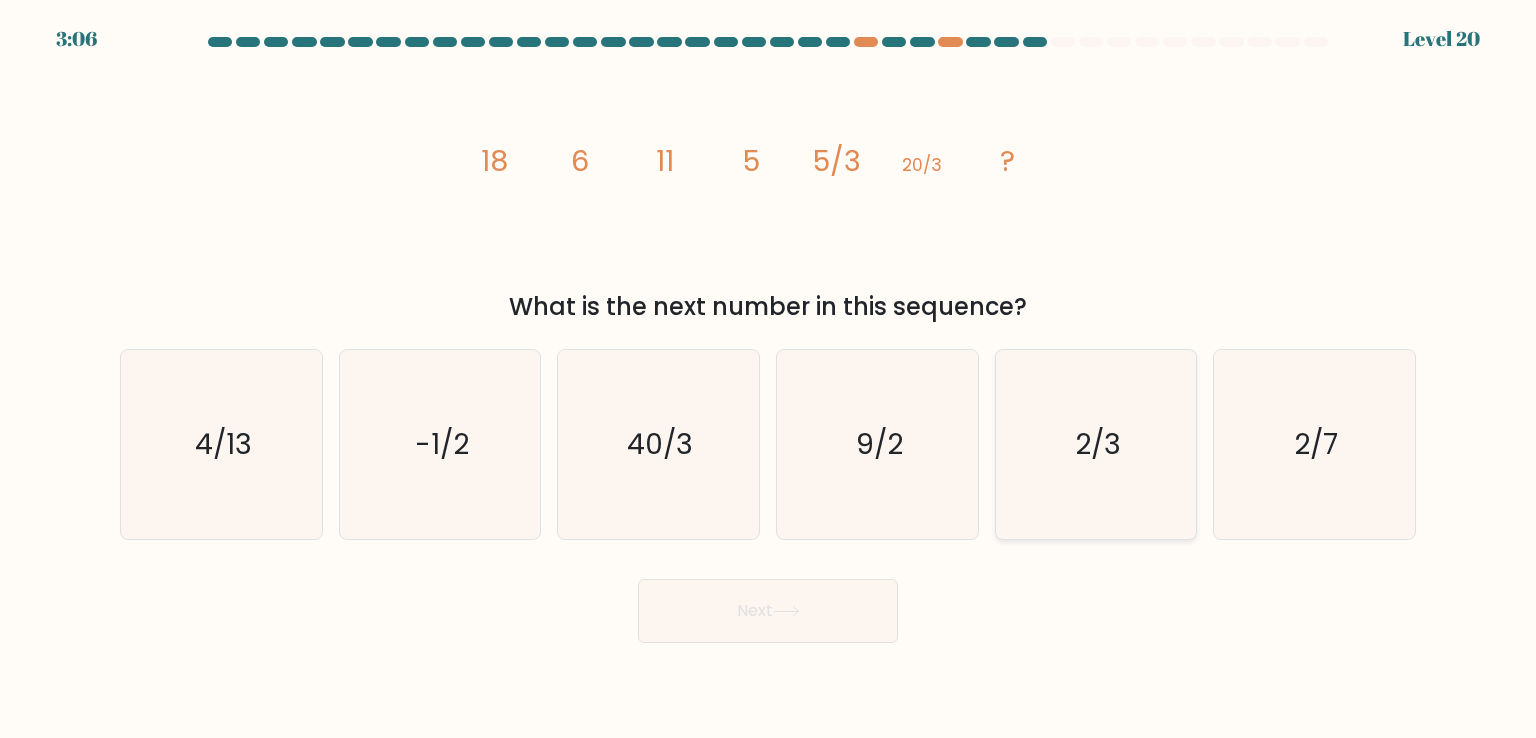 click on "2/3" 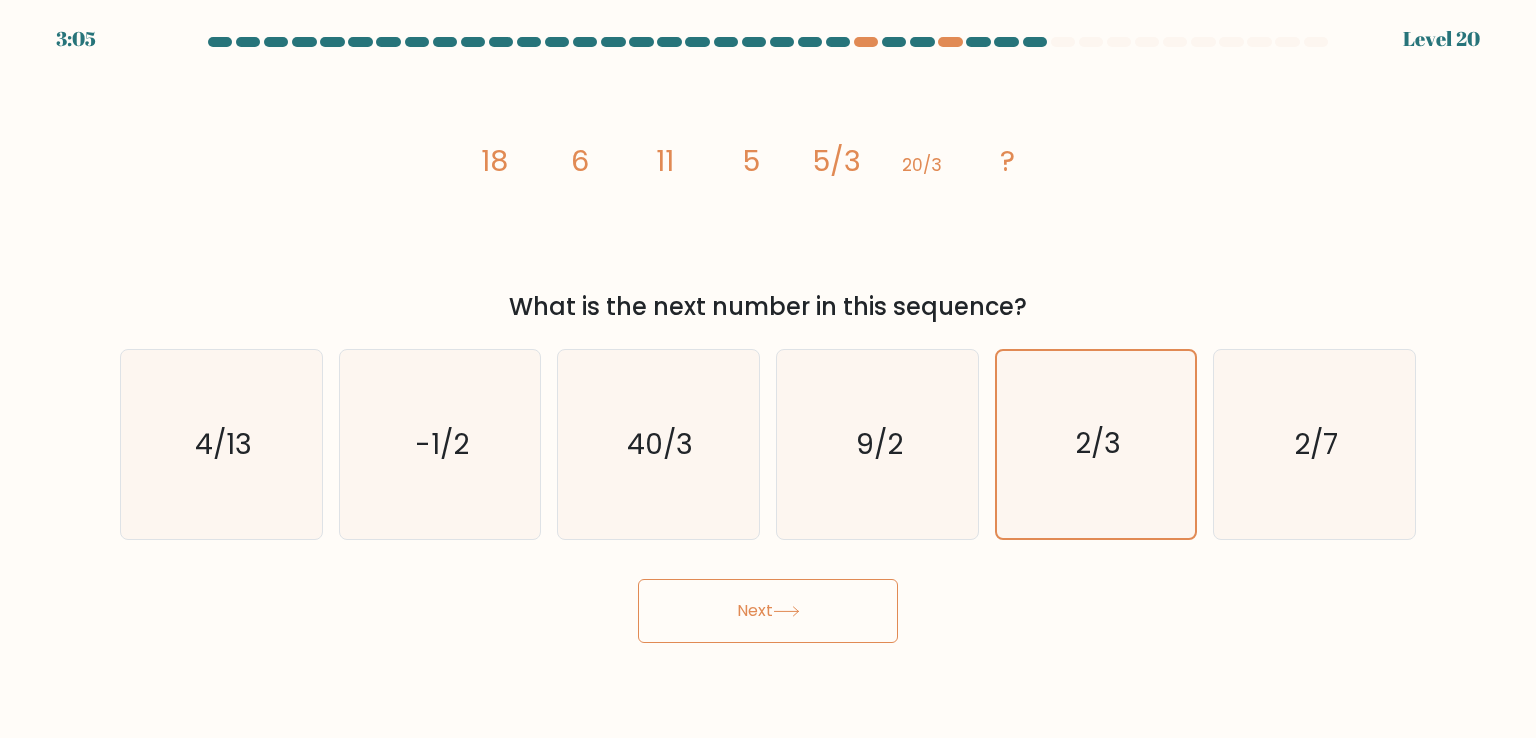 click on "Next" at bounding box center [768, 611] 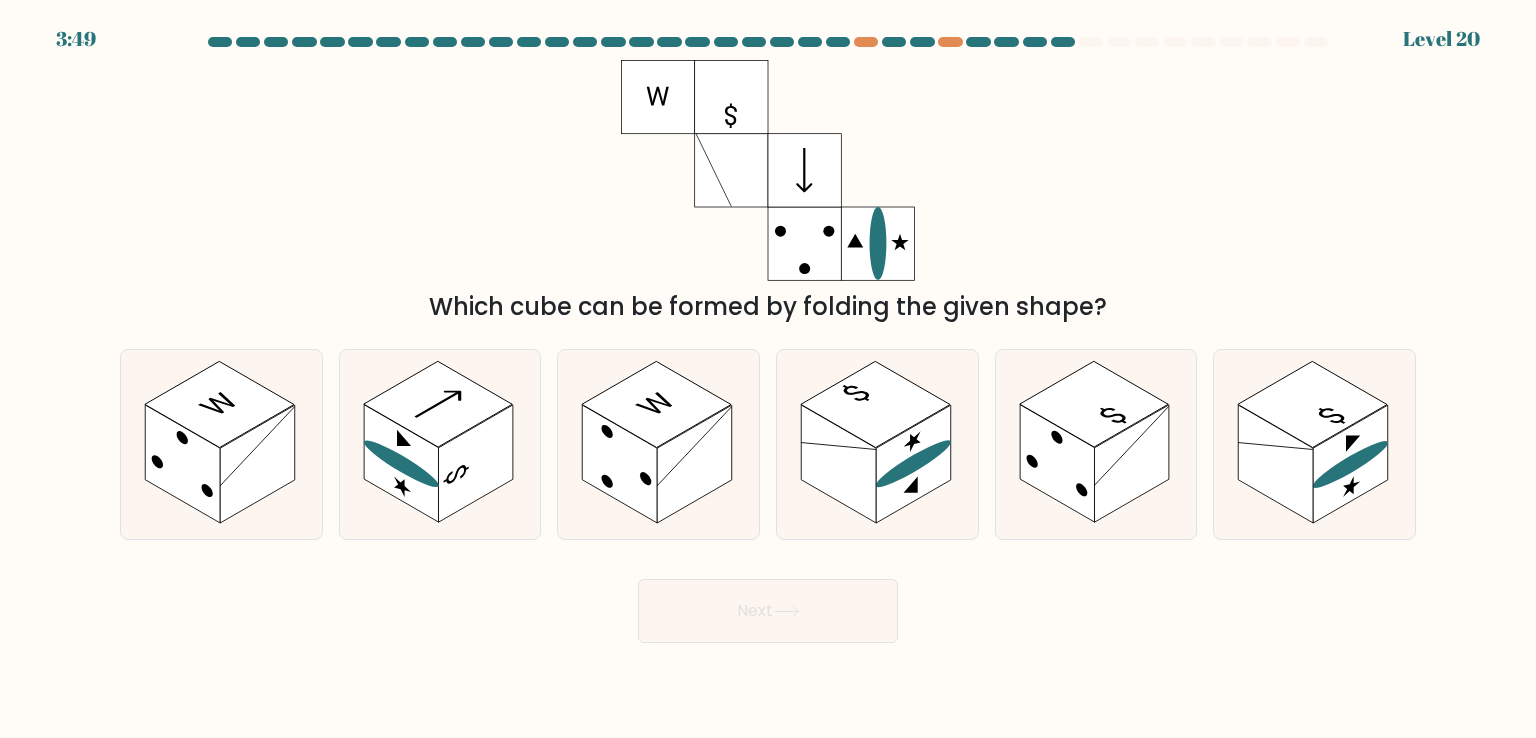 click on "Which cube can be formed by folding the given shape?" at bounding box center [768, 192] 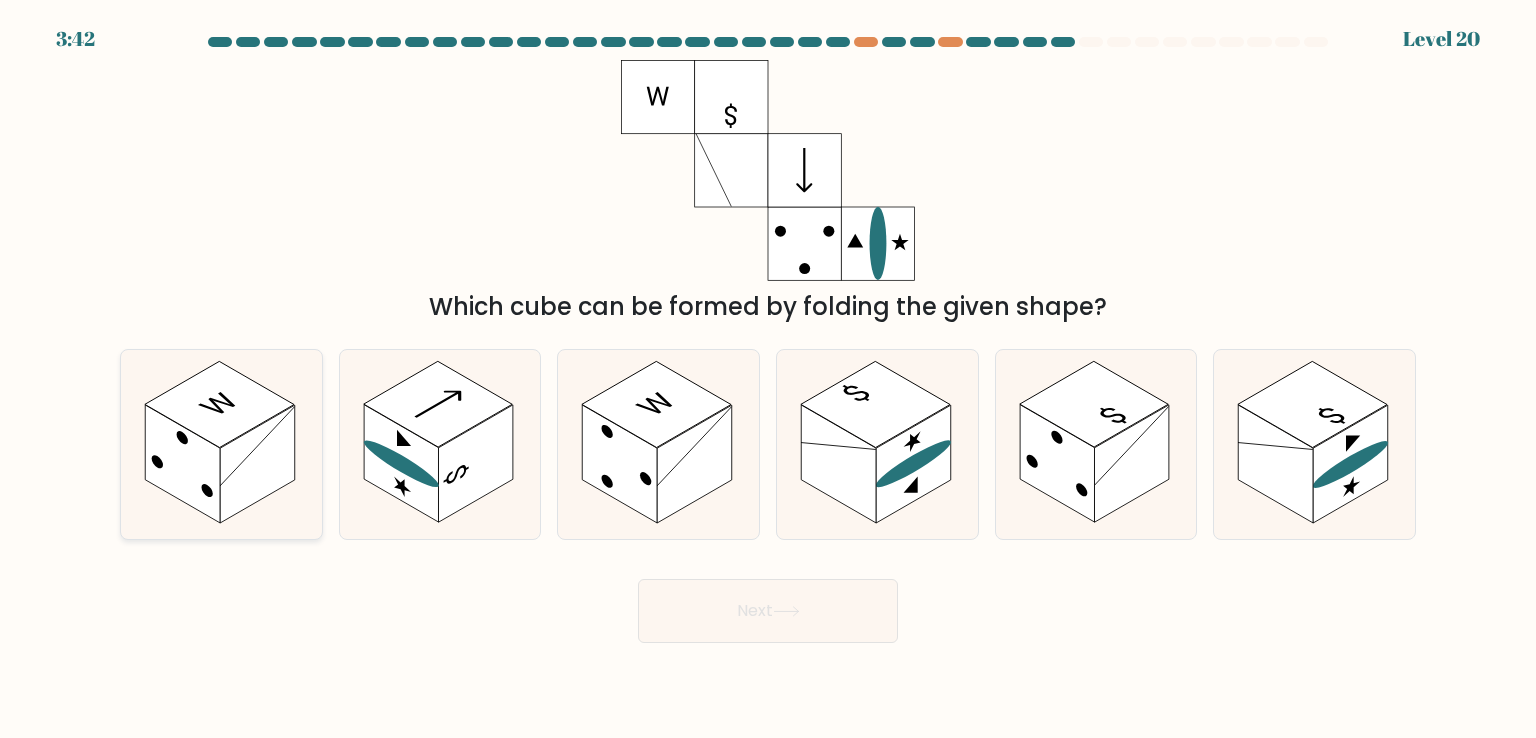 click 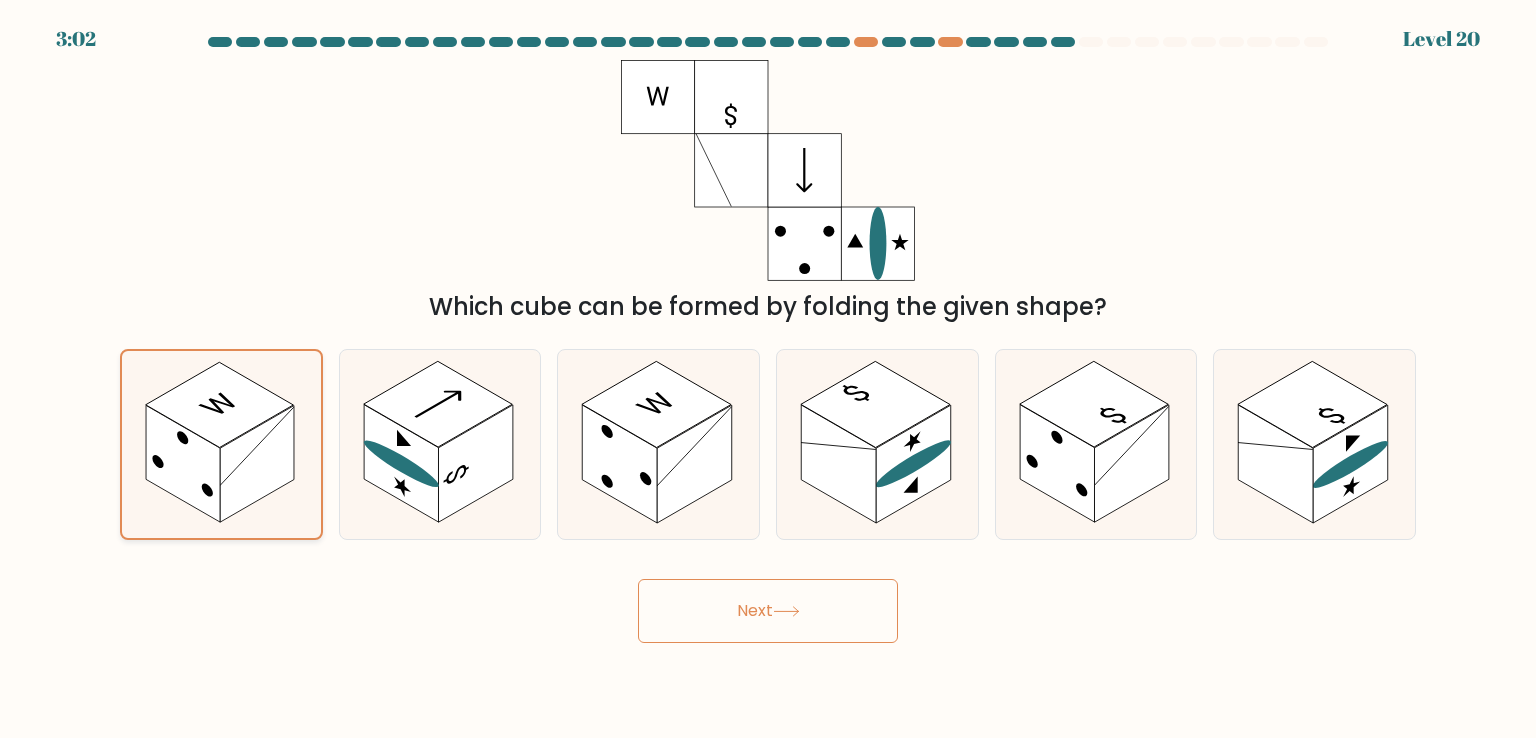 click 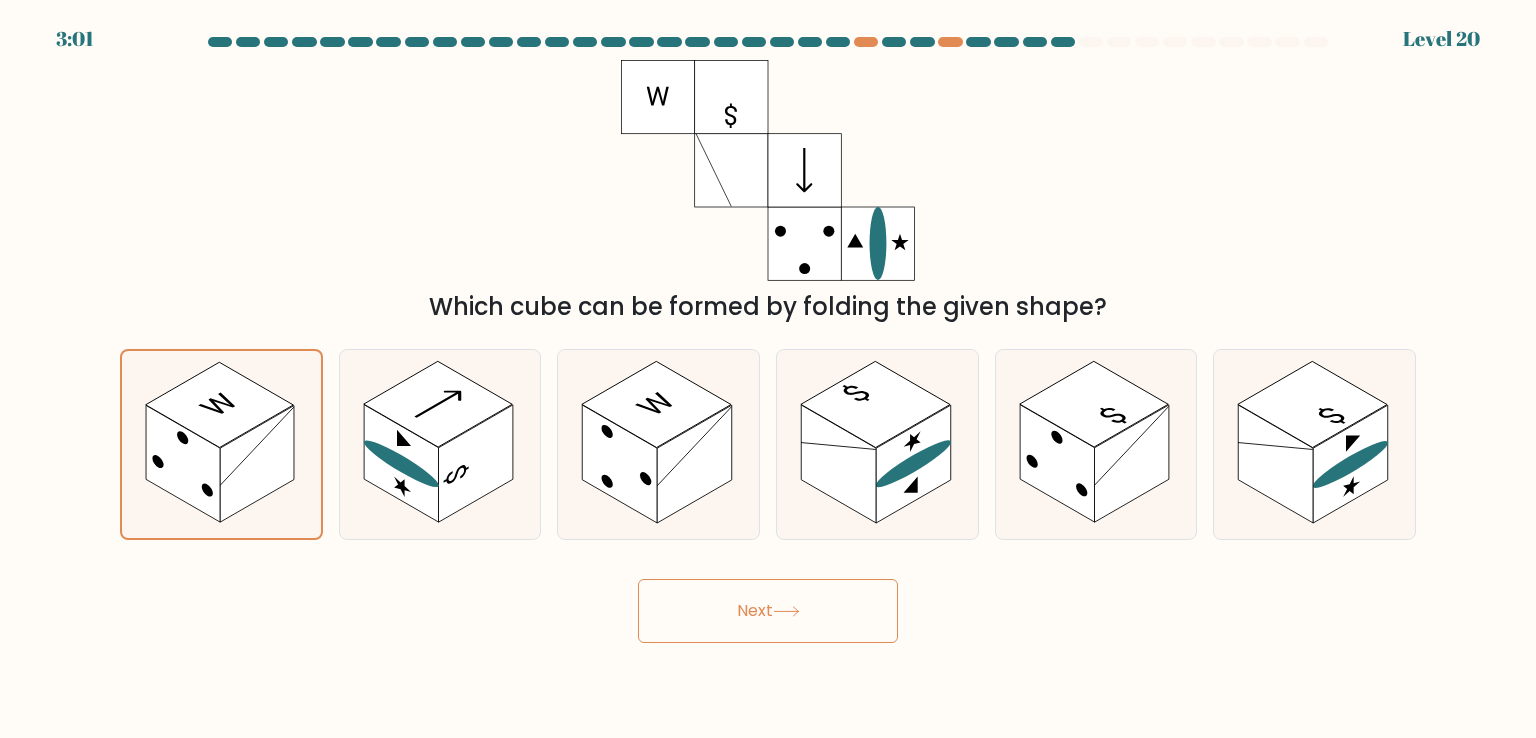 click on "Next" at bounding box center (768, 611) 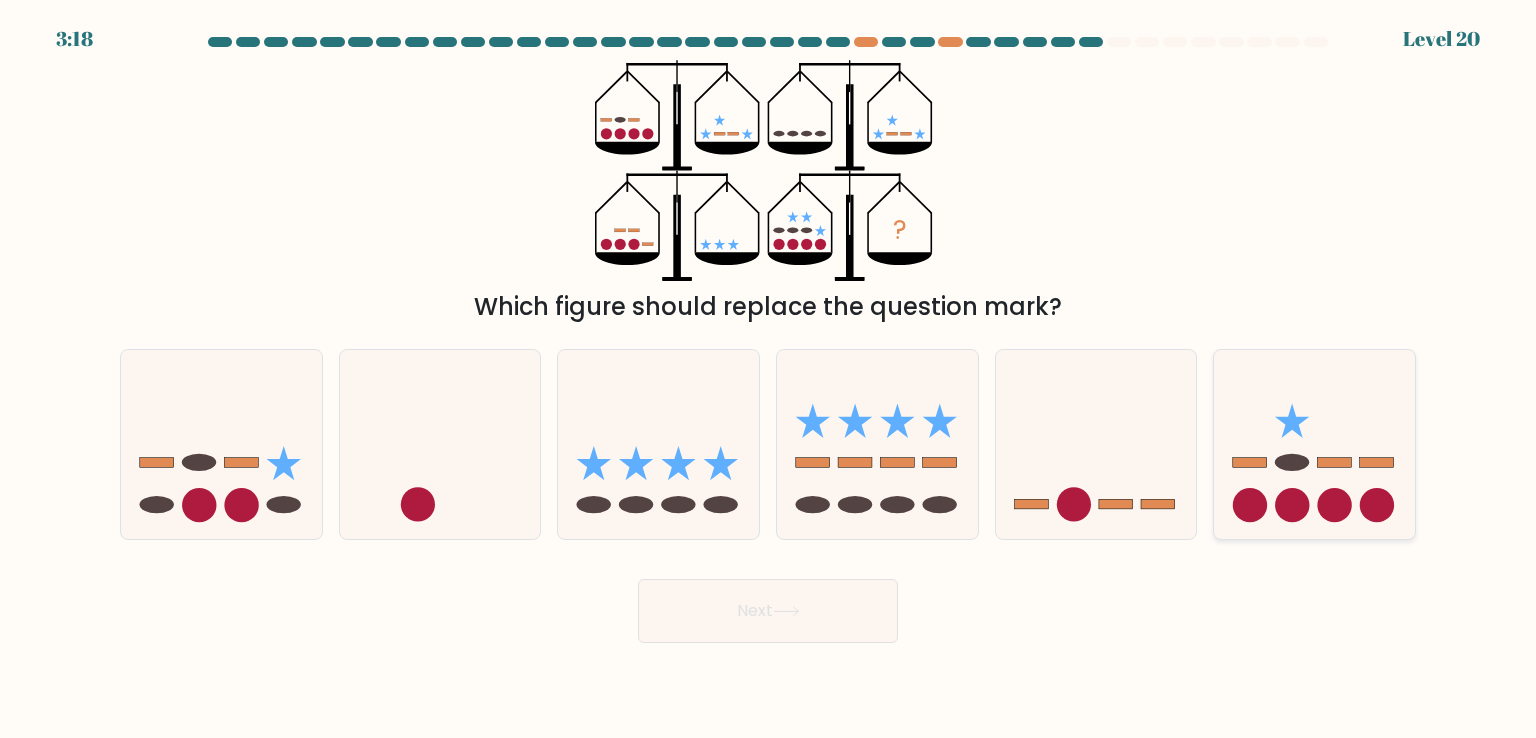 click 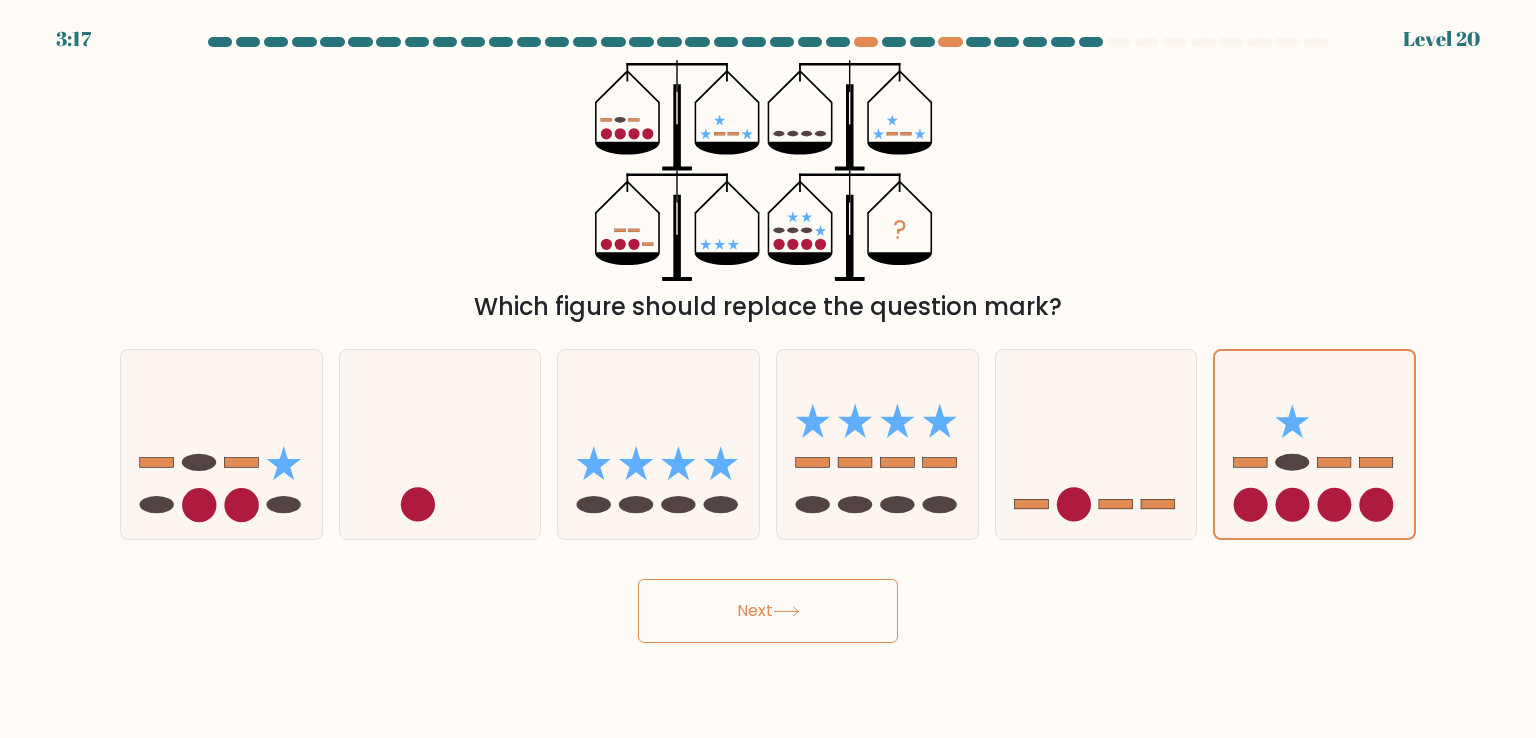 click on "Next" at bounding box center (768, 611) 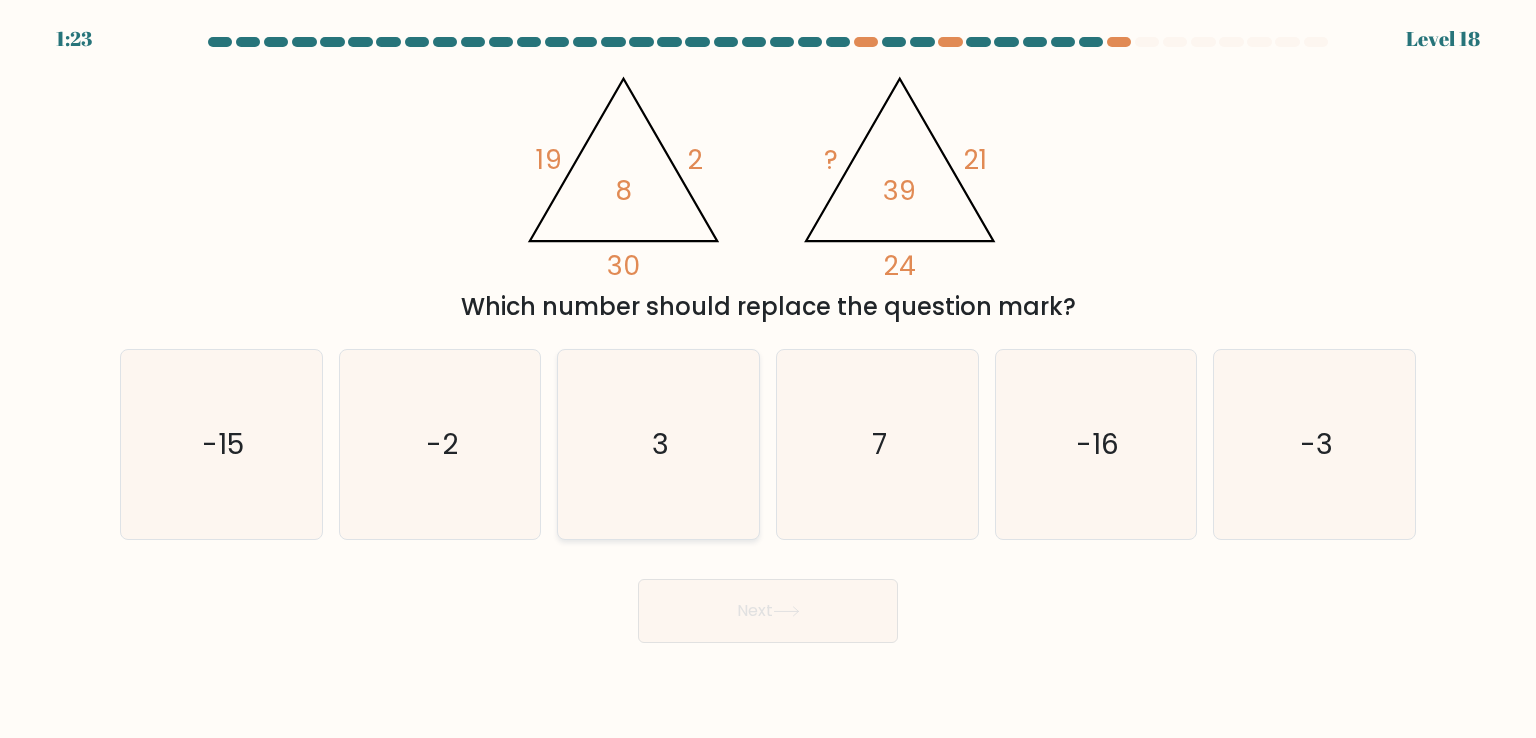 click on "3" 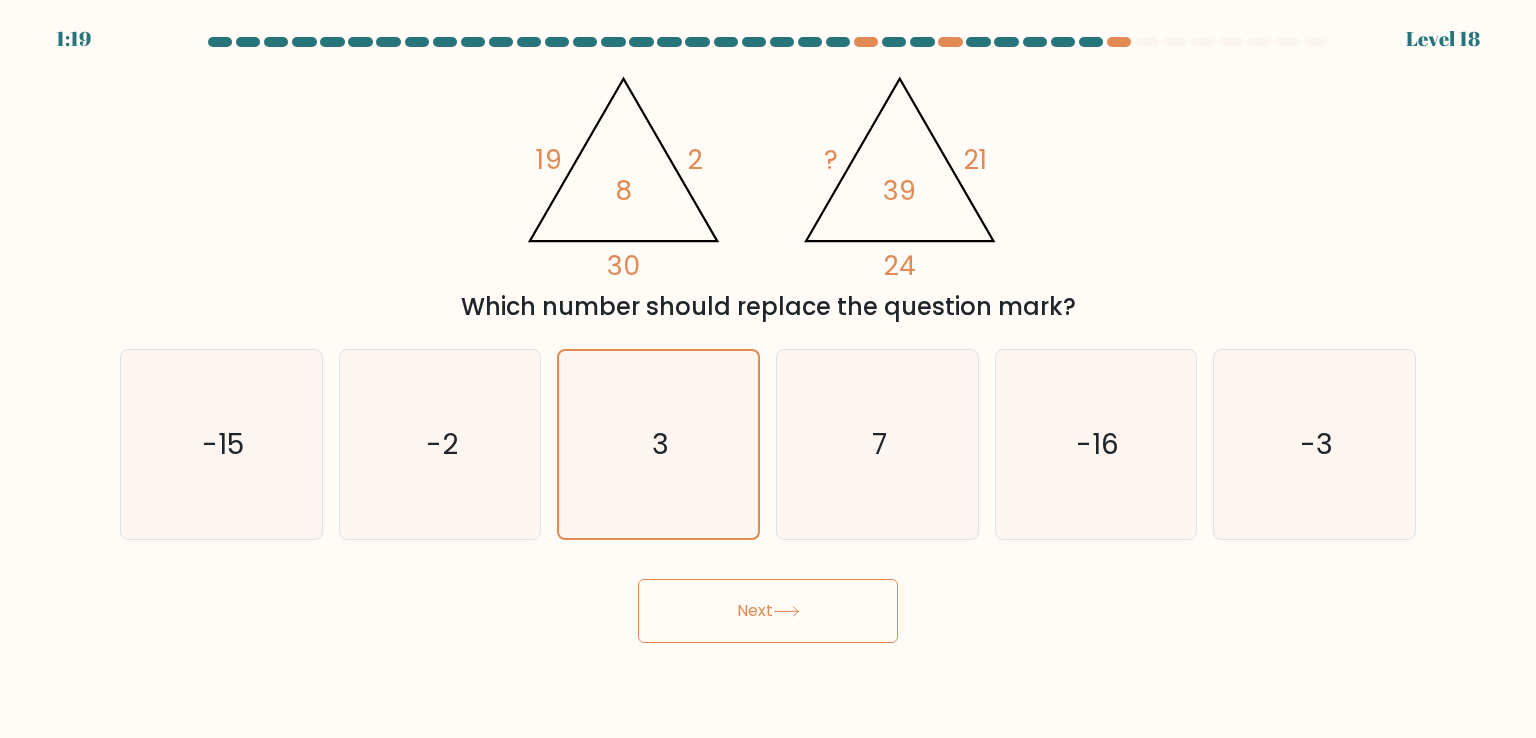 click on "Next" at bounding box center (768, 611) 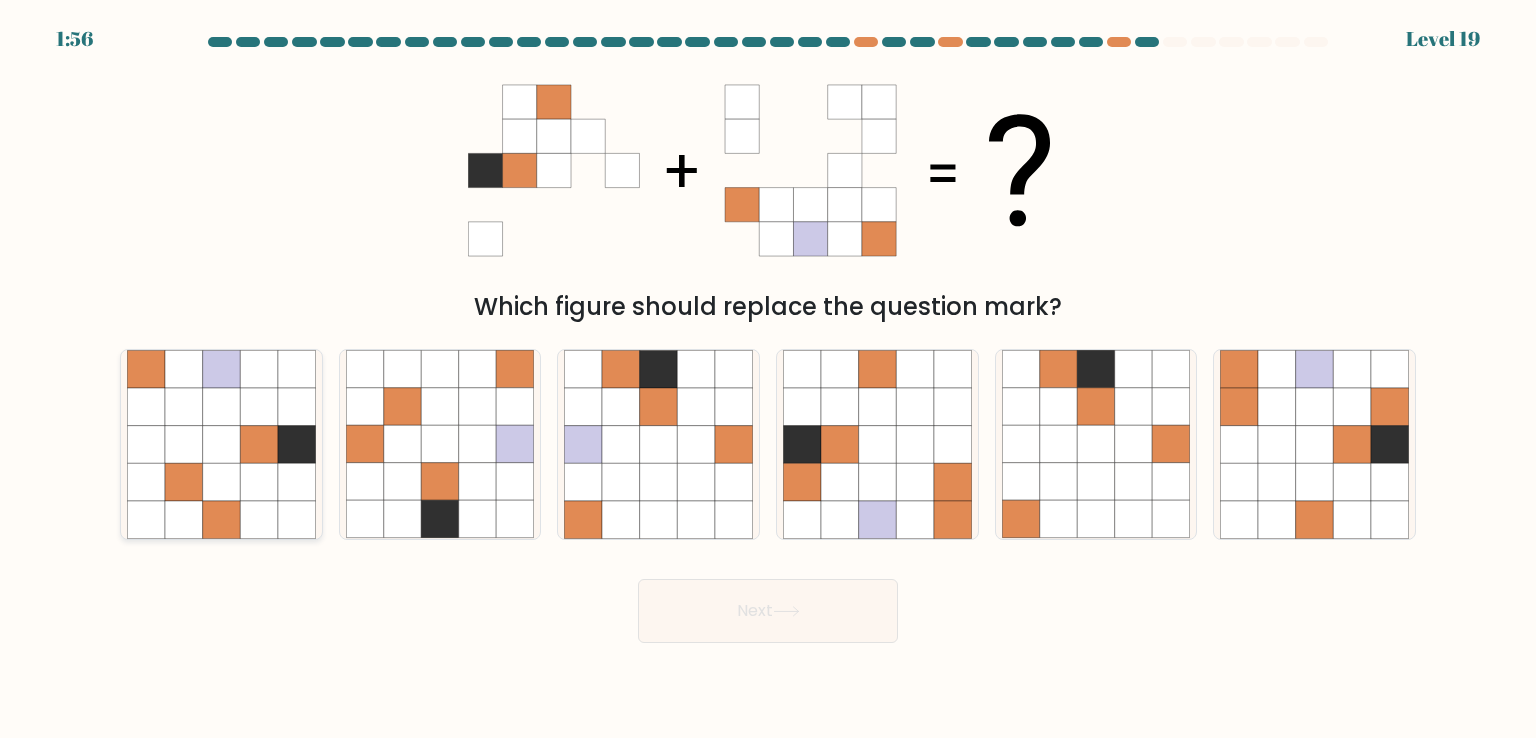 click 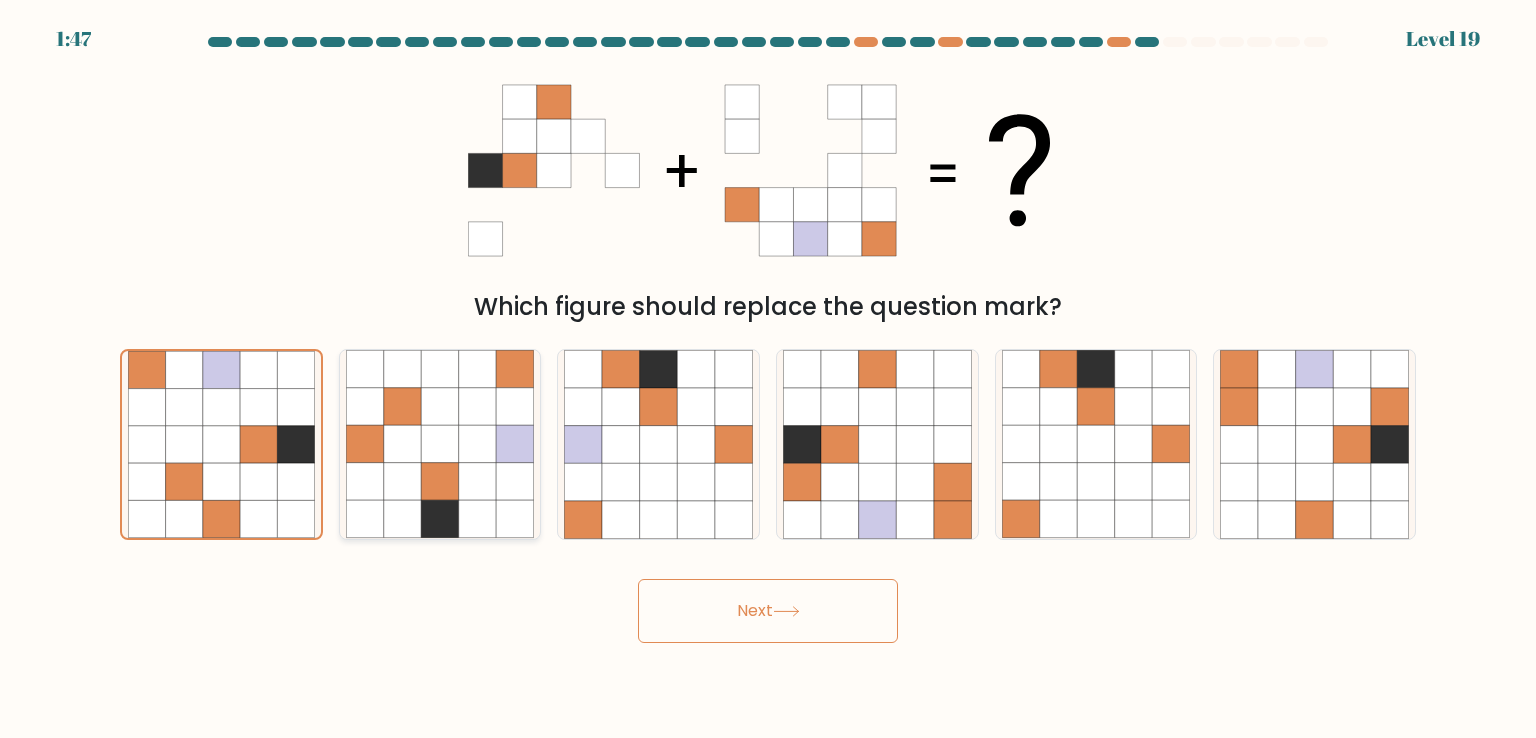 click 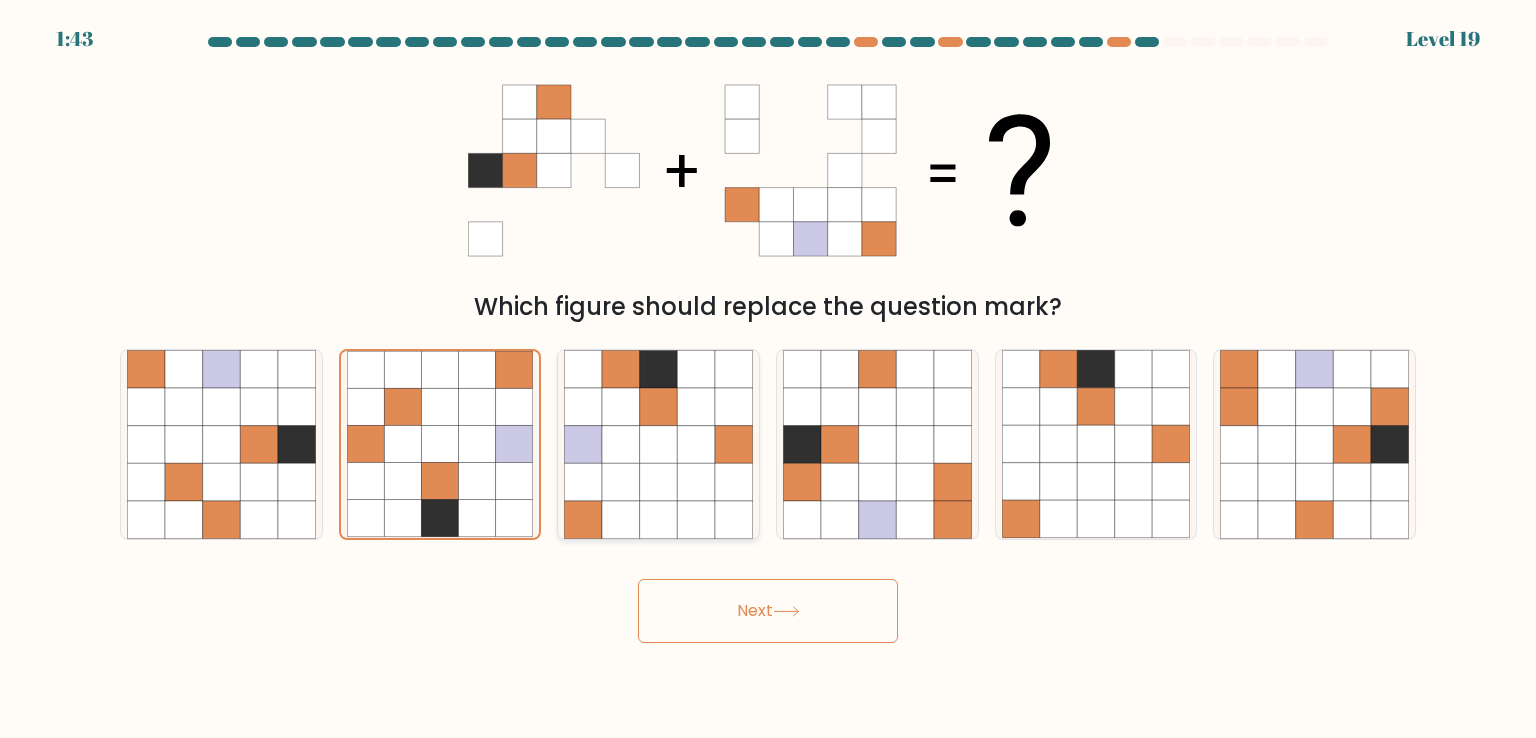 click 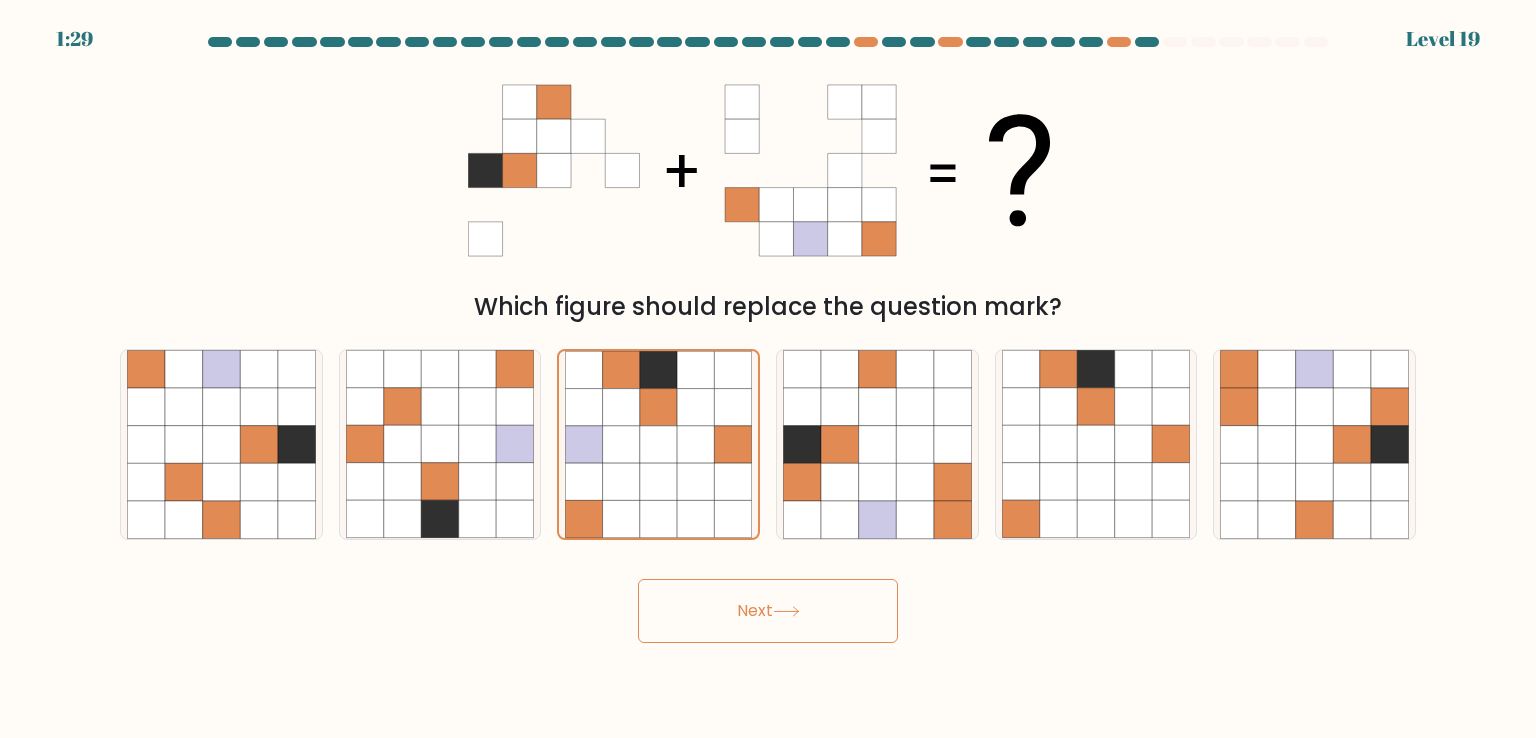 click on "Next" at bounding box center [768, 611] 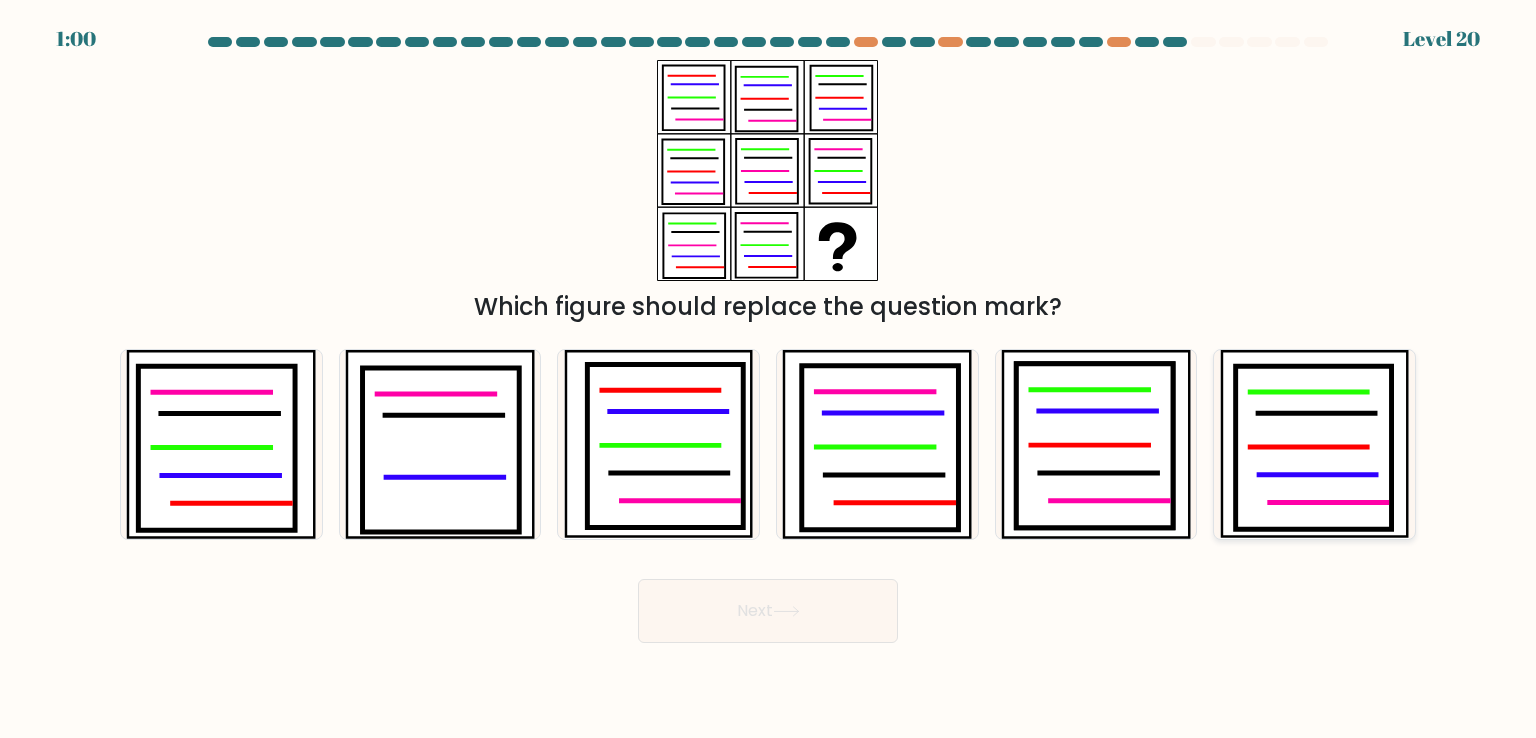 click 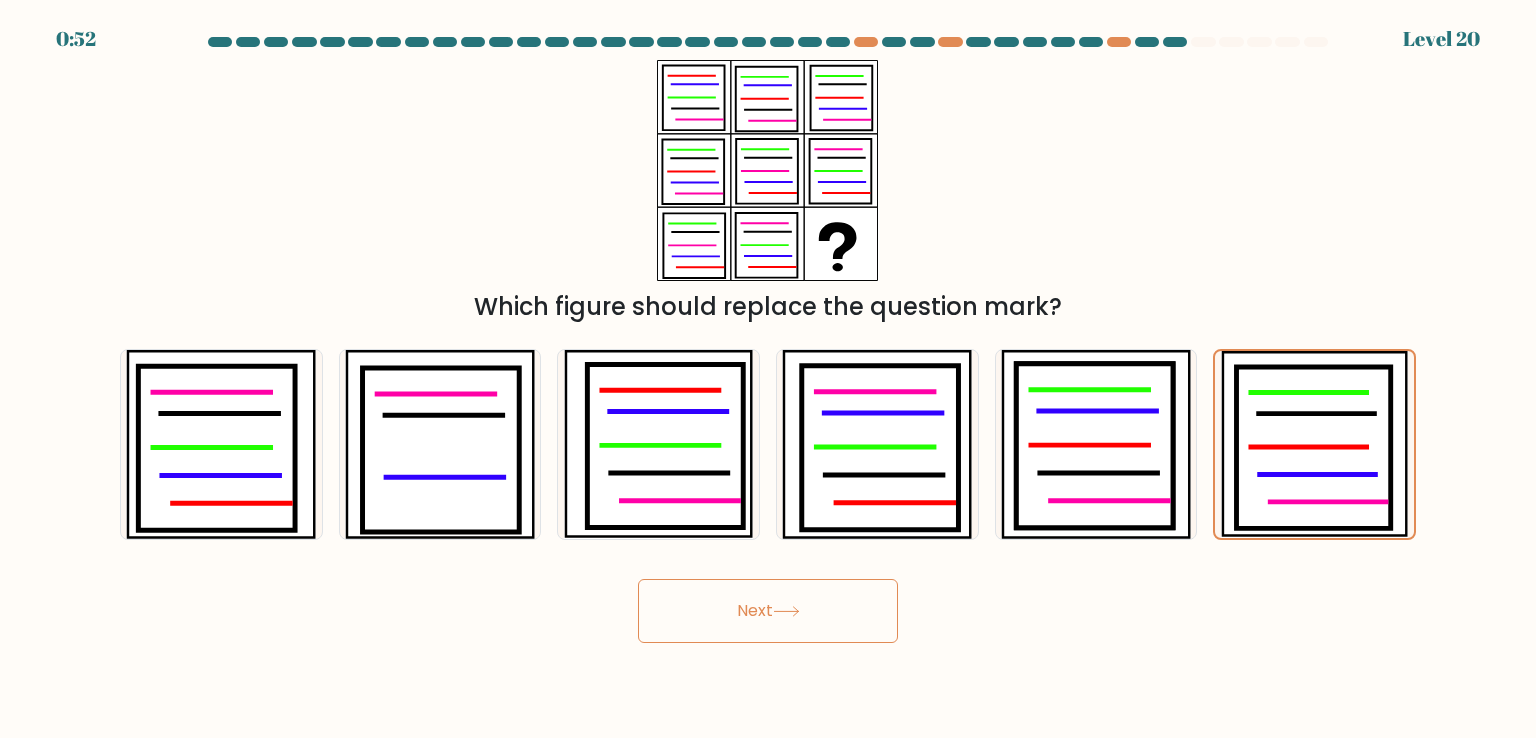 click on "Next" at bounding box center [768, 611] 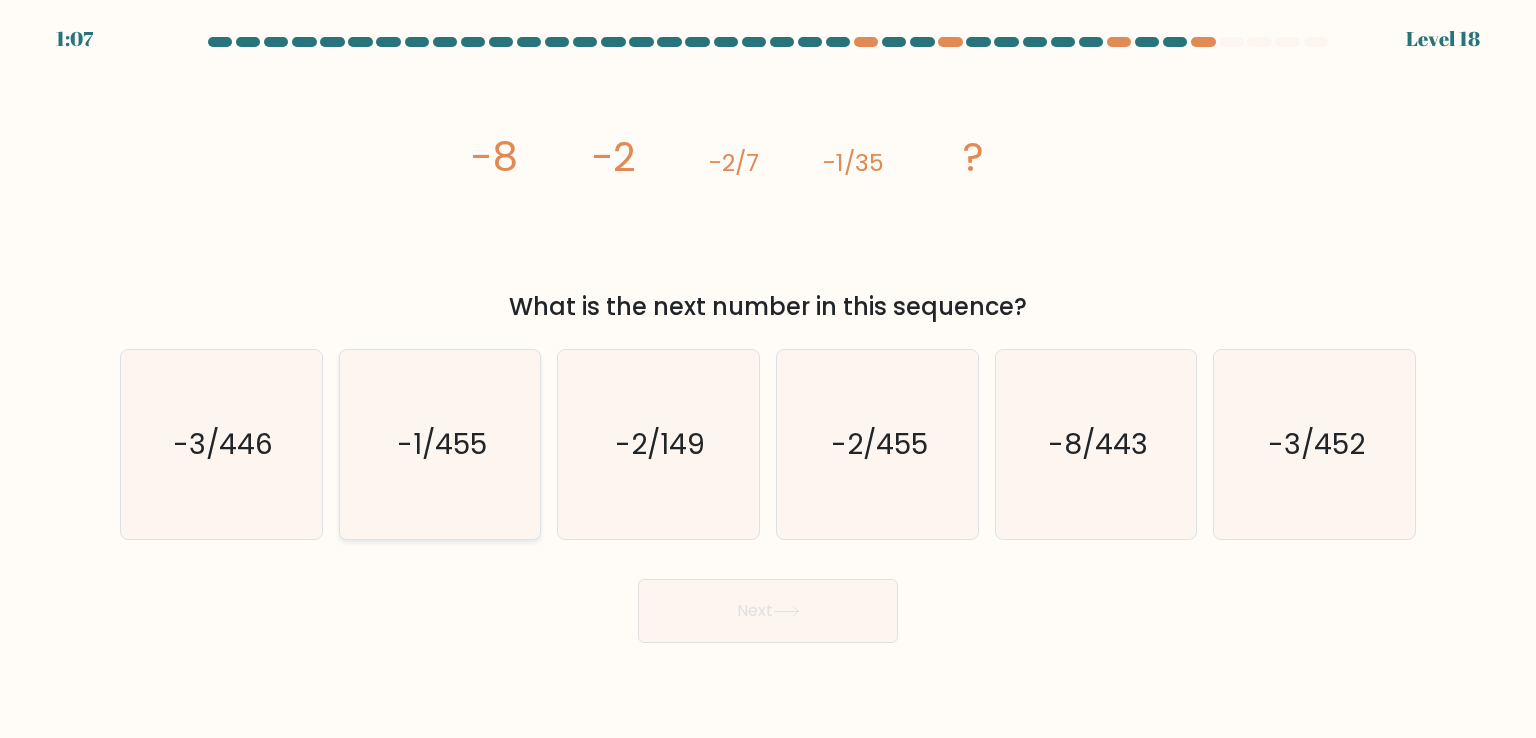 click on "-1/455" 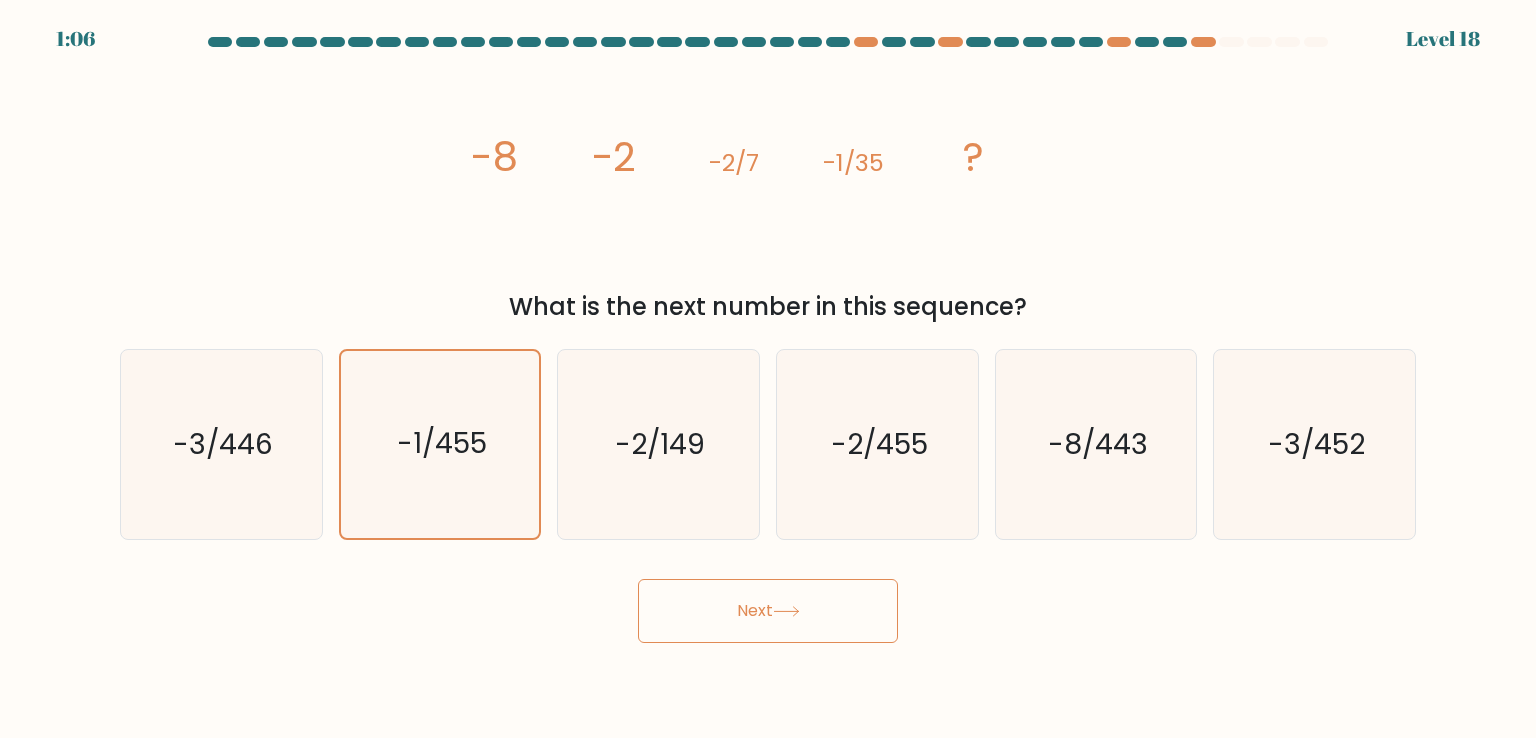 click on "Next" at bounding box center (768, 611) 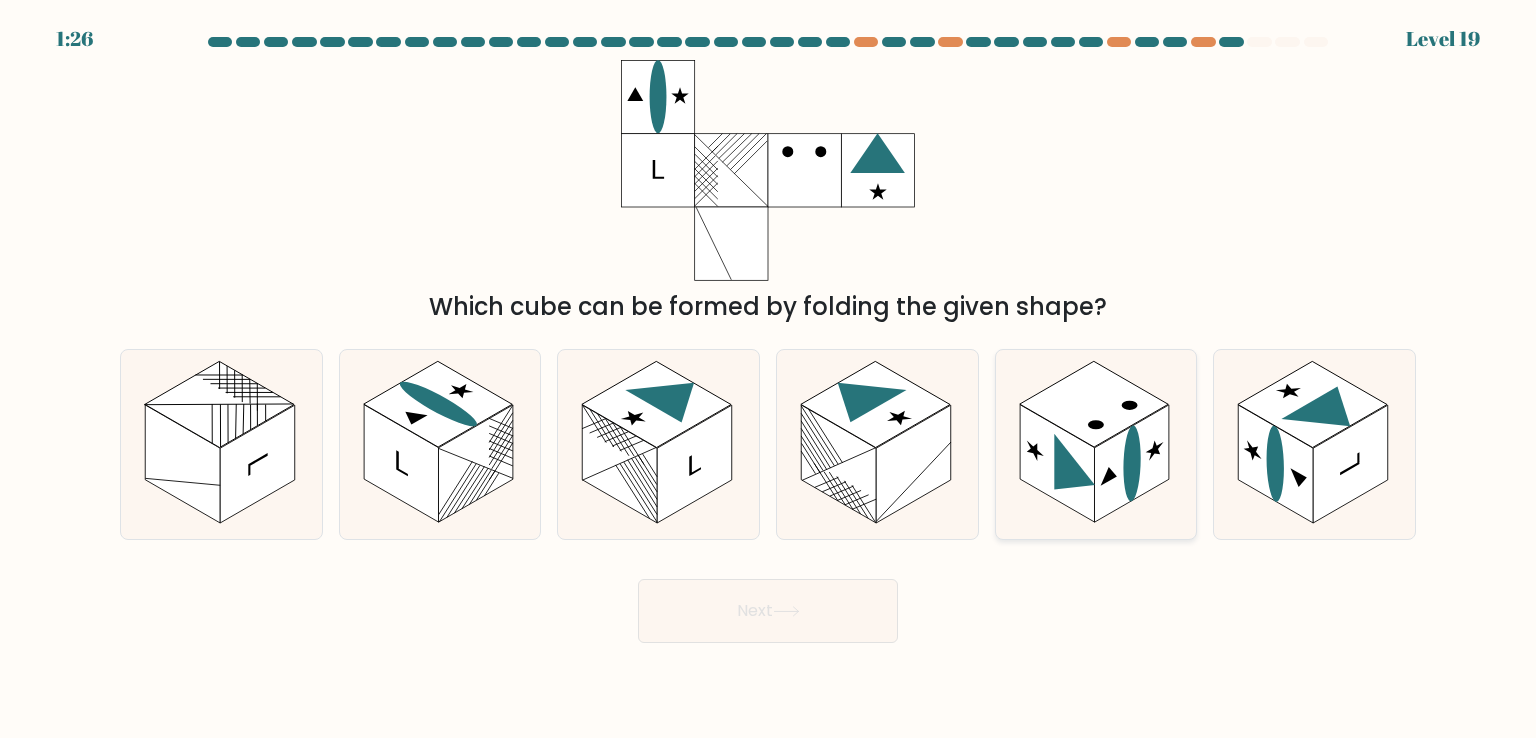 click 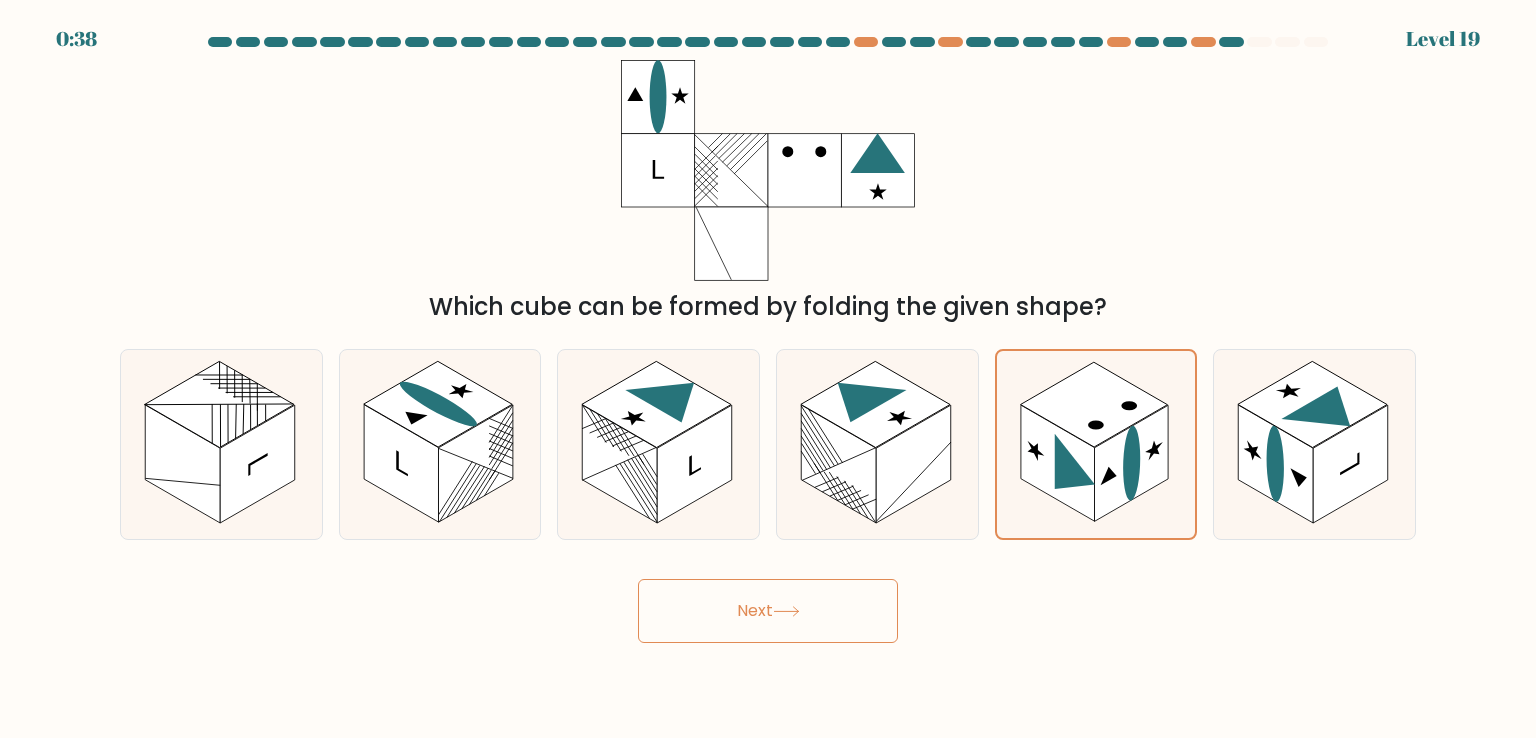 click on "Next" at bounding box center (768, 611) 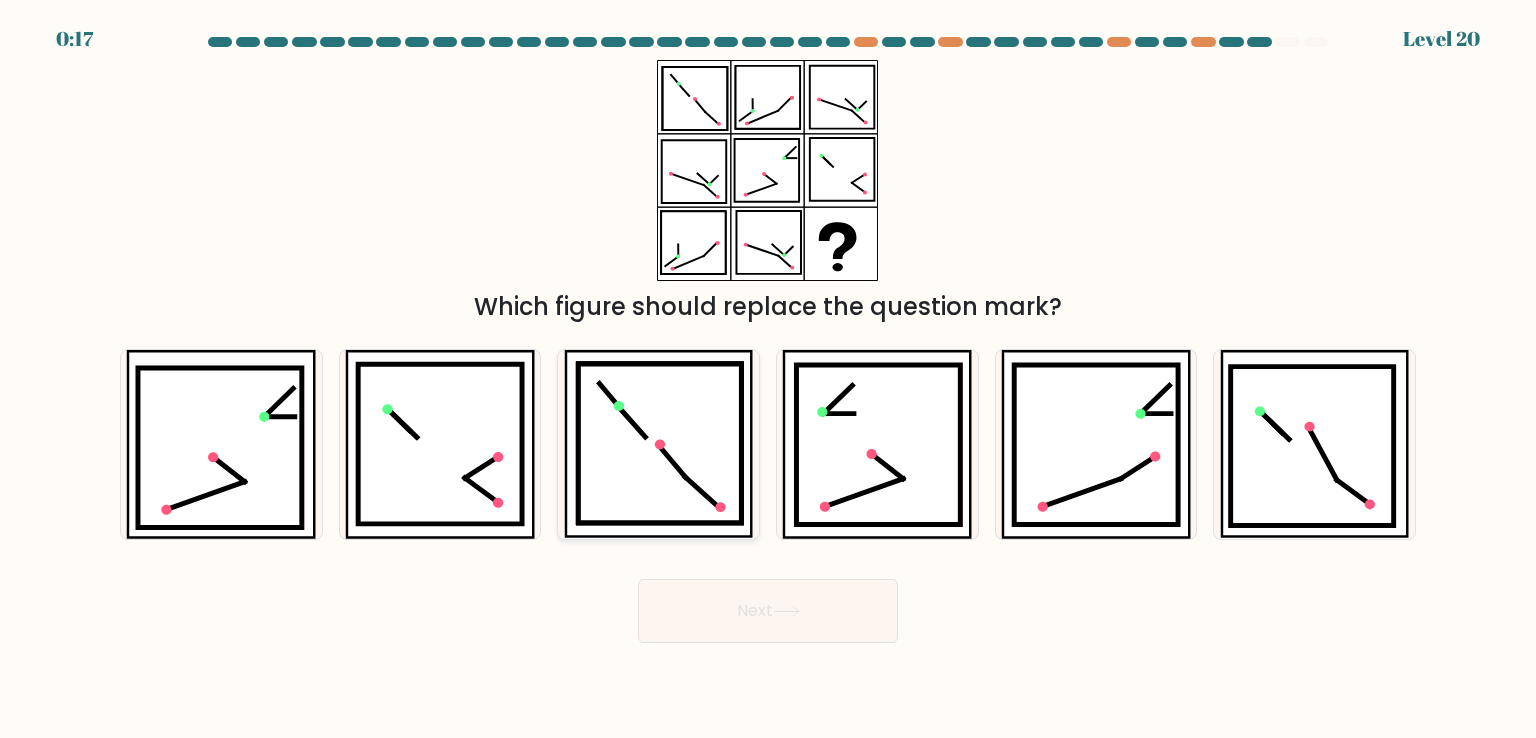click 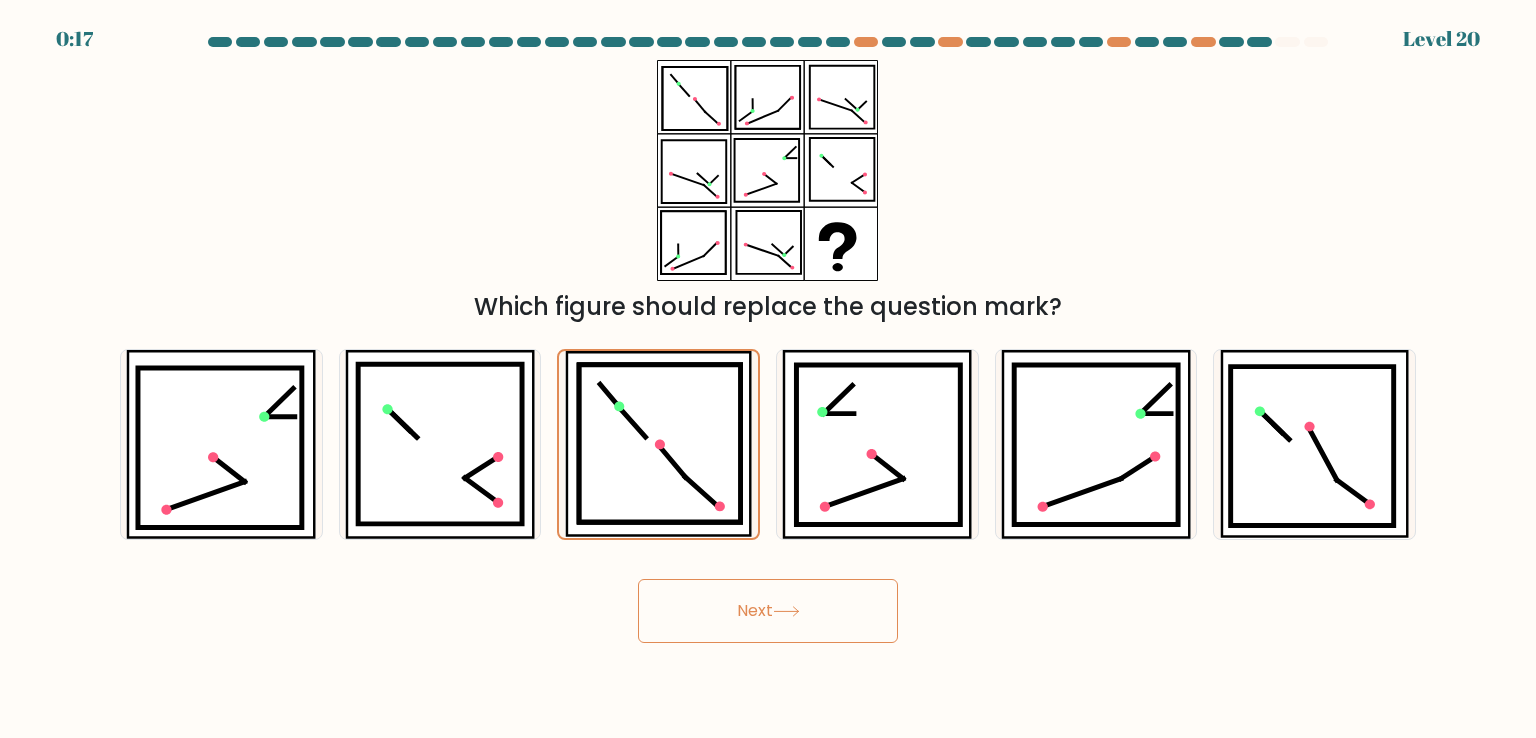 click on "Next" at bounding box center (768, 611) 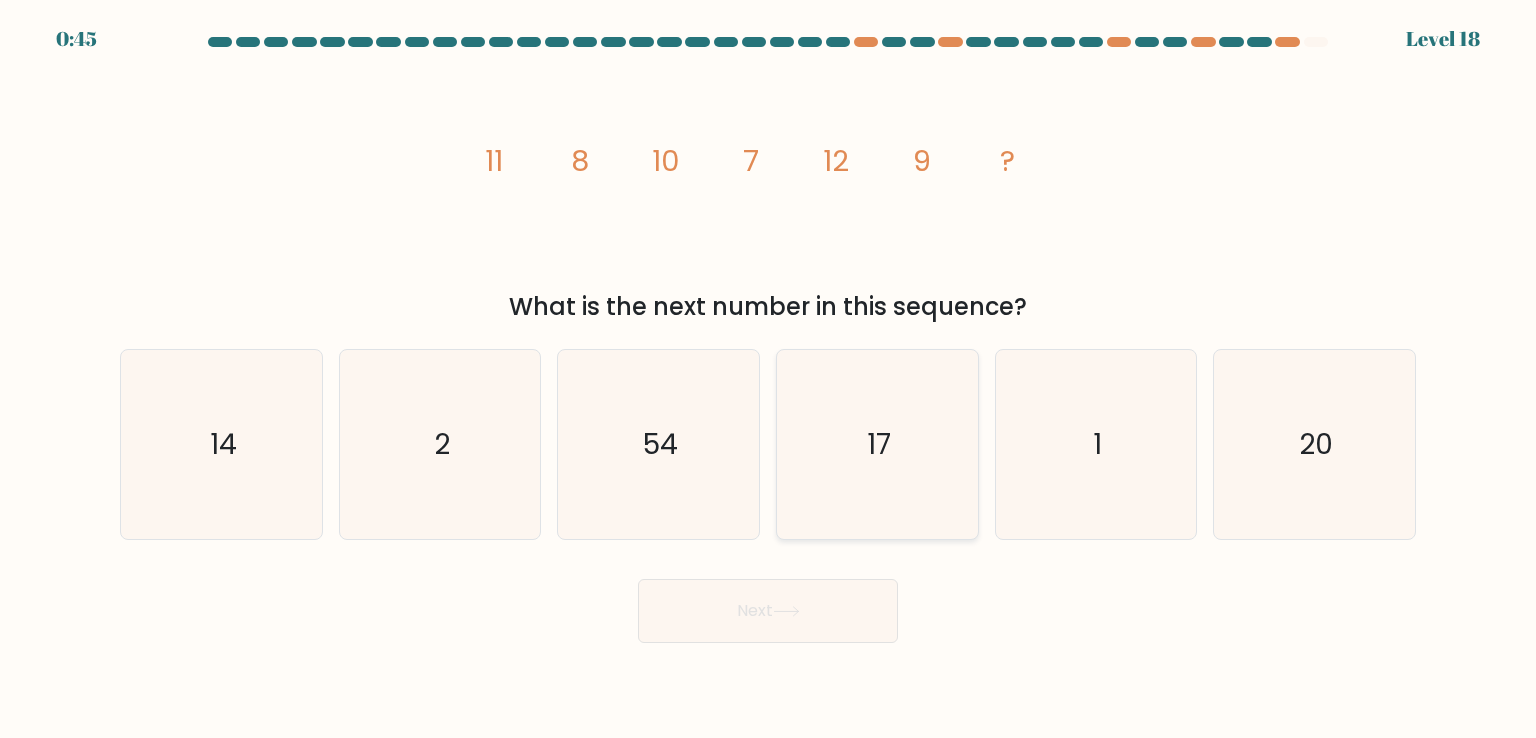 click on "17" 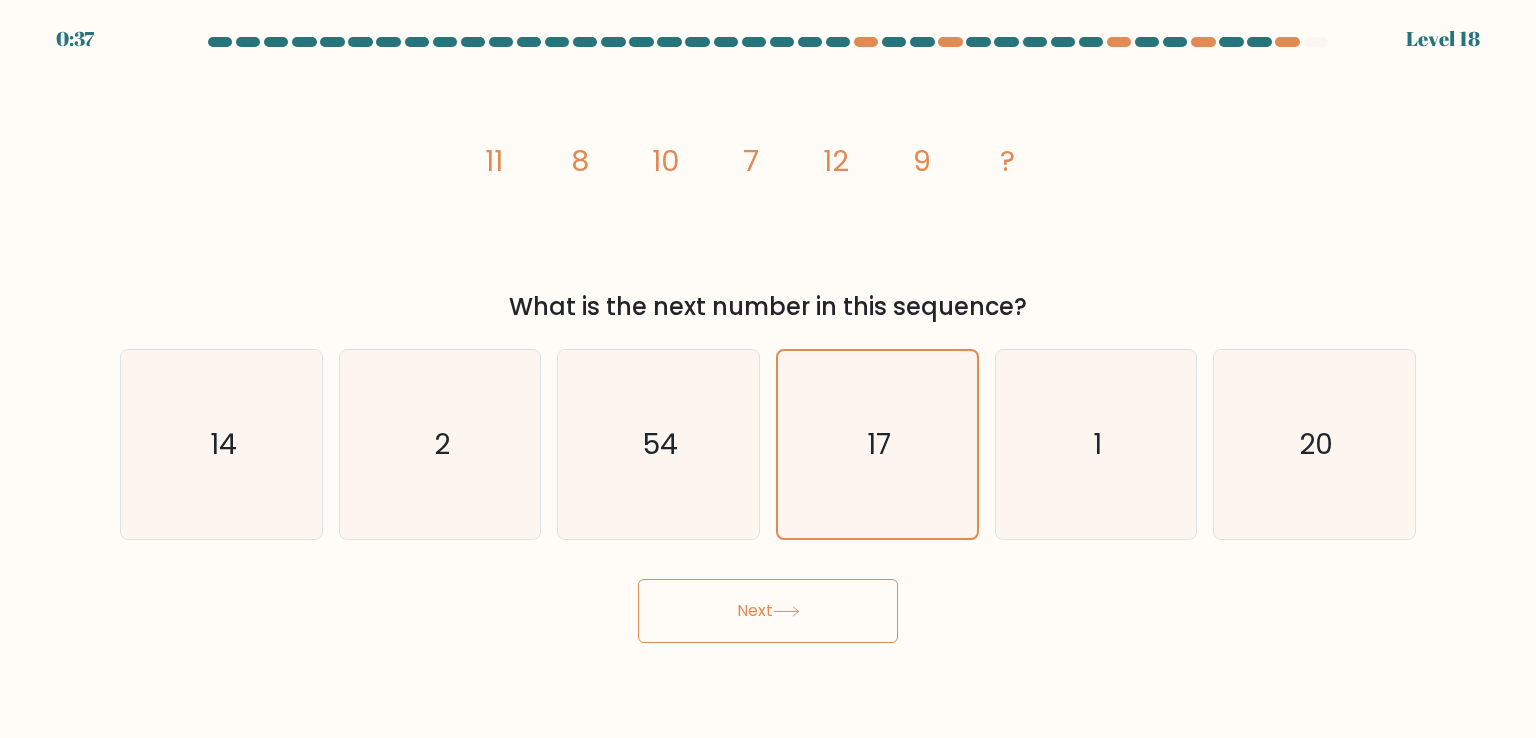click 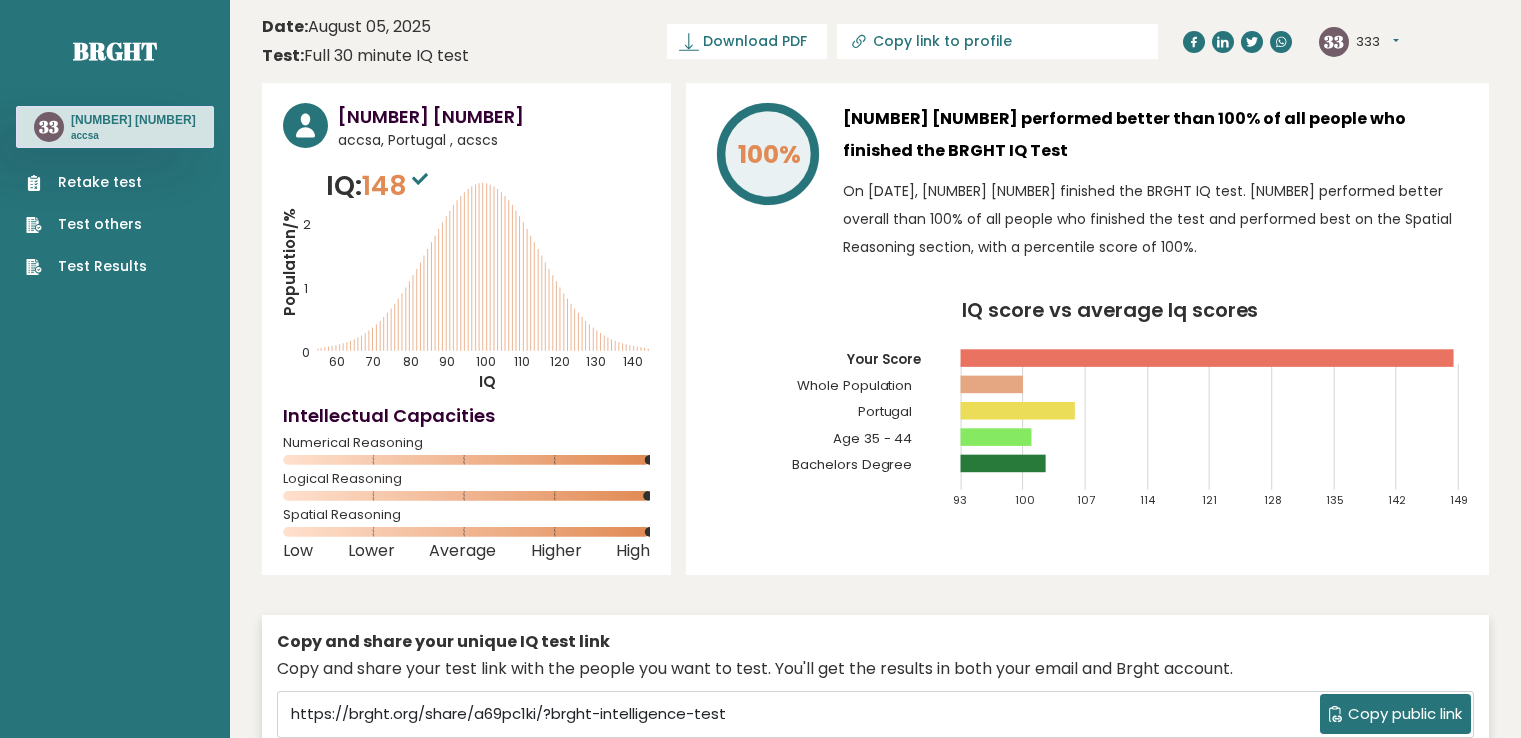 scroll, scrollTop: 0, scrollLeft: 0, axis: both 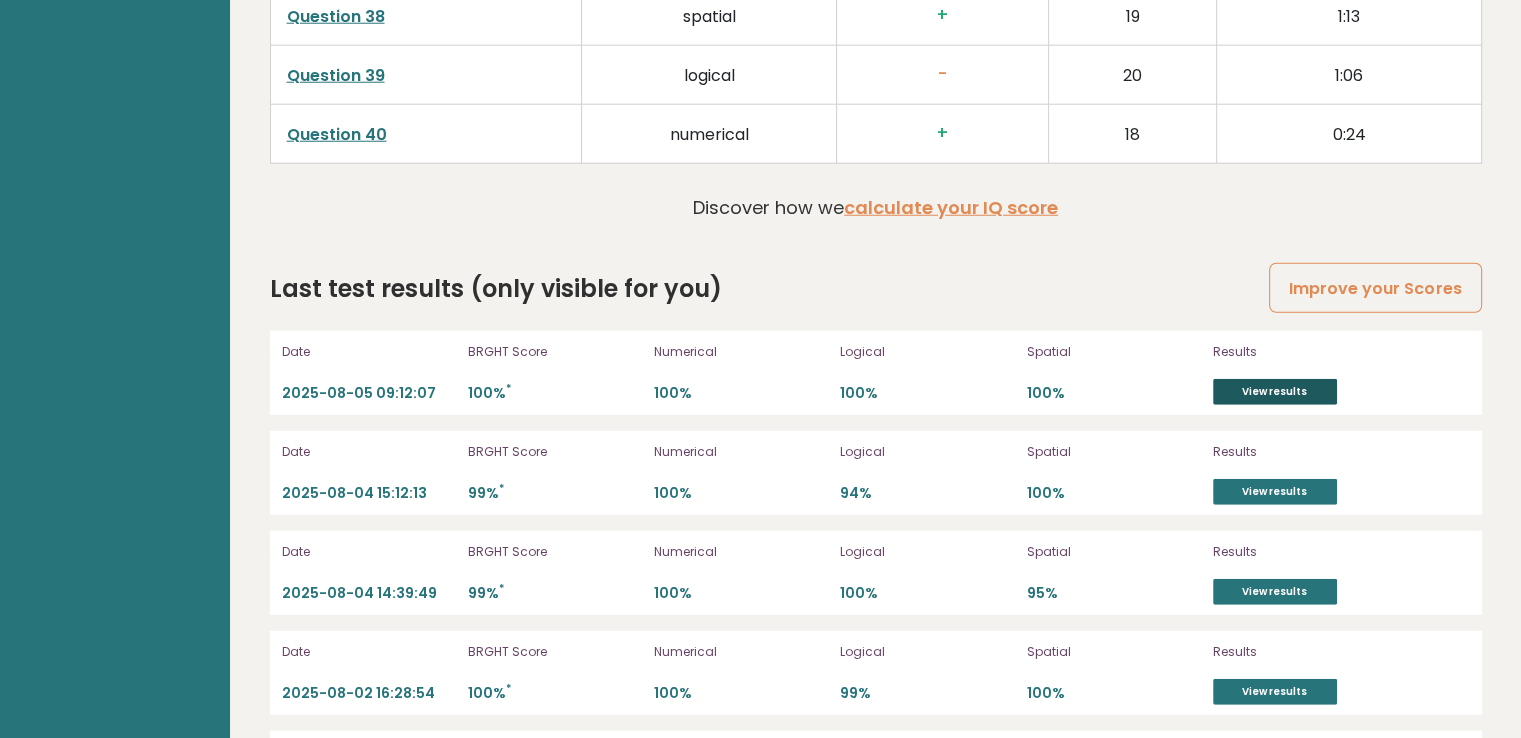click on "View results" at bounding box center [1275, 392] 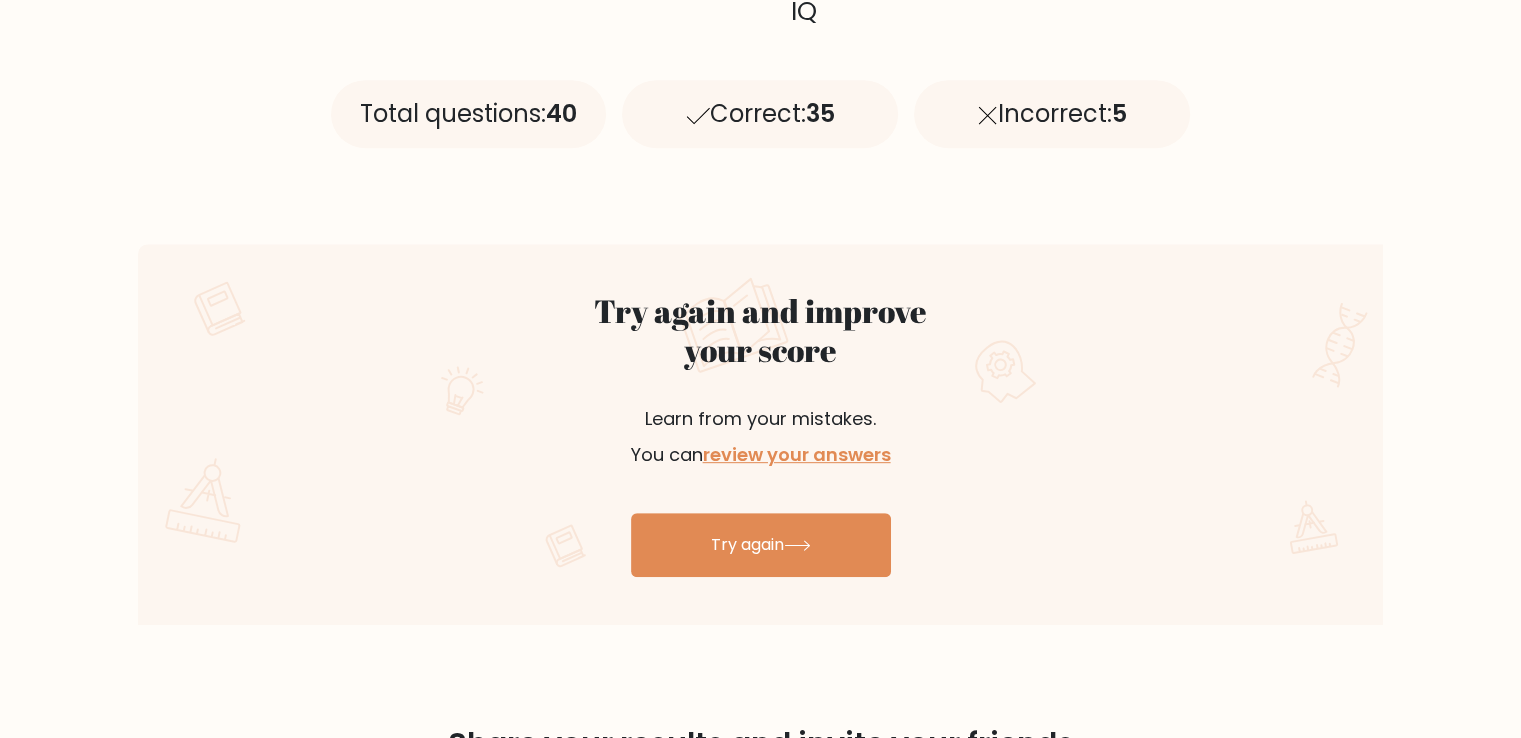 scroll, scrollTop: 700, scrollLeft: 0, axis: vertical 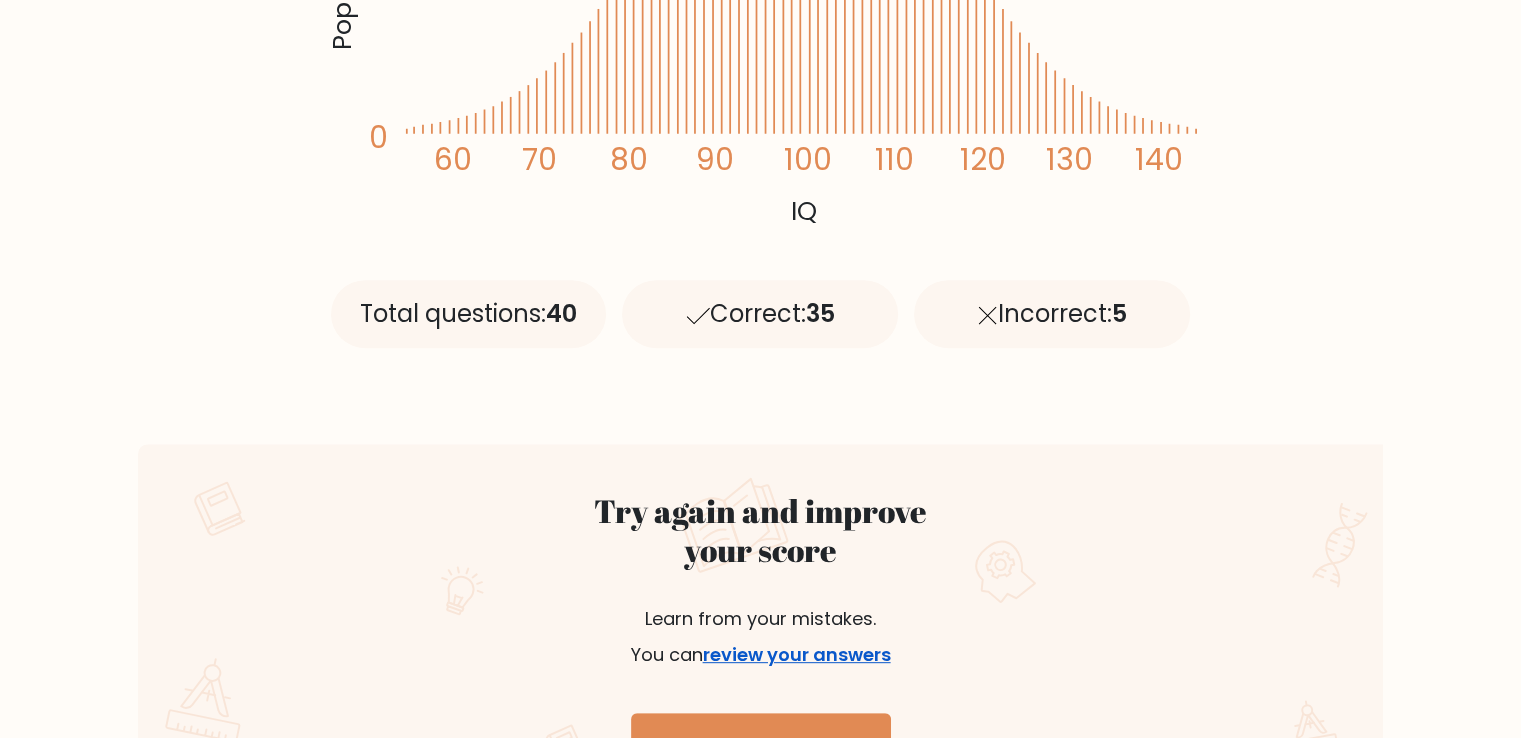 click on "review your answers" at bounding box center (797, 654) 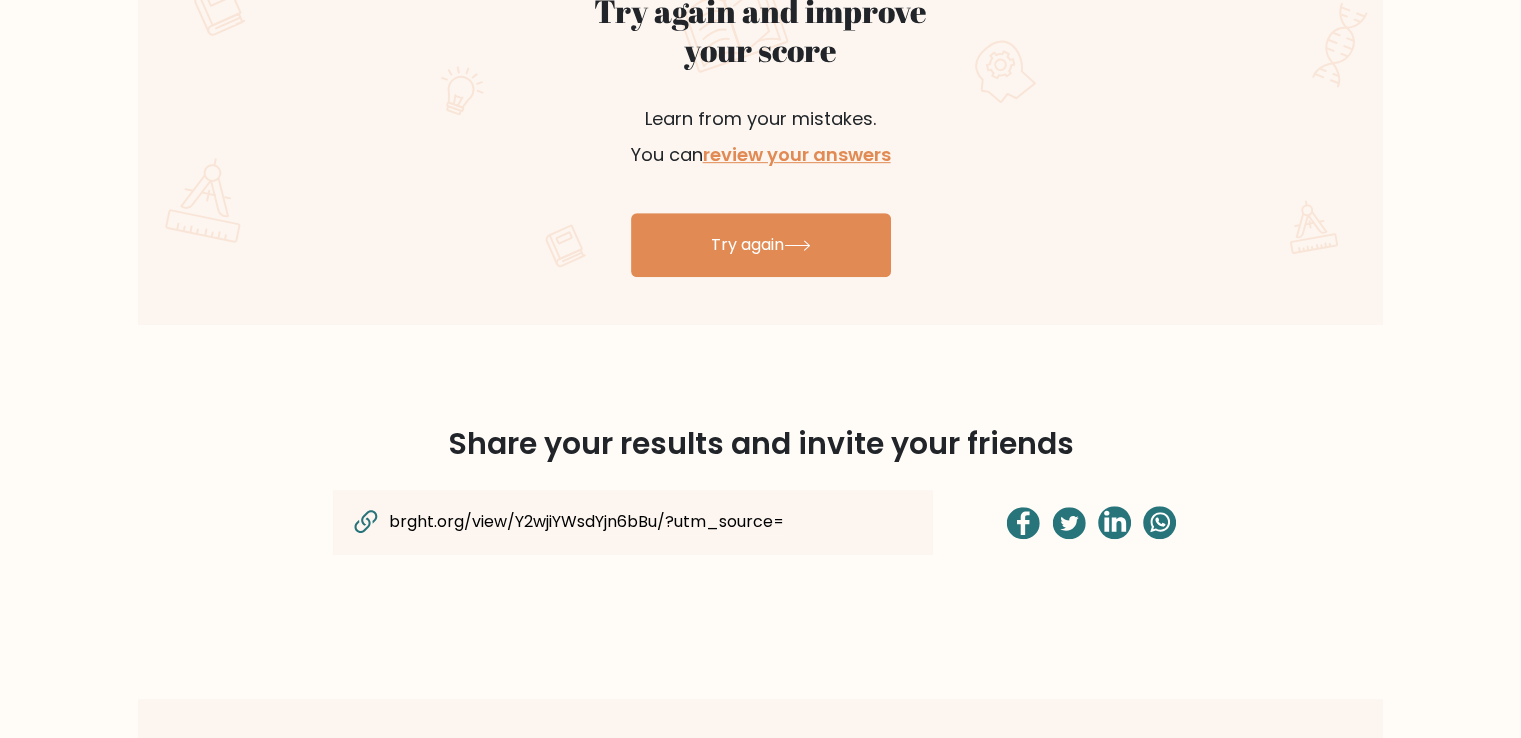 scroll, scrollTop: 1300, scrollLeft: 0, axis: vertical 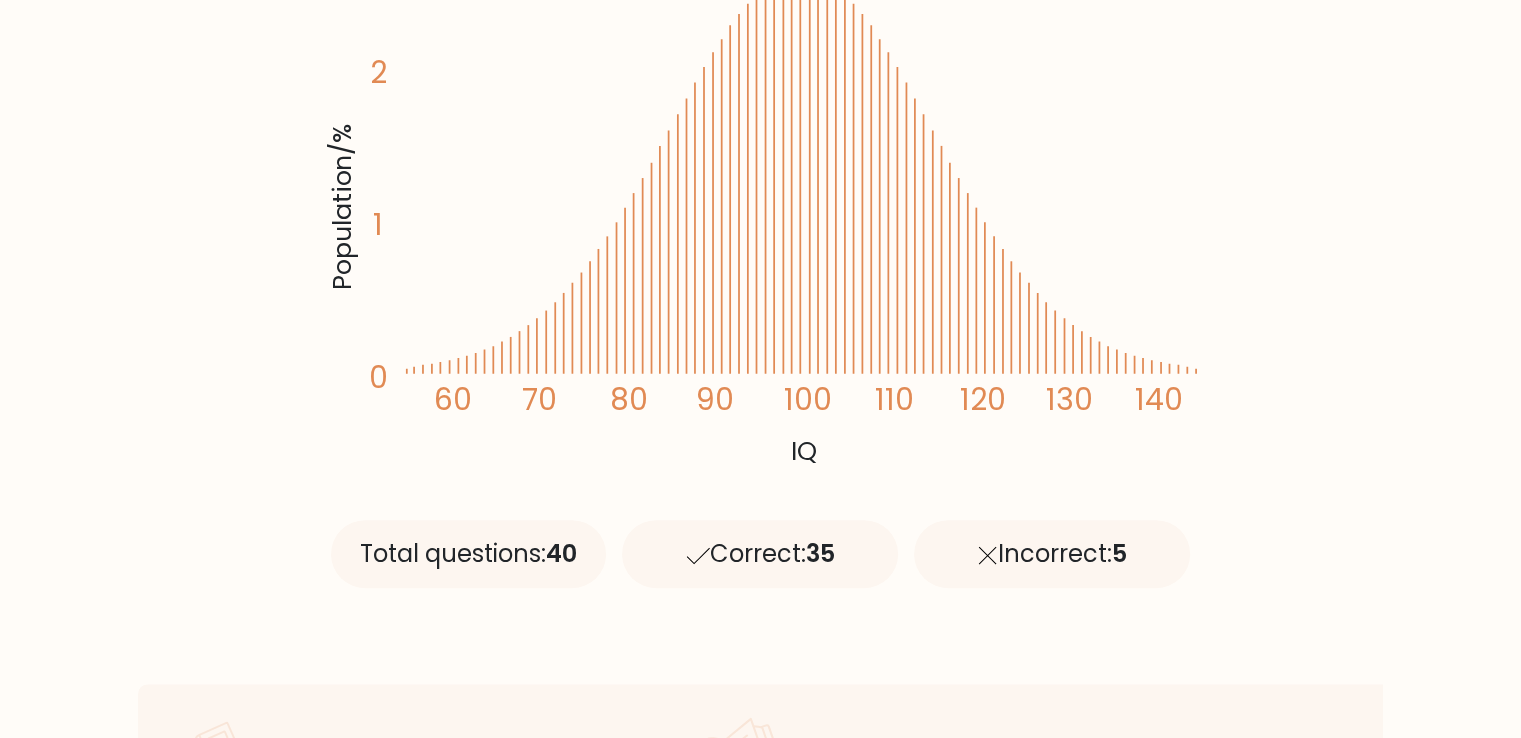 drag, startPoint x: 1528, startPoint y: 228, endPoint x: 1420, endPoint y: 107, distance: 162.18816 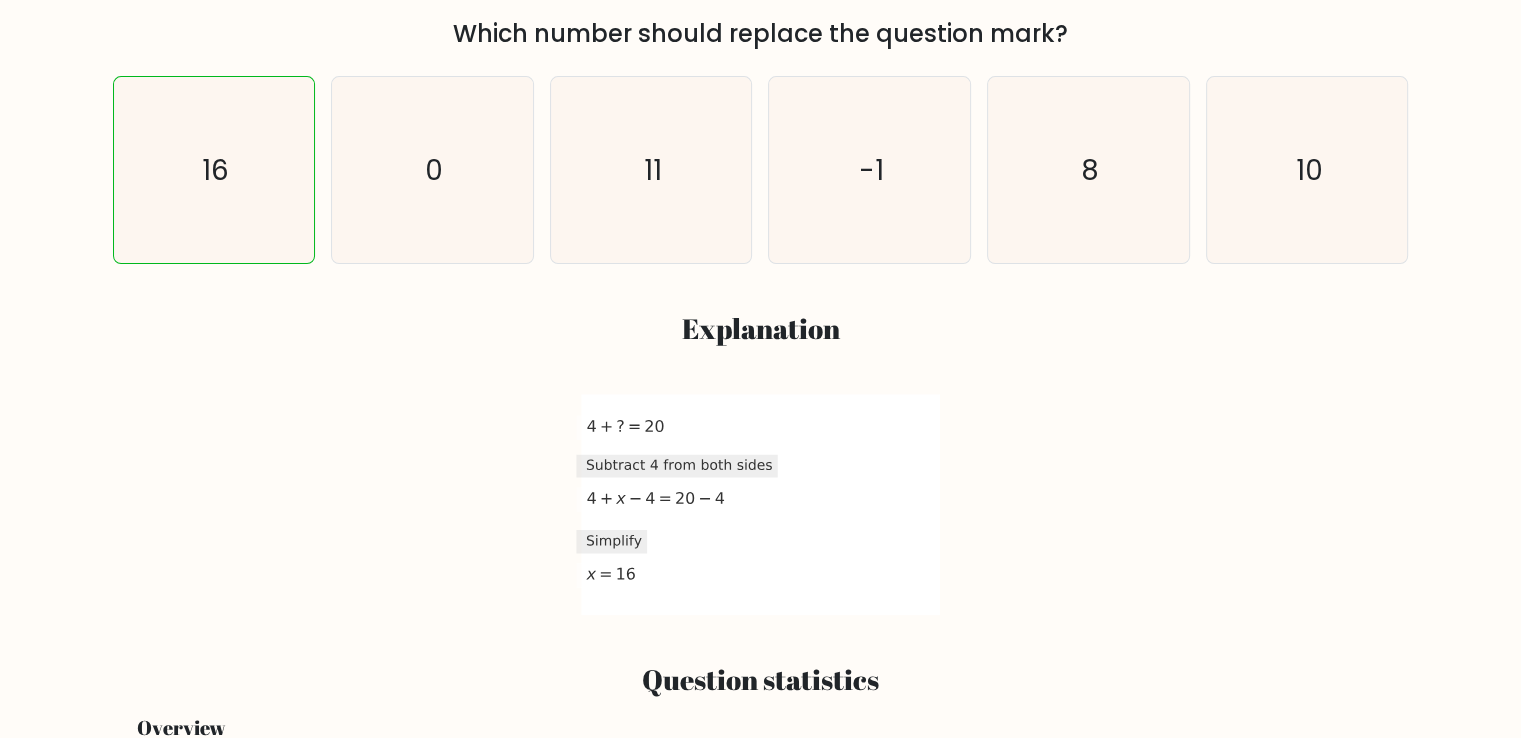 scroll, scrollTop: 100, scrollLeft: 0, axis: vertical 